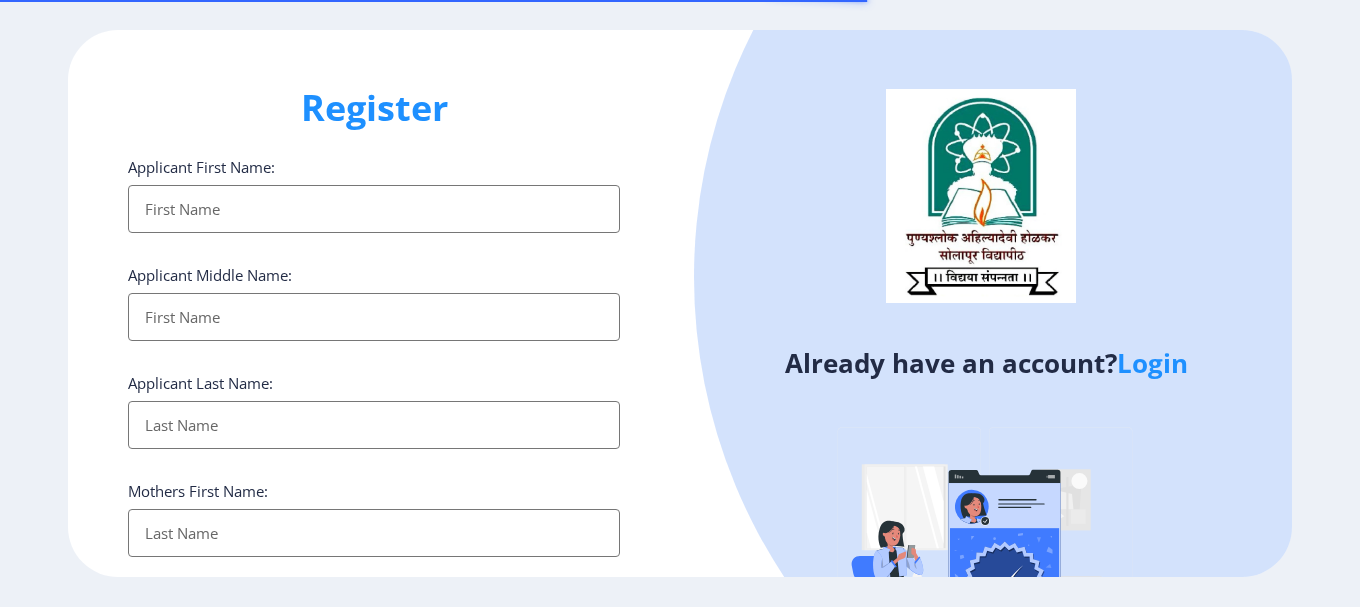 select 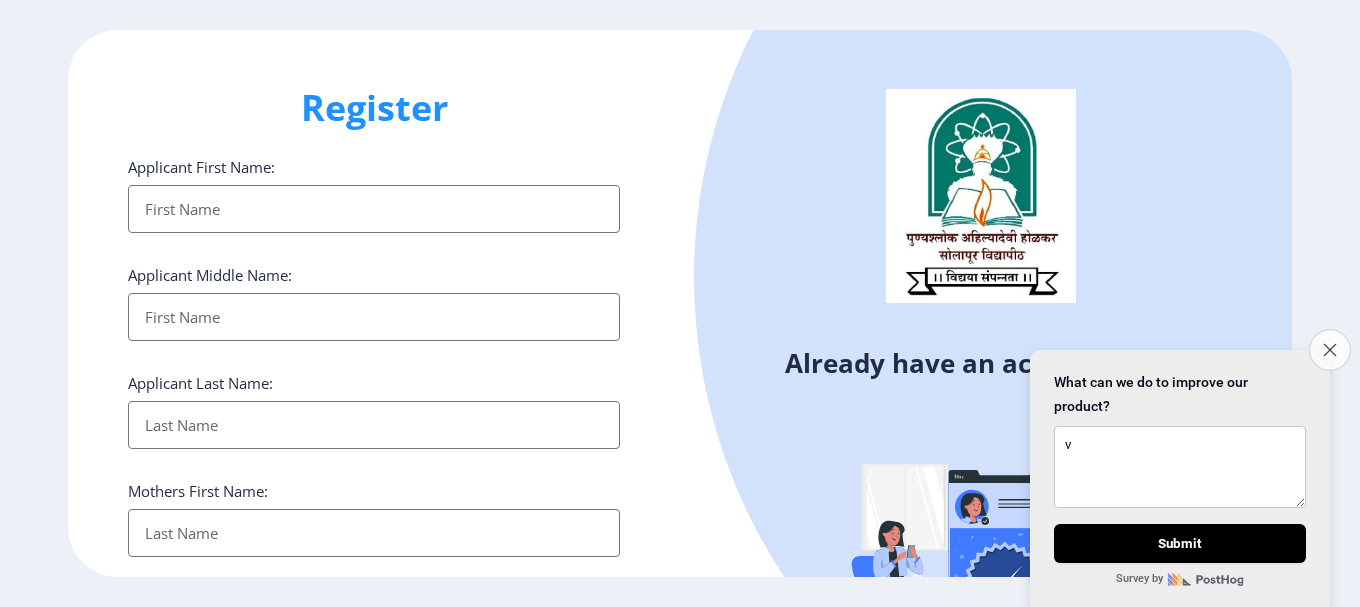 type on "v" 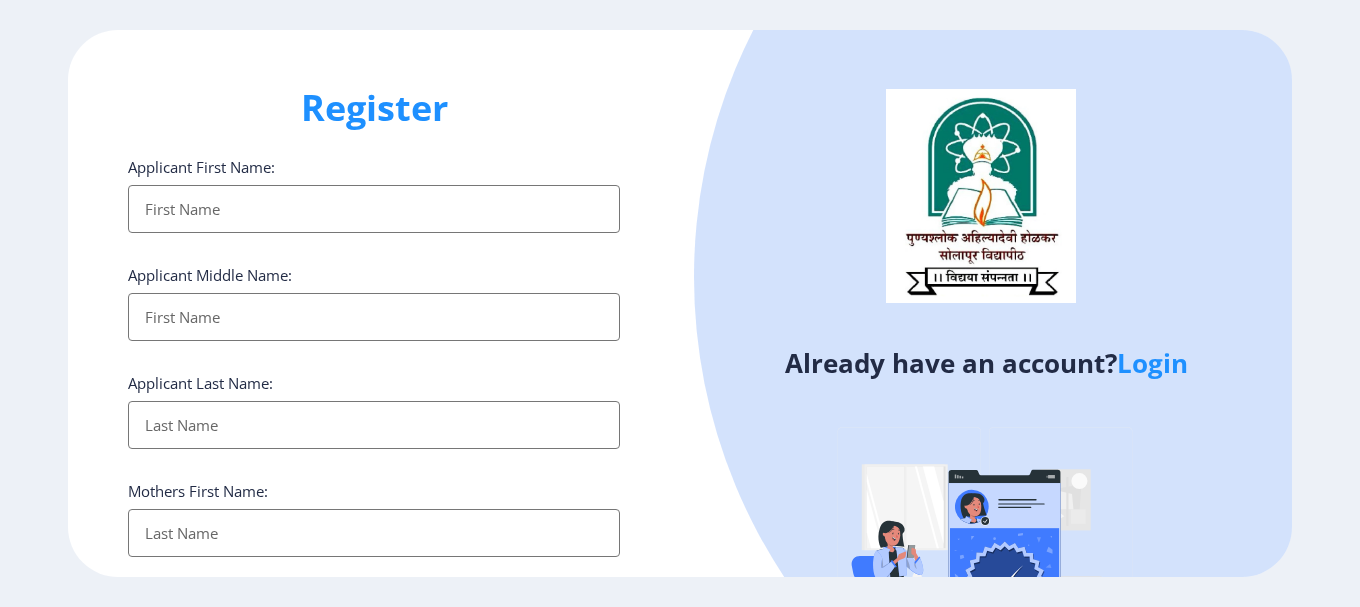 click on "Applicant First Name:" at bounding box center (374, 209) 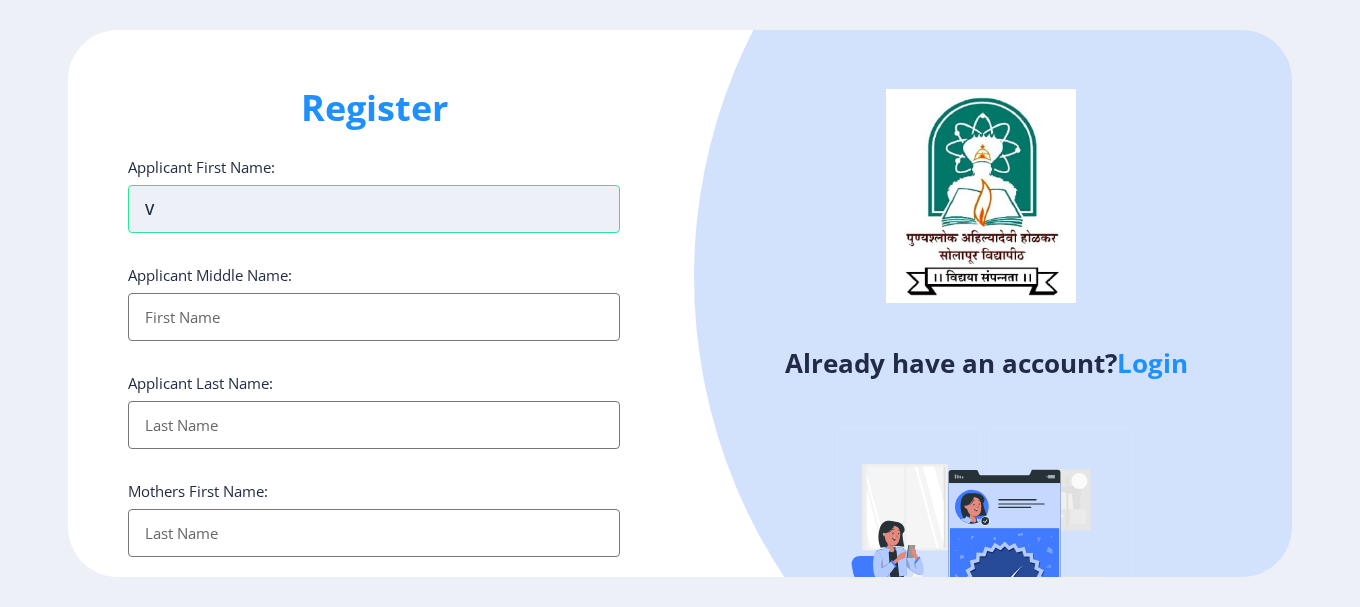type on "Vi" 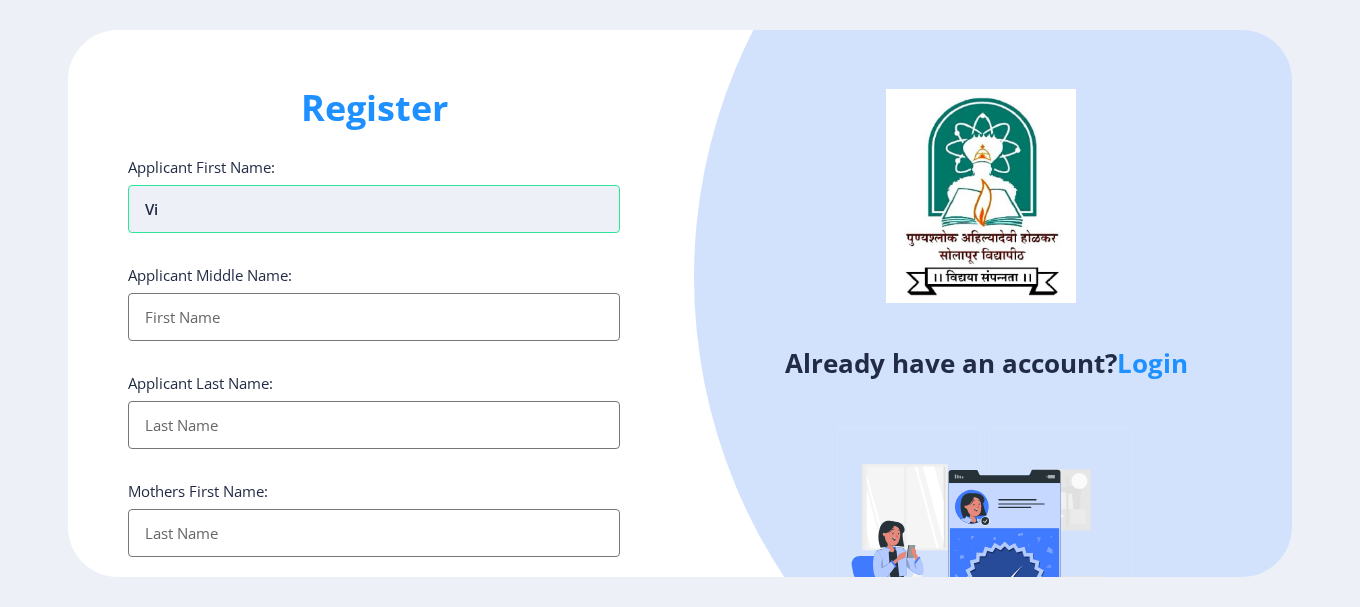 type on "Vin" 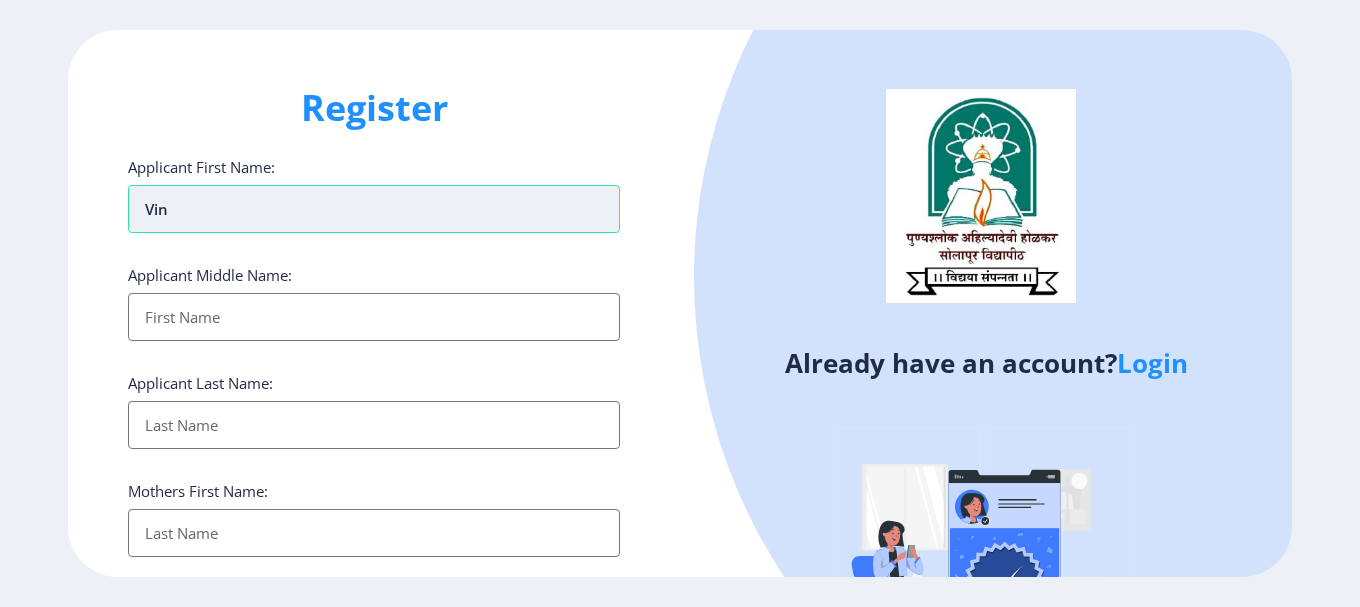 type on "Vina" 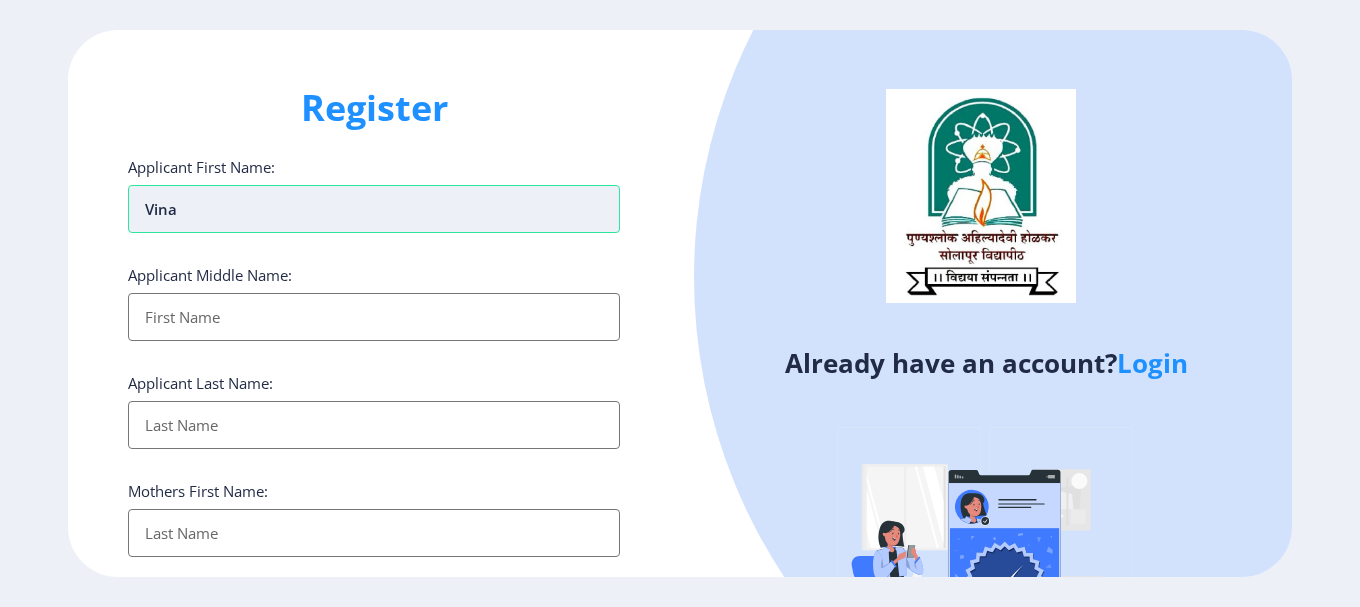 type on "Vinay" 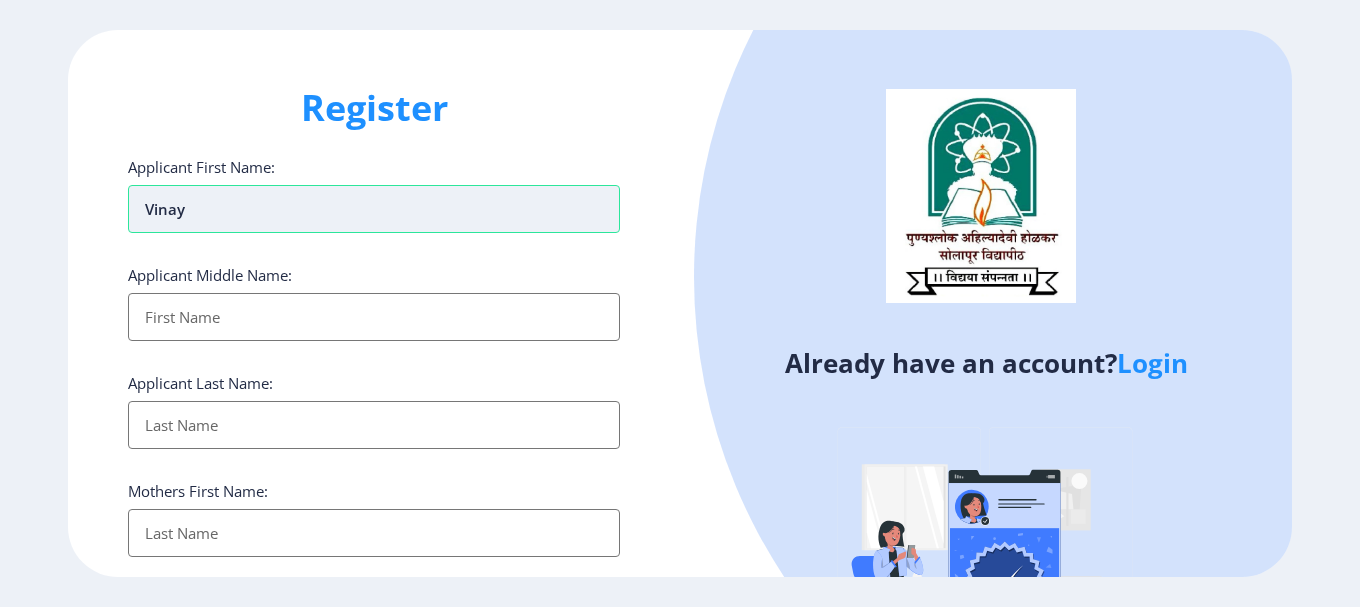 type on "Vinaya" 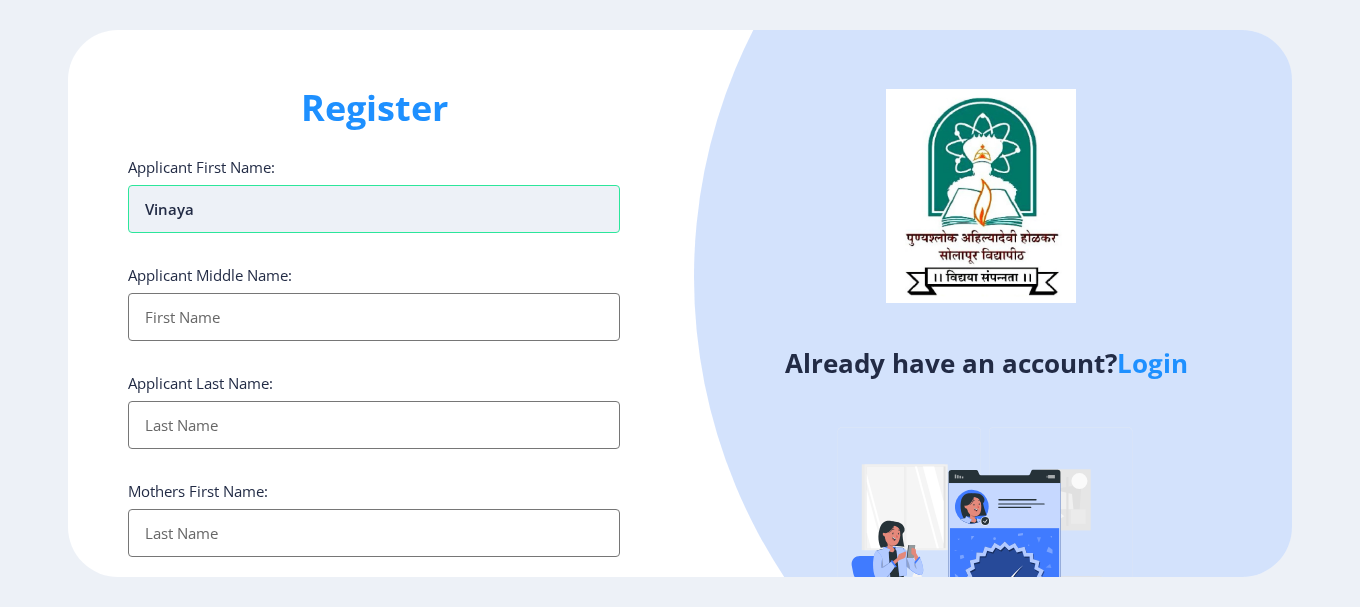 type on "[PERSON_NAME]" 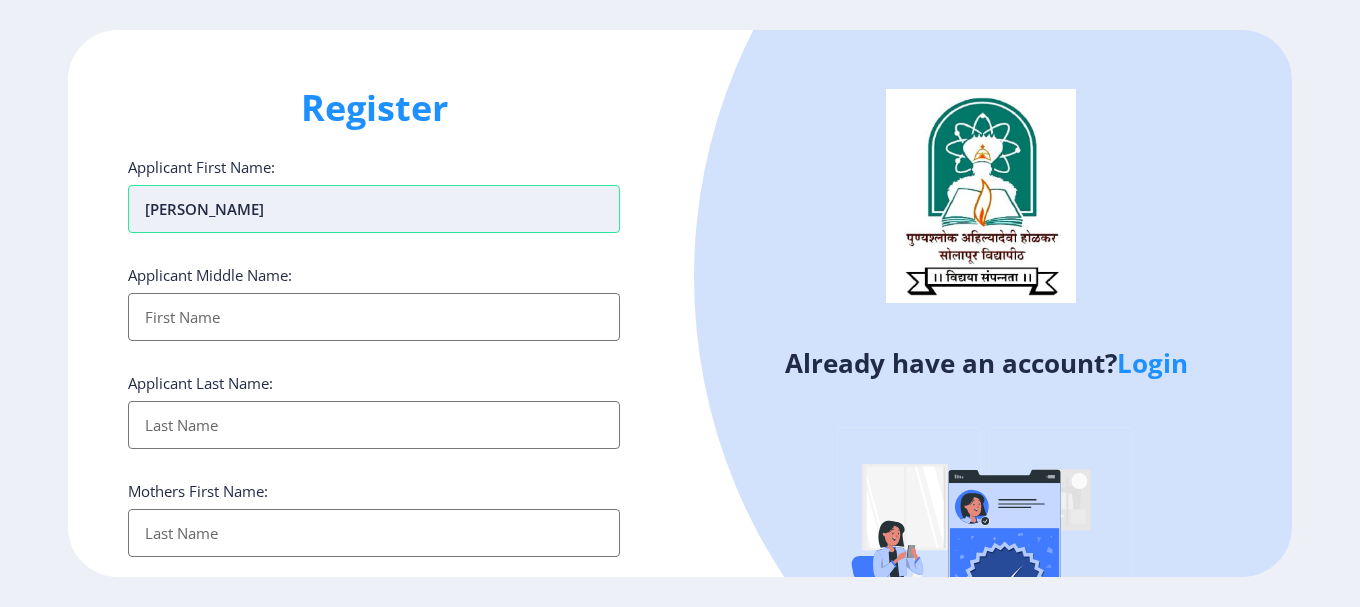 type on "[PERSON_NAME]" 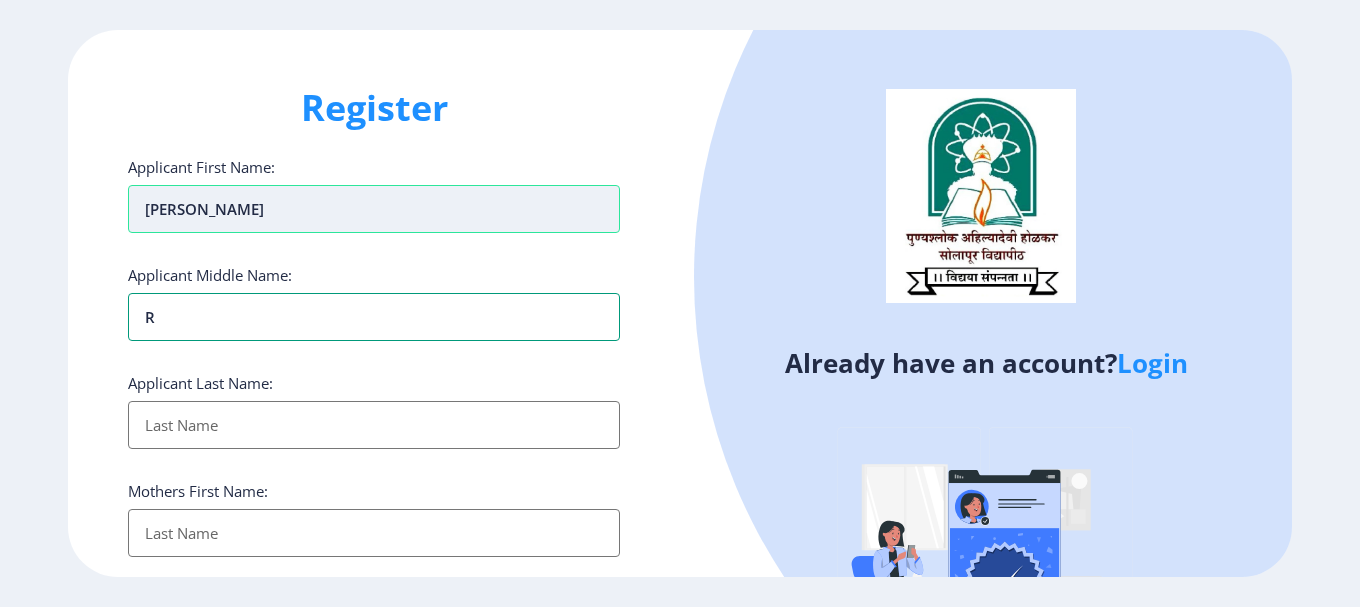 type on "Ra" 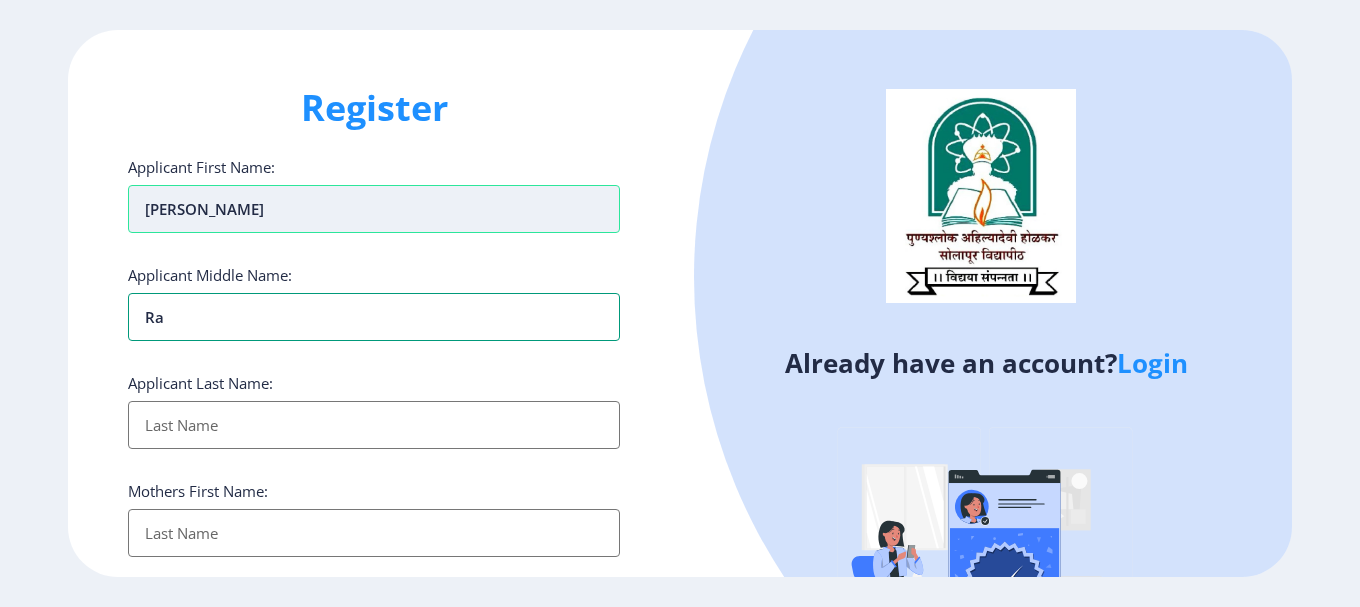 type on "Ram" 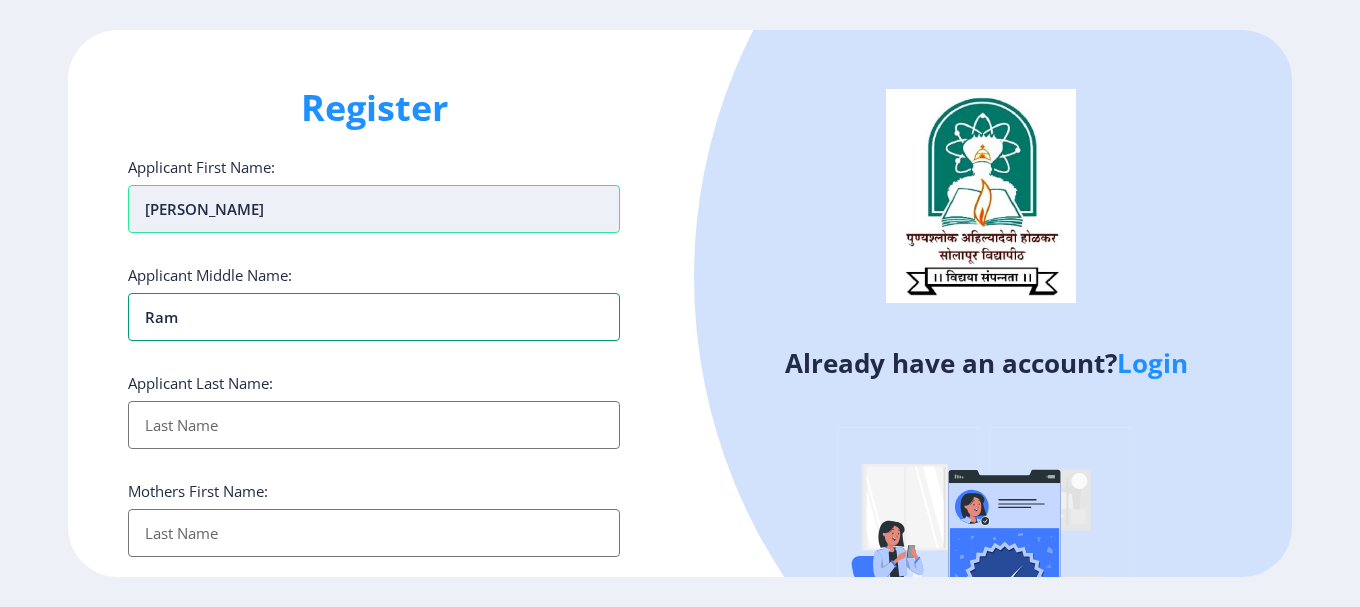 type on "Ramd" 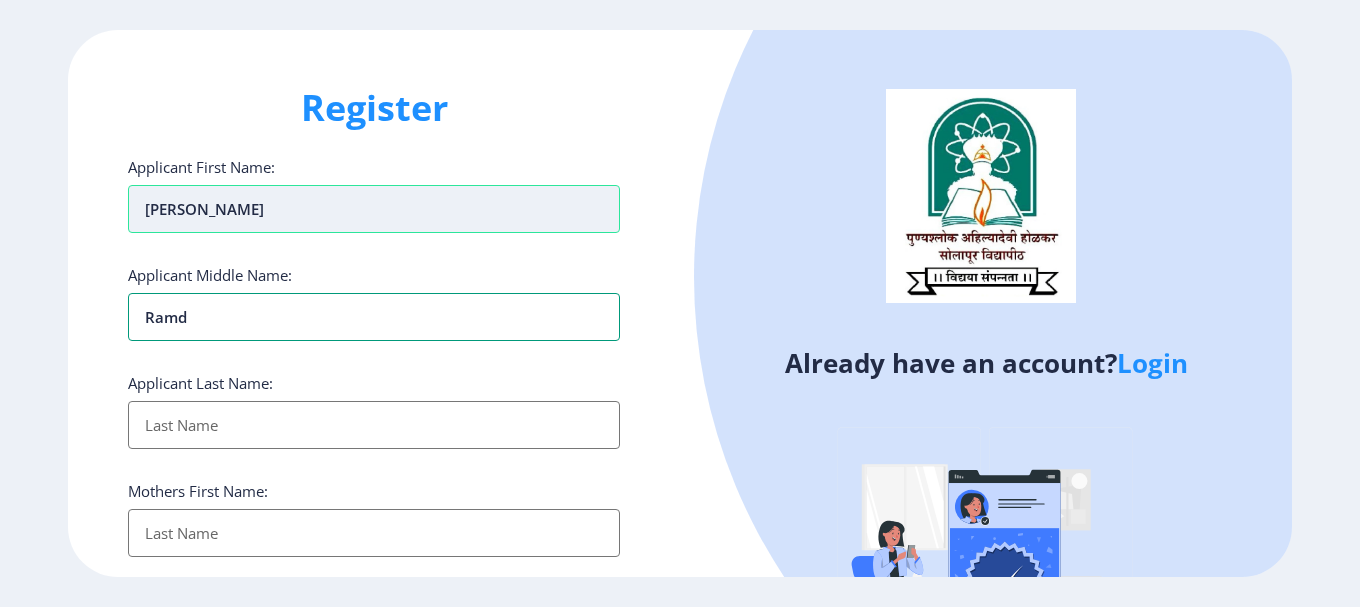 type on "Ramda" 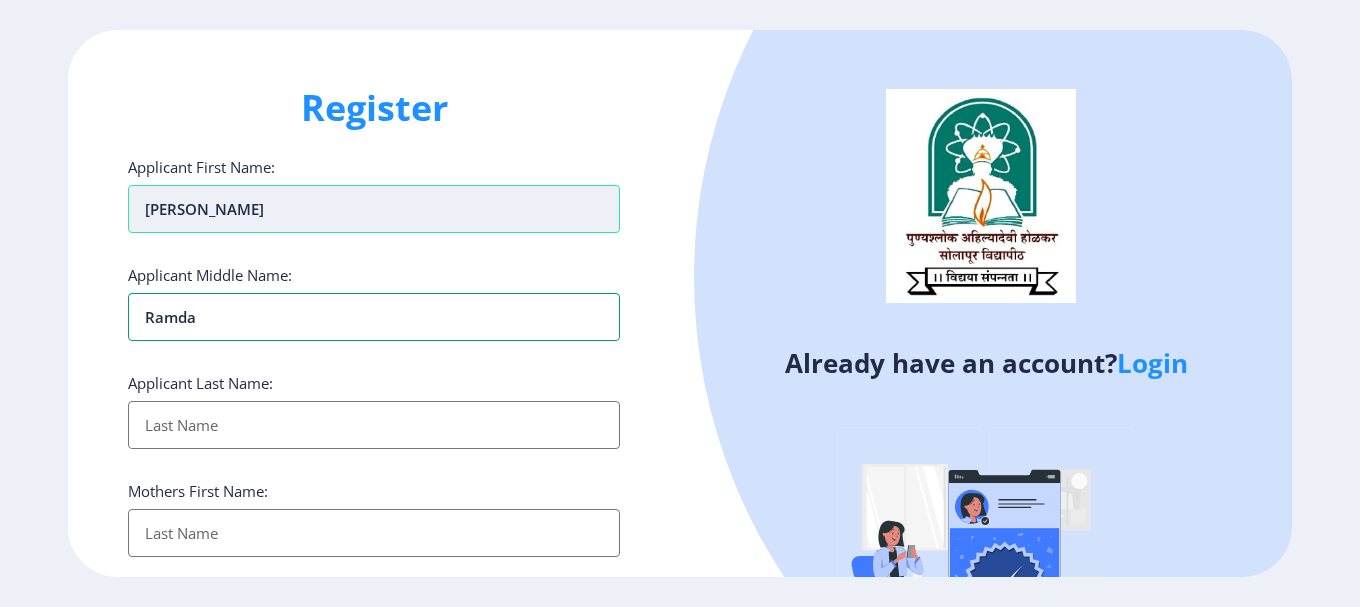 type on "Ramdas" 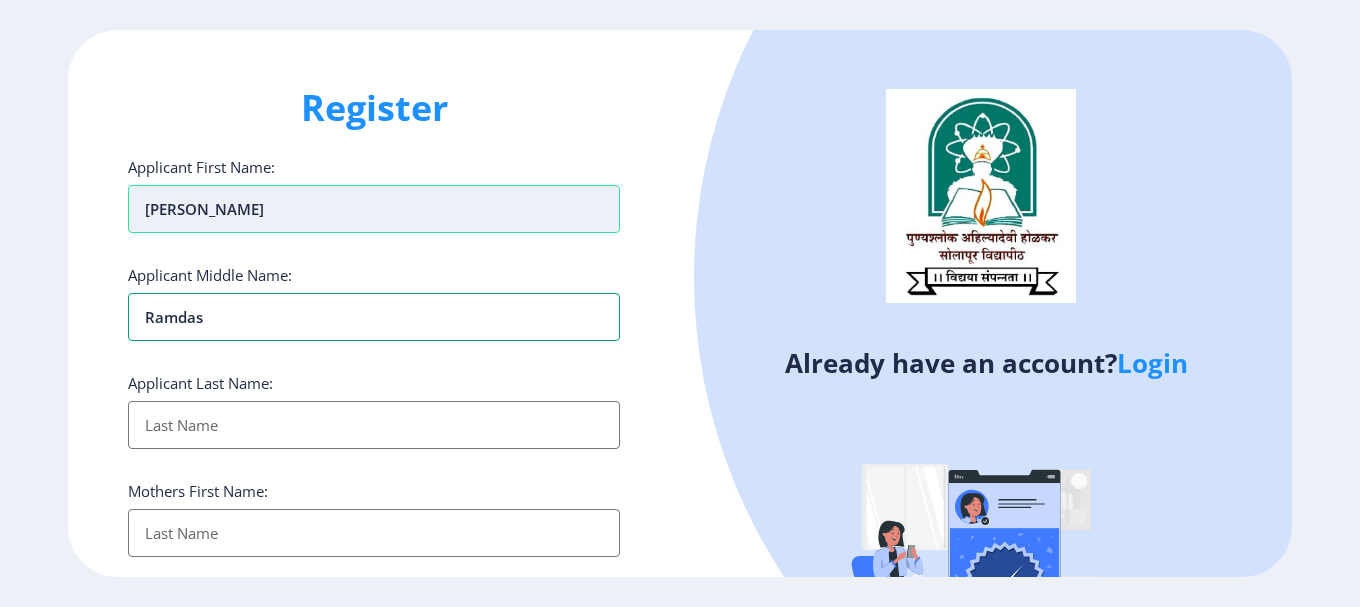type on "Ramdas" 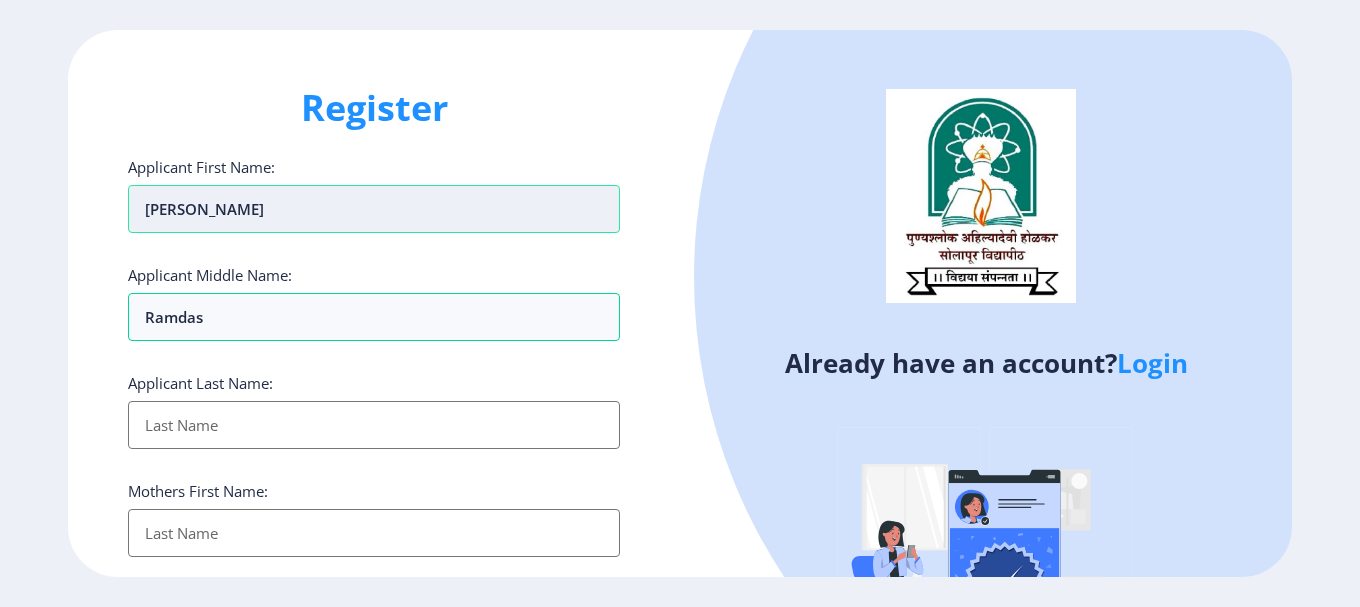 type on "S" 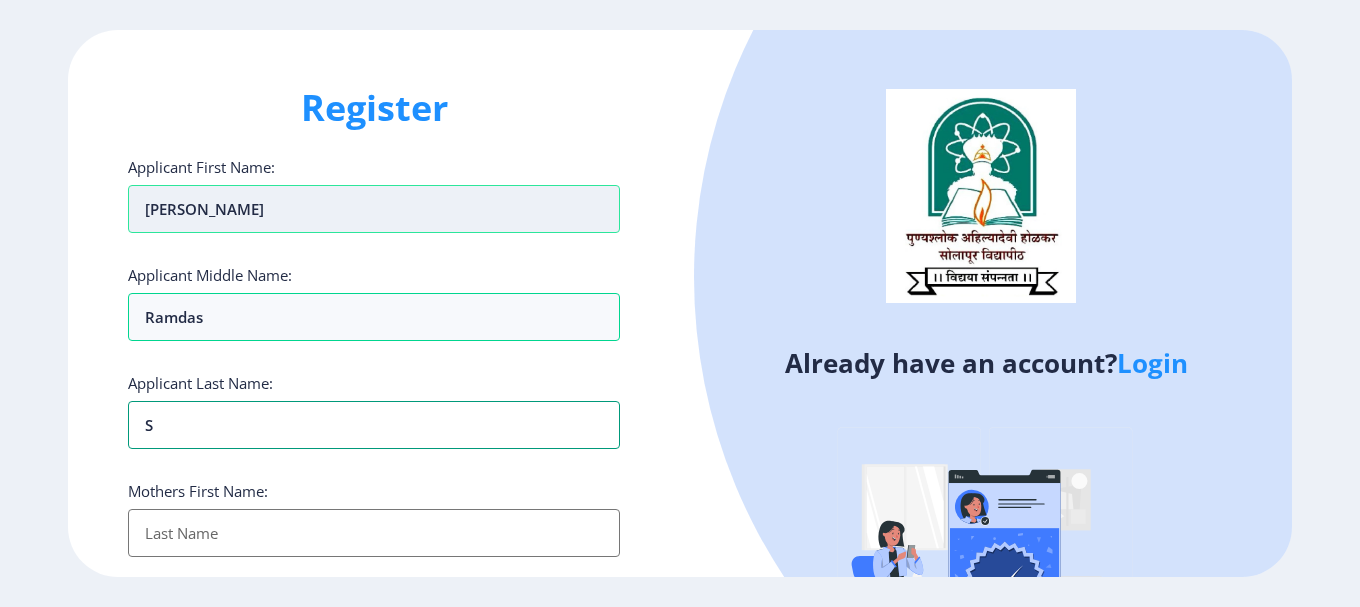 type on "Sa" 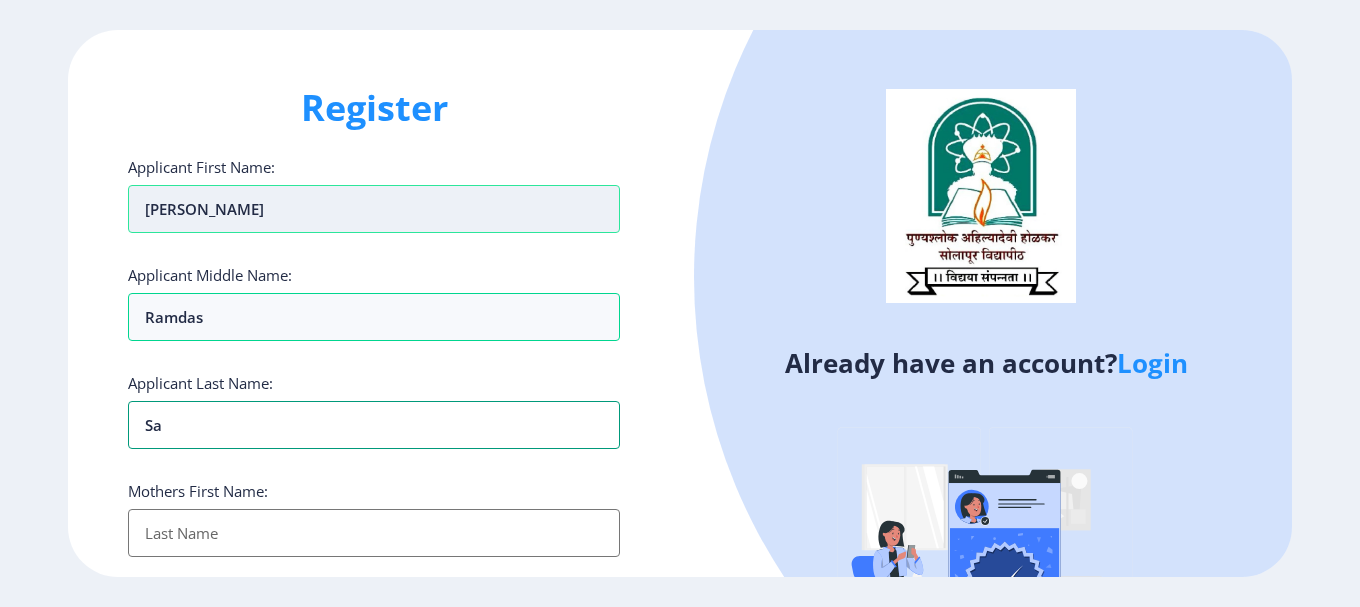 type on "[PERSON_NAME]" 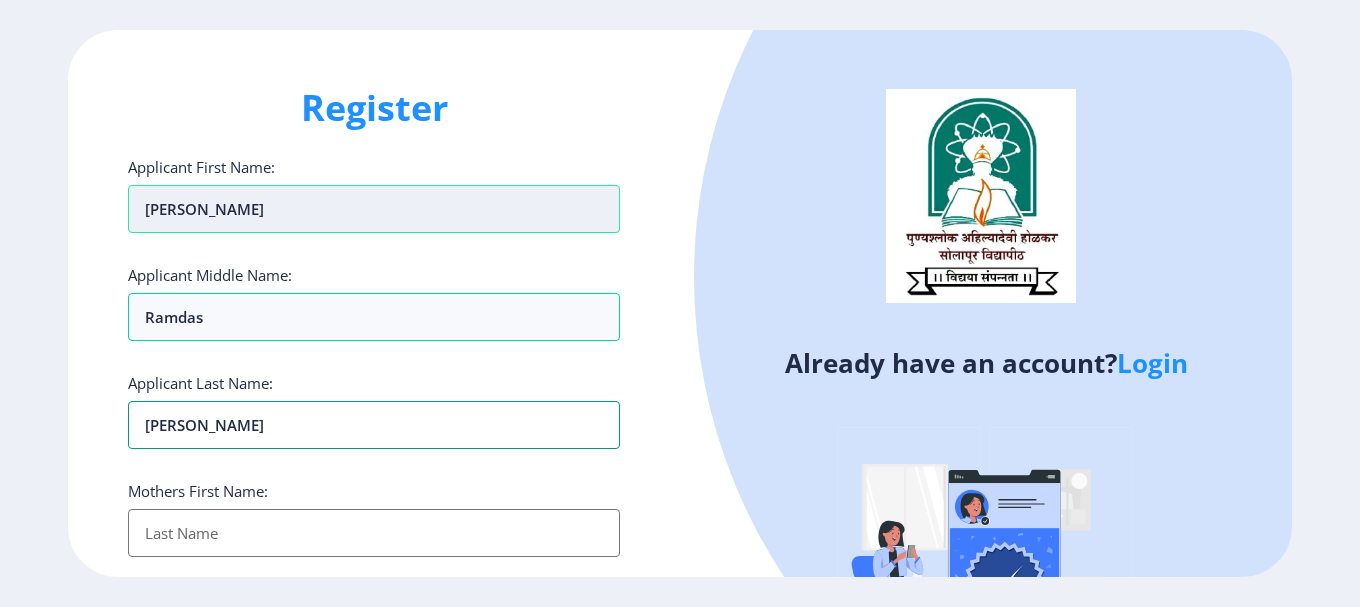 type on "Salg" 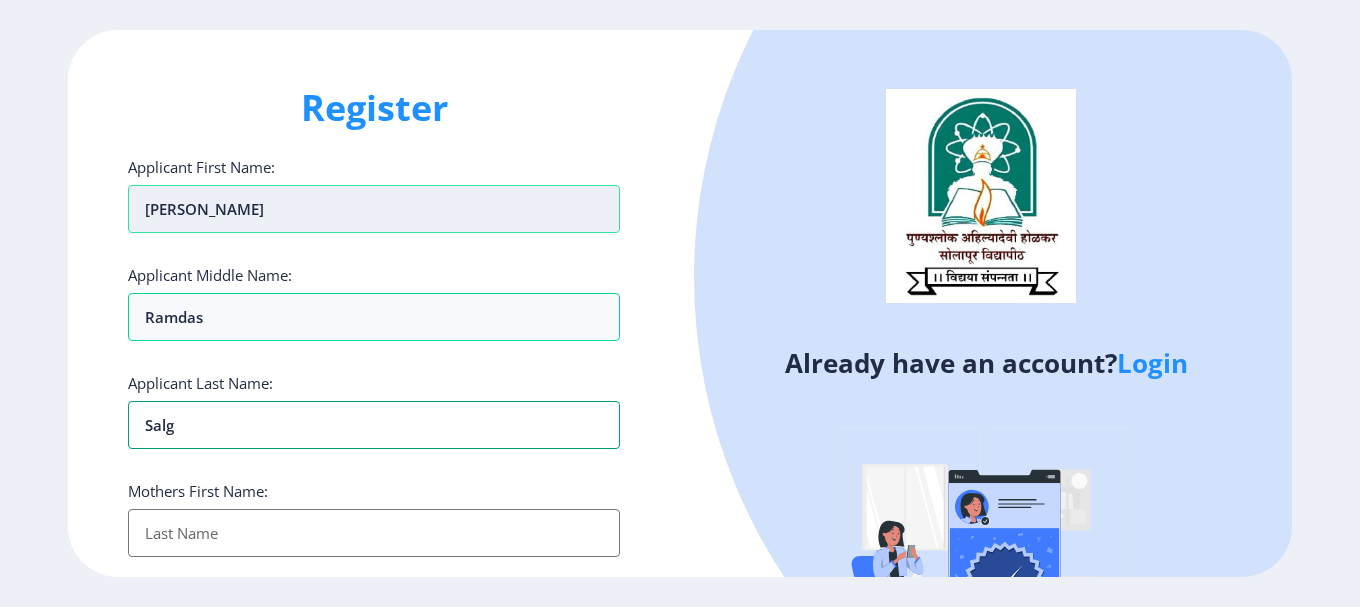 type on "Salgu" 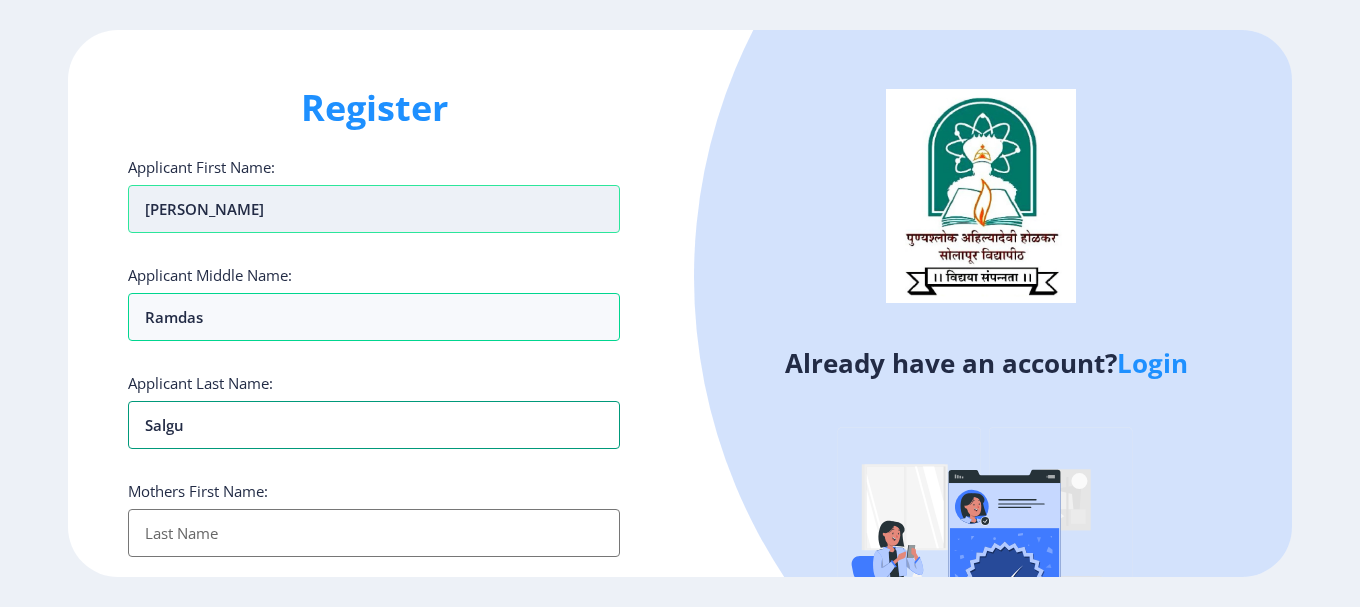 type on "Salgud" 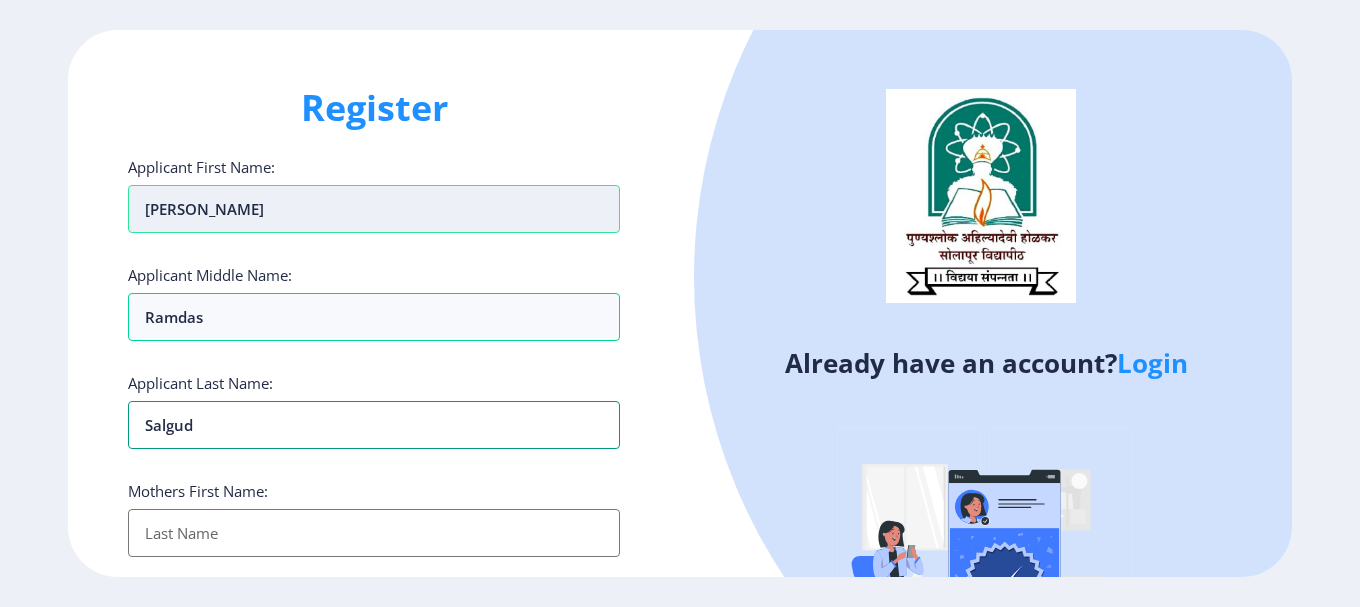 type on "[PERSON_NAME]" 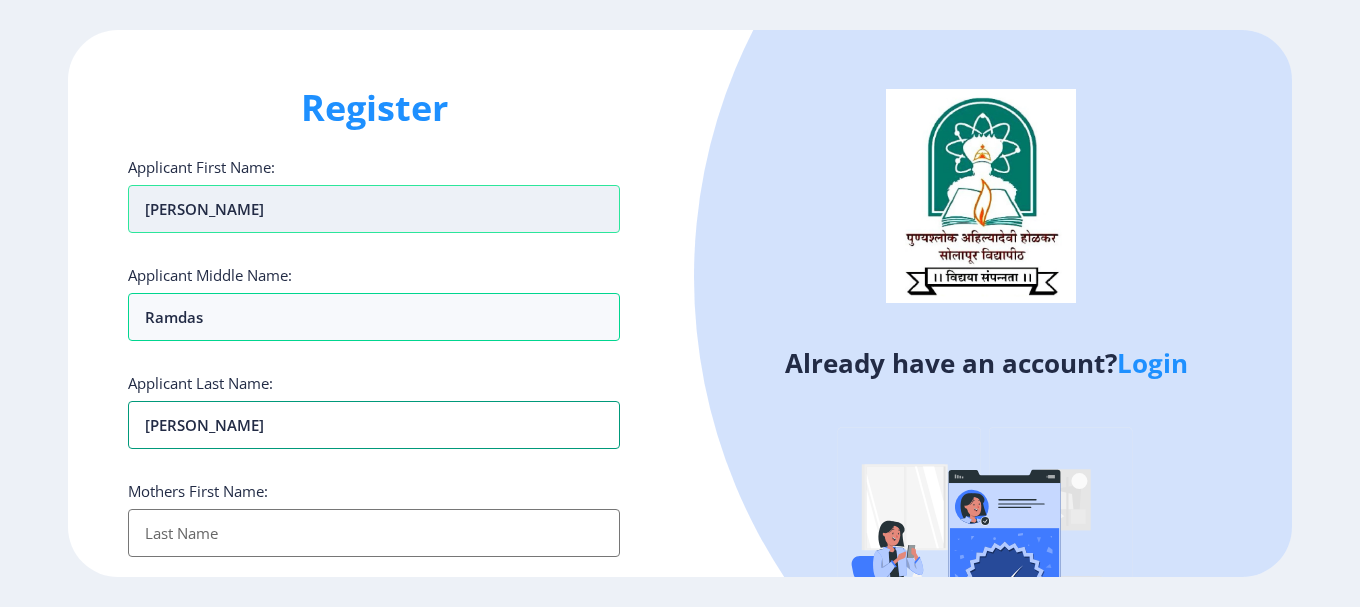 type on "[PERSON_NAME]" 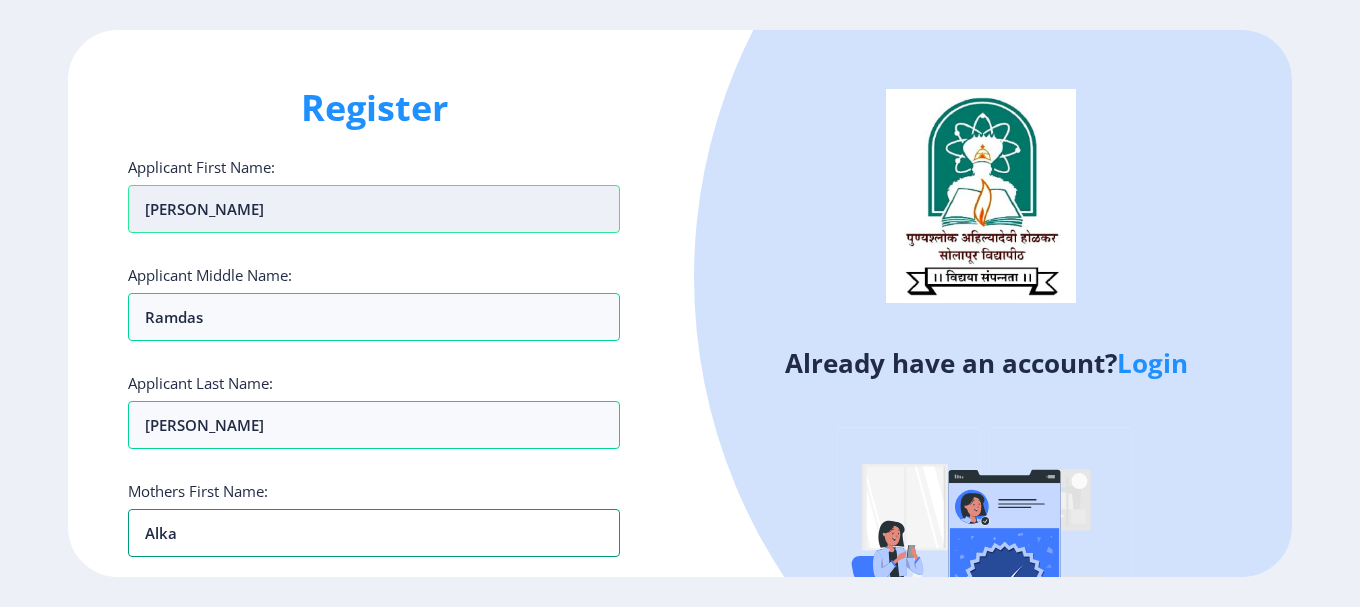 type on "Alka" 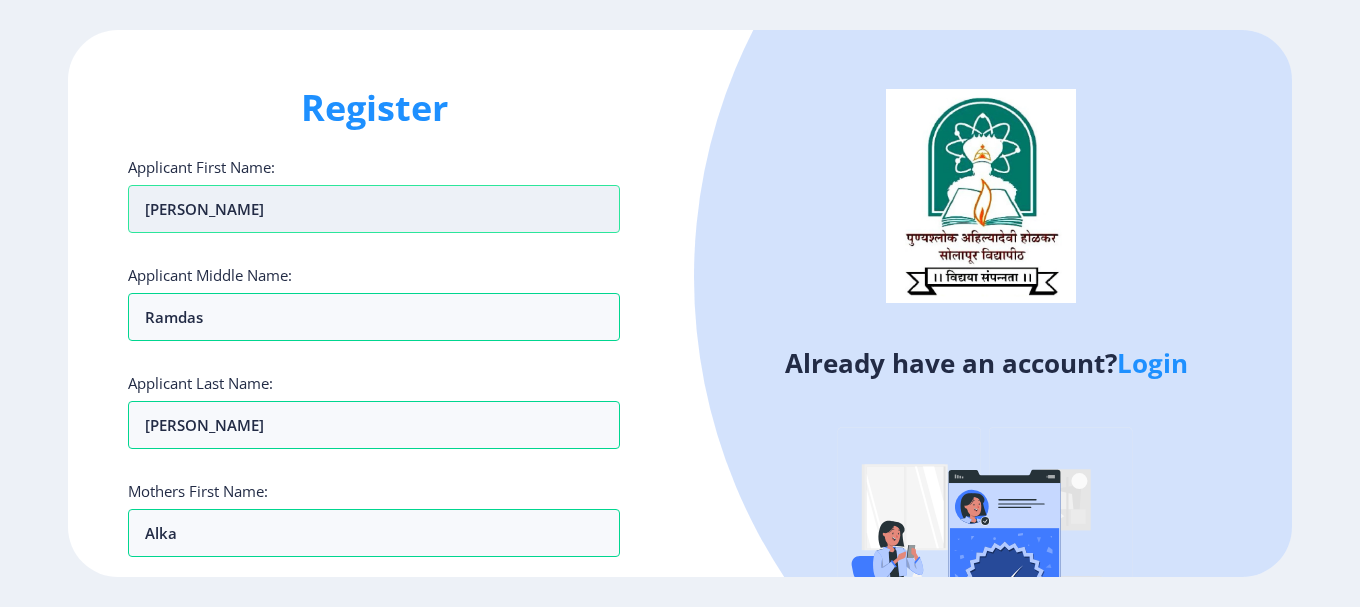 scroll, scrollTop: 357, scrollLeft: 0, axis: vertical 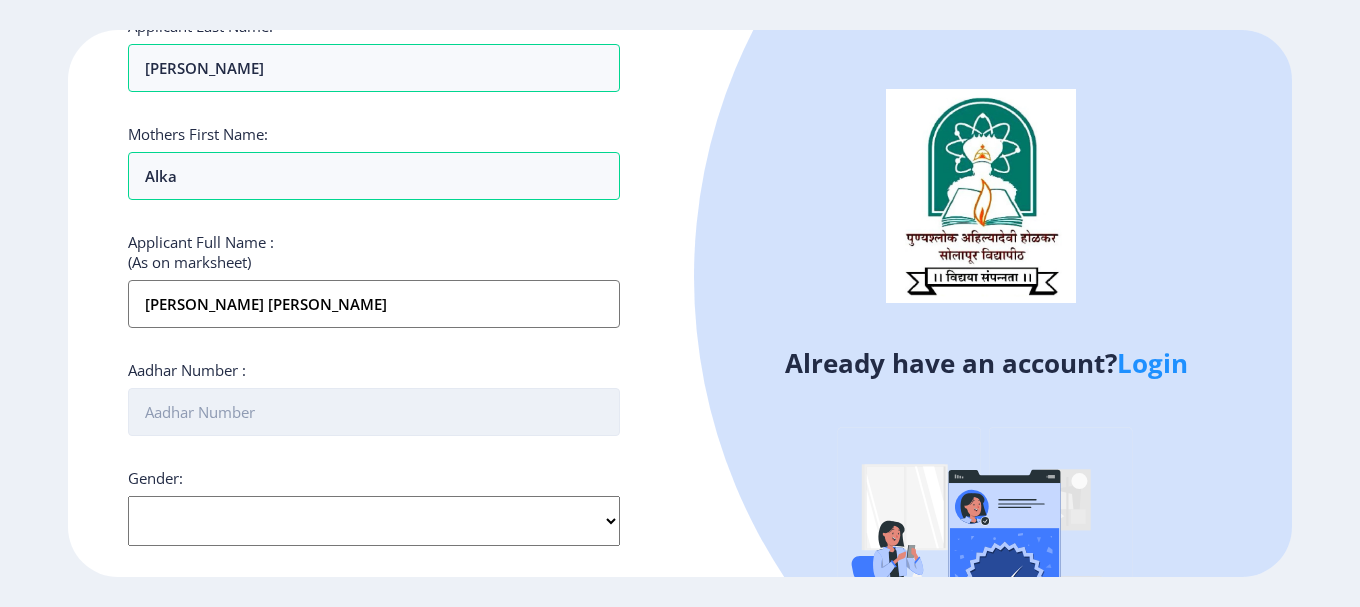 click on "Aadhar Number :" at bounding box center (374, 412) 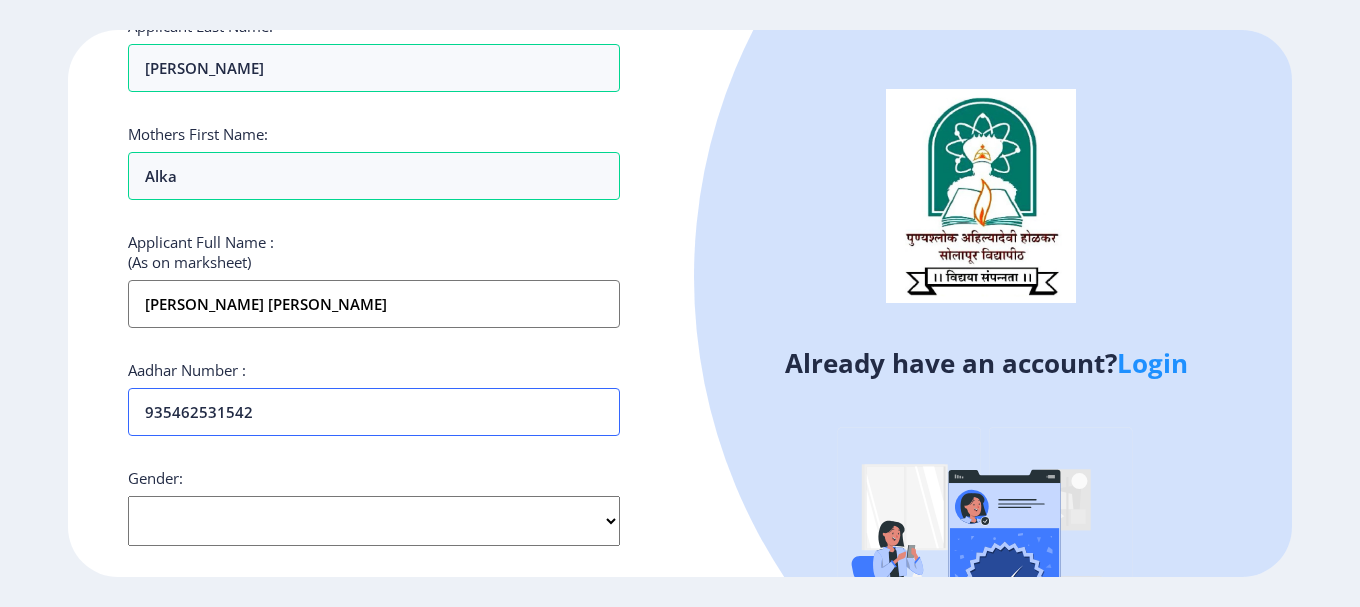 type on "935462531542" 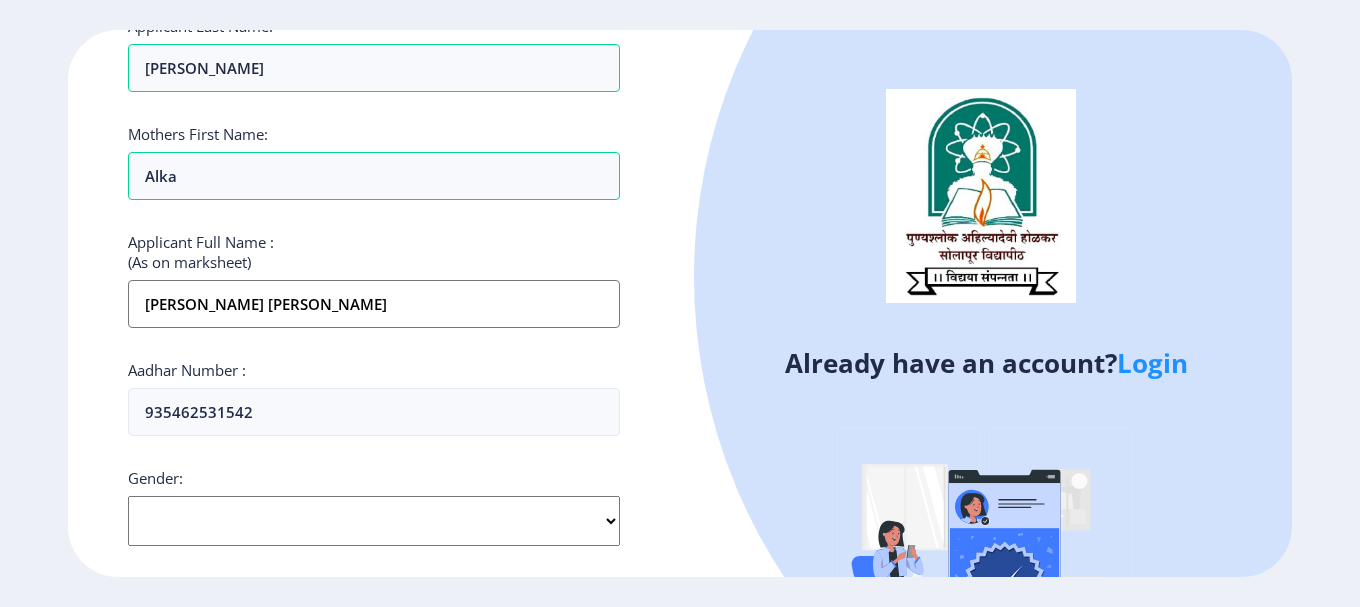 click on "Select Gender [DEMOGRAPHIC_DATA] [DEMOGRAPHIC_DATA] Other" 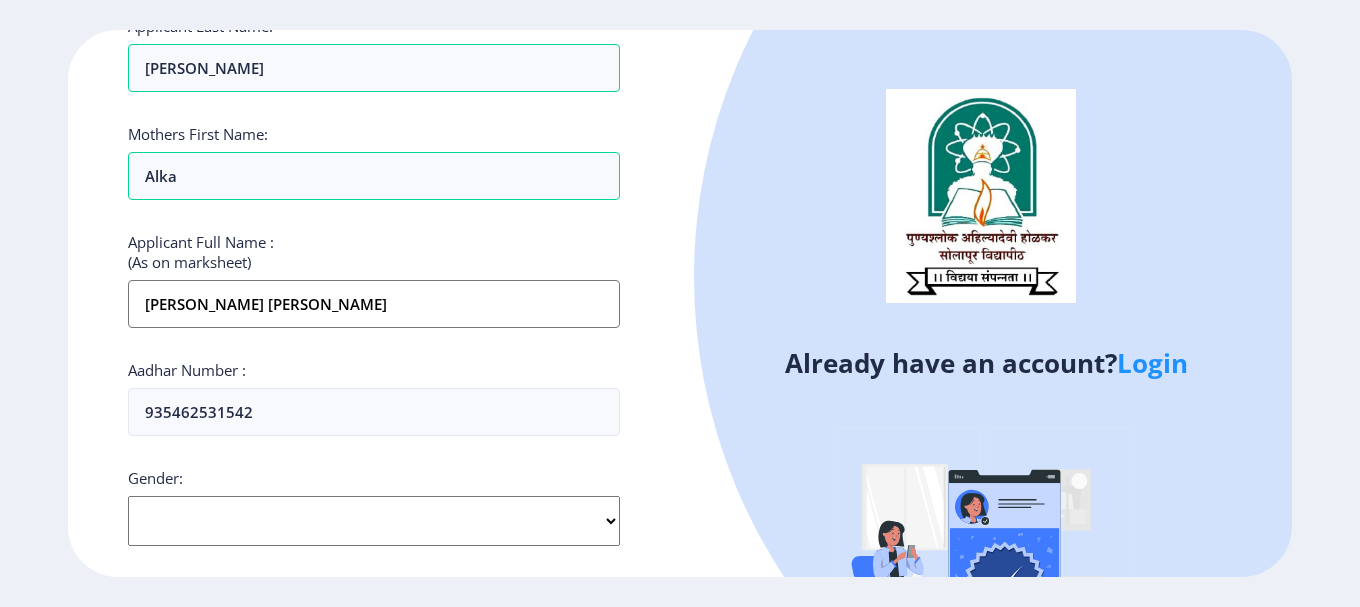 select on "[DEMOGRAPHIC_DATA]" 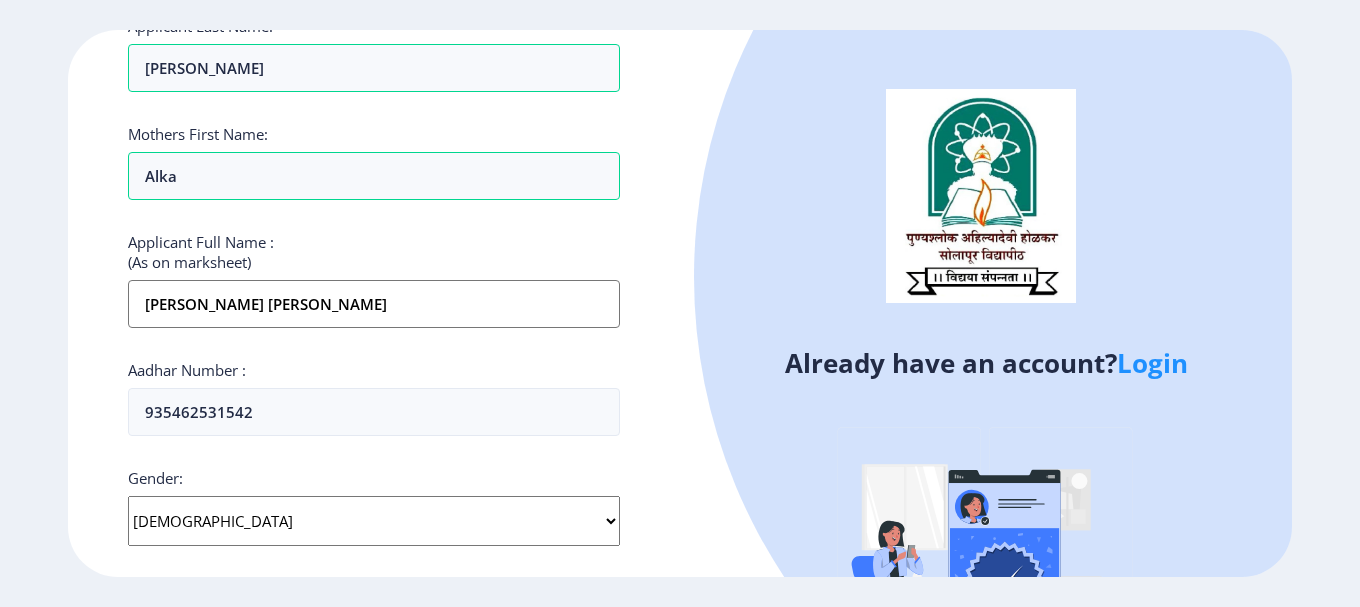 click on "Select Gender [DEMOGRAPHIC_DATA] [DEMOGRAPHIC_DATA] Other" 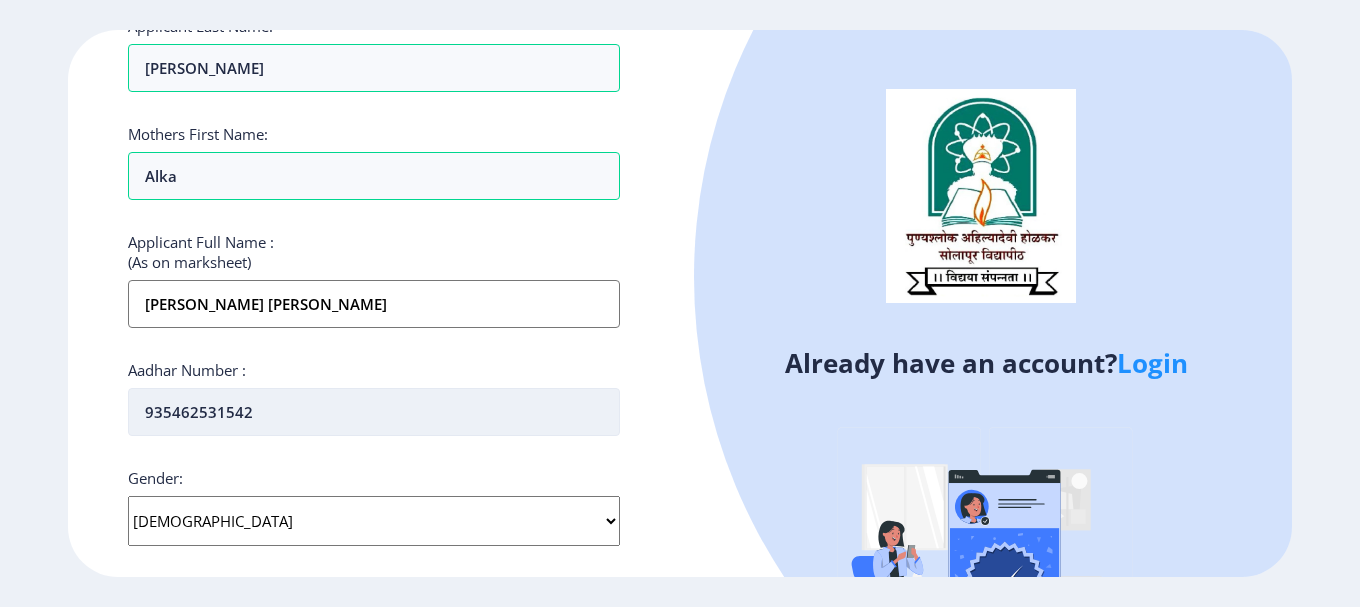 scroll, scrollTop: 757, scrollLeft: 0, axis: vertical 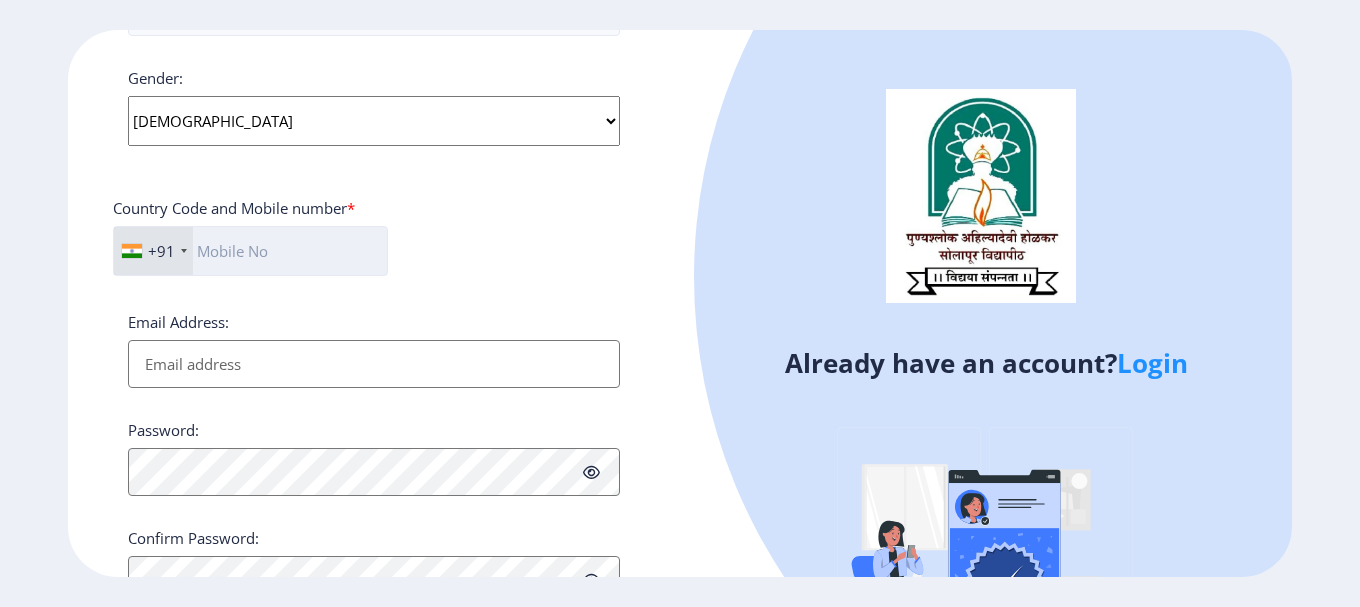 click 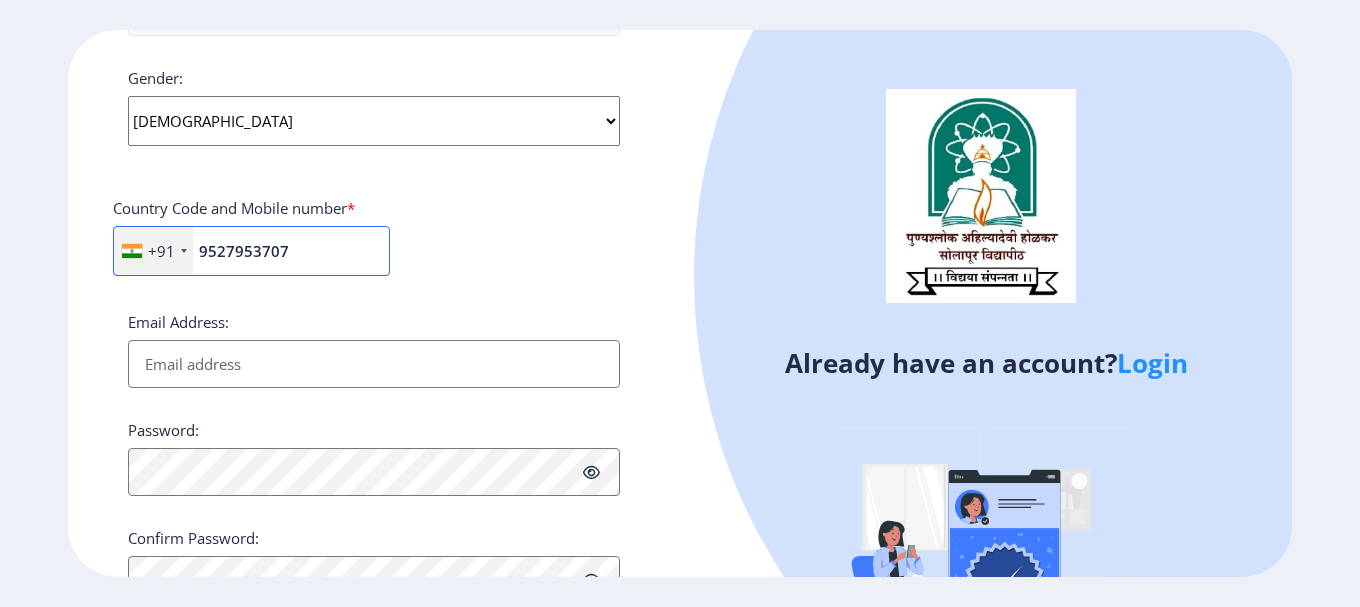 type on "9527953707" 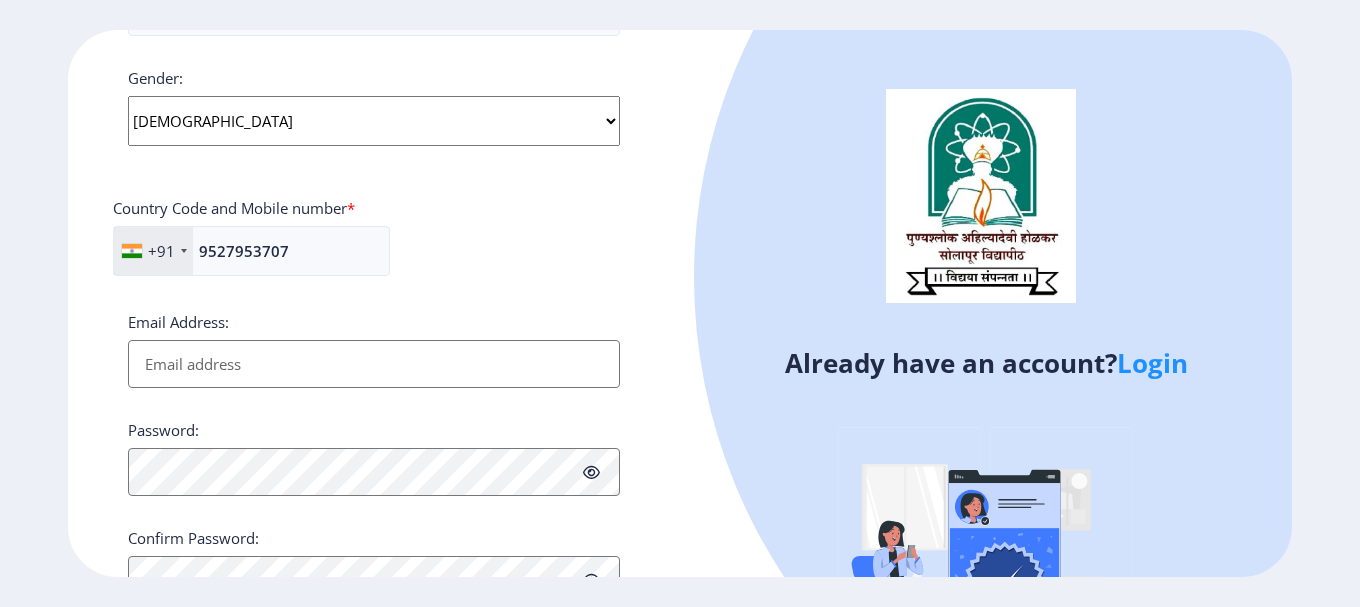 click on "Email Address:" at bounding box center [374, 364] 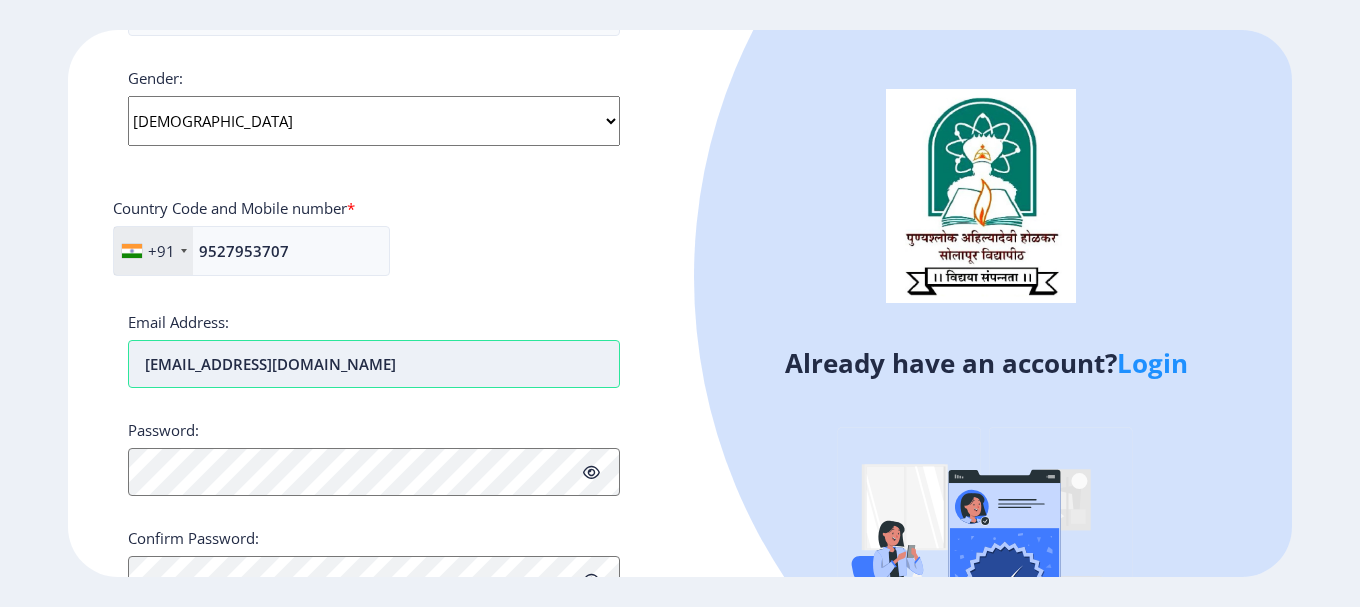 type on "[EMAIL_ADDRESS][DOMAIN_NAME]" 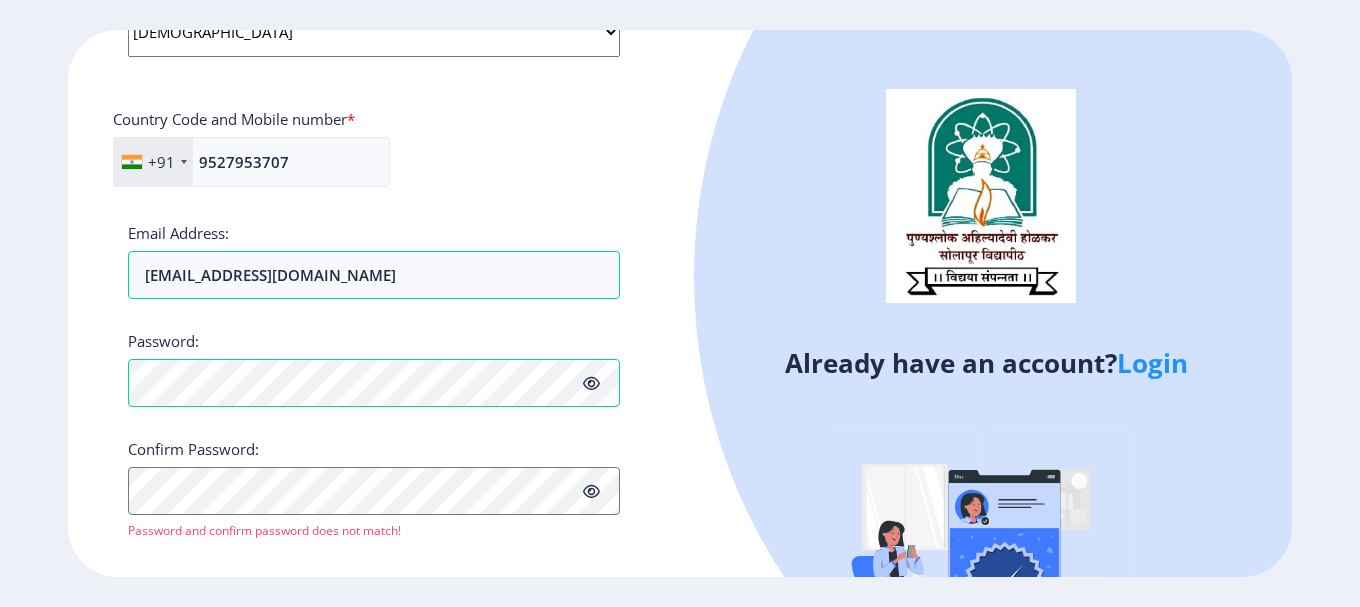click 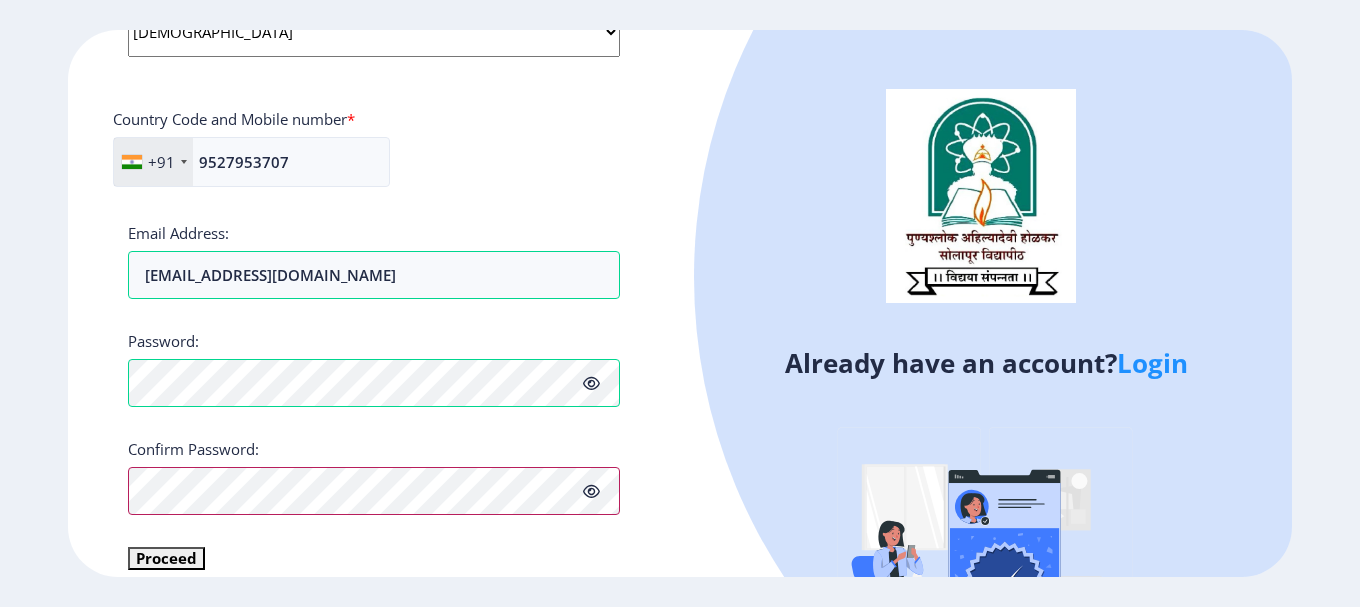 scroll, scrollTop: 869, scrollLeft: 0, axis: vertical 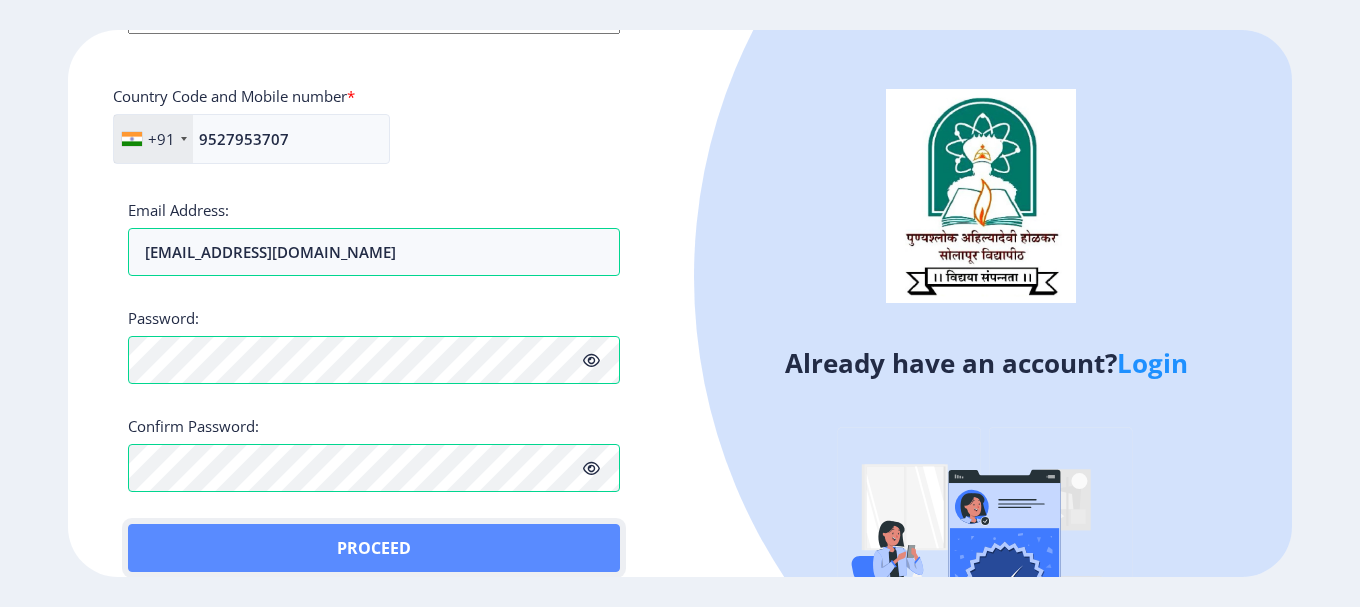 click on "Proceed" 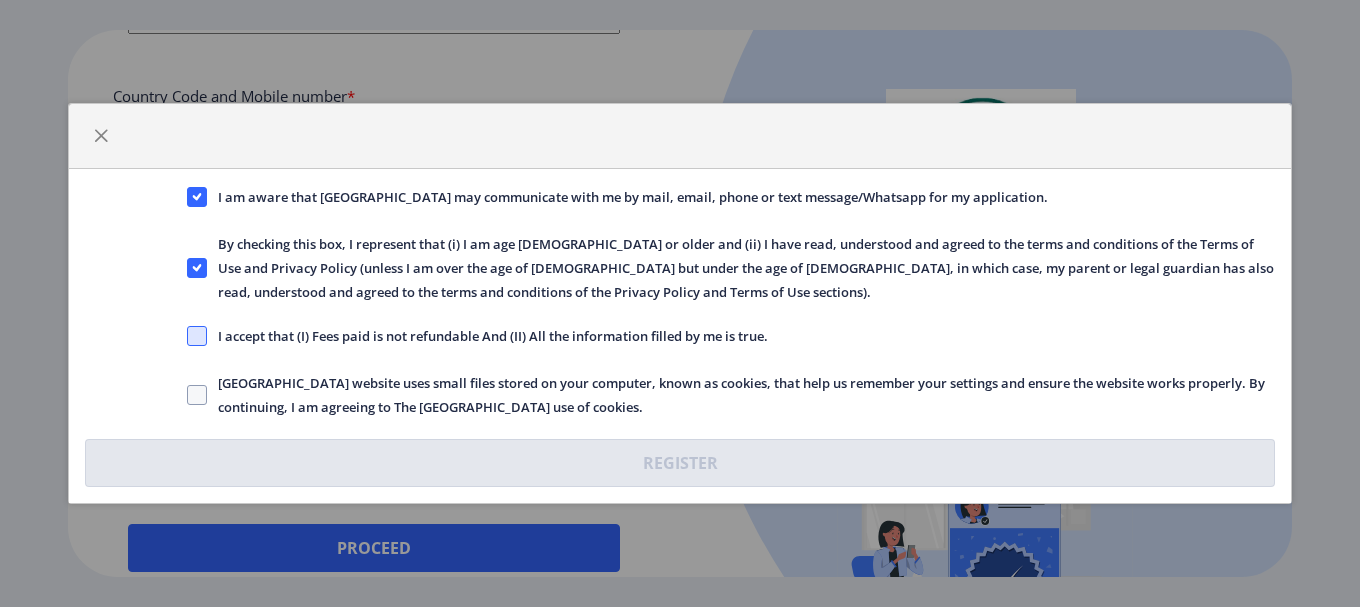 click 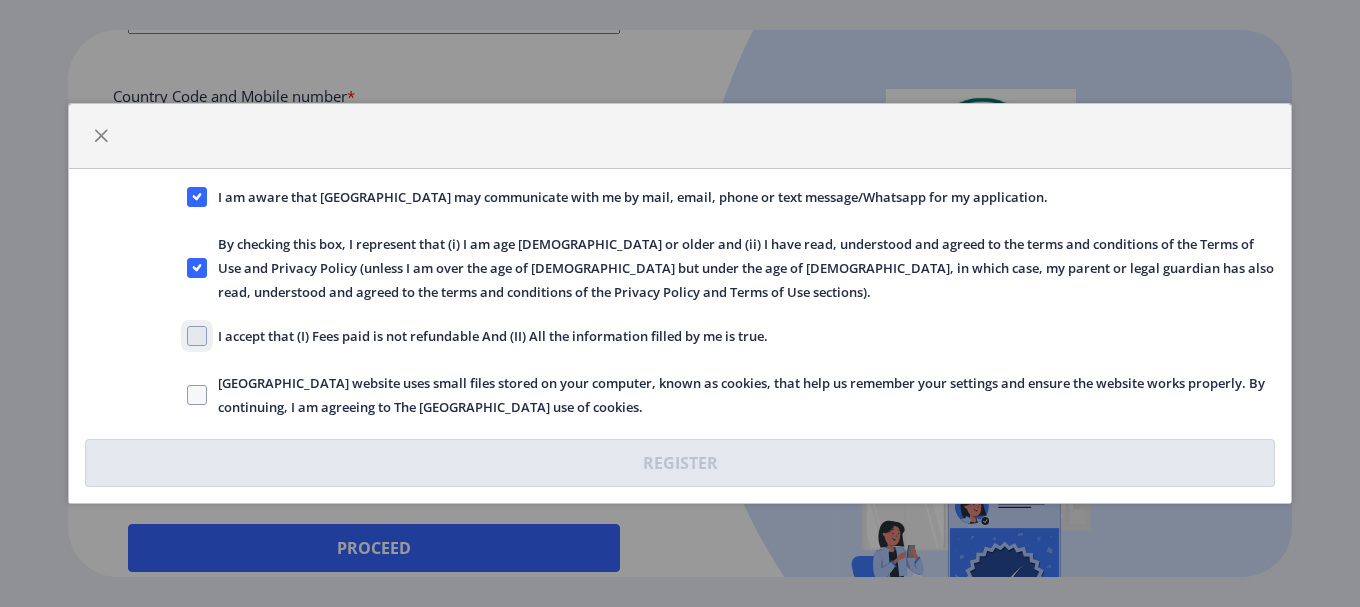click on "I accept that (I) Fees paid is not refundable And (II) All the information filled by me is true." 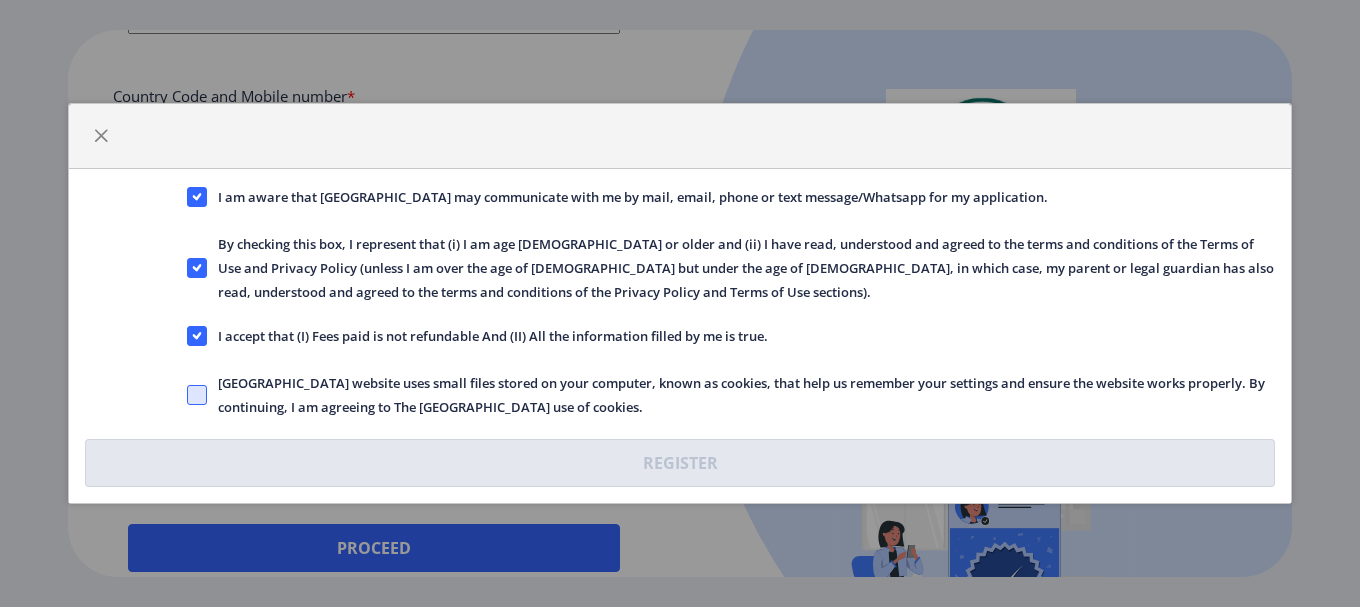 click 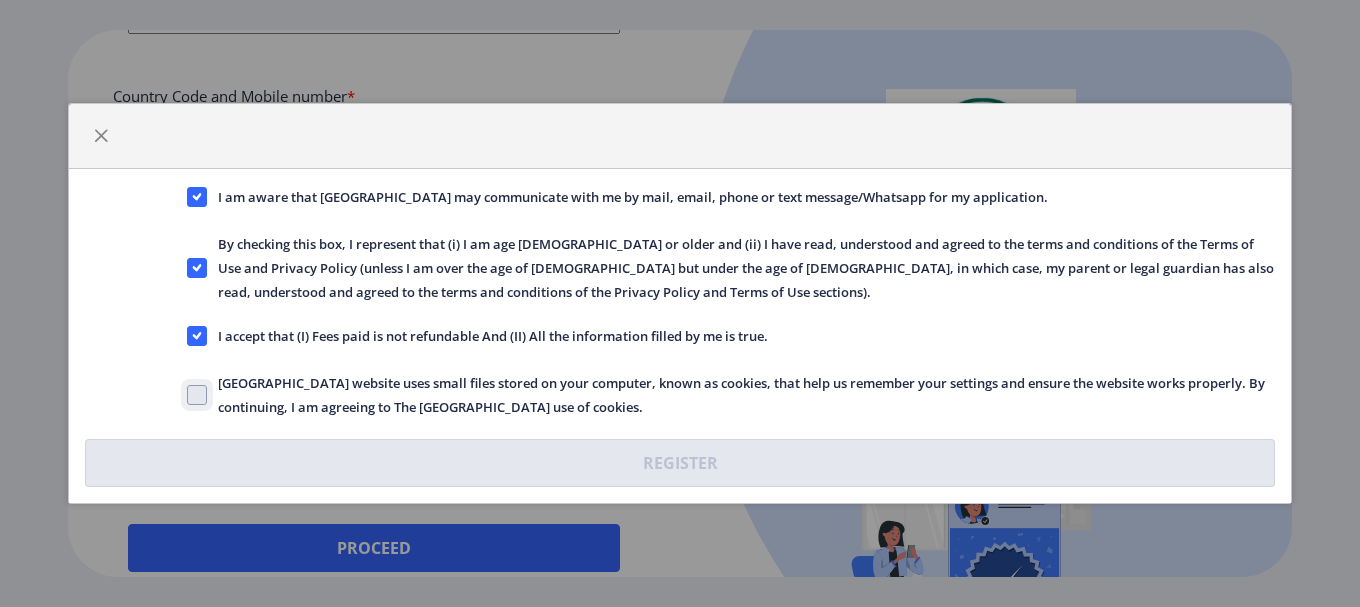 checkbox on "true" 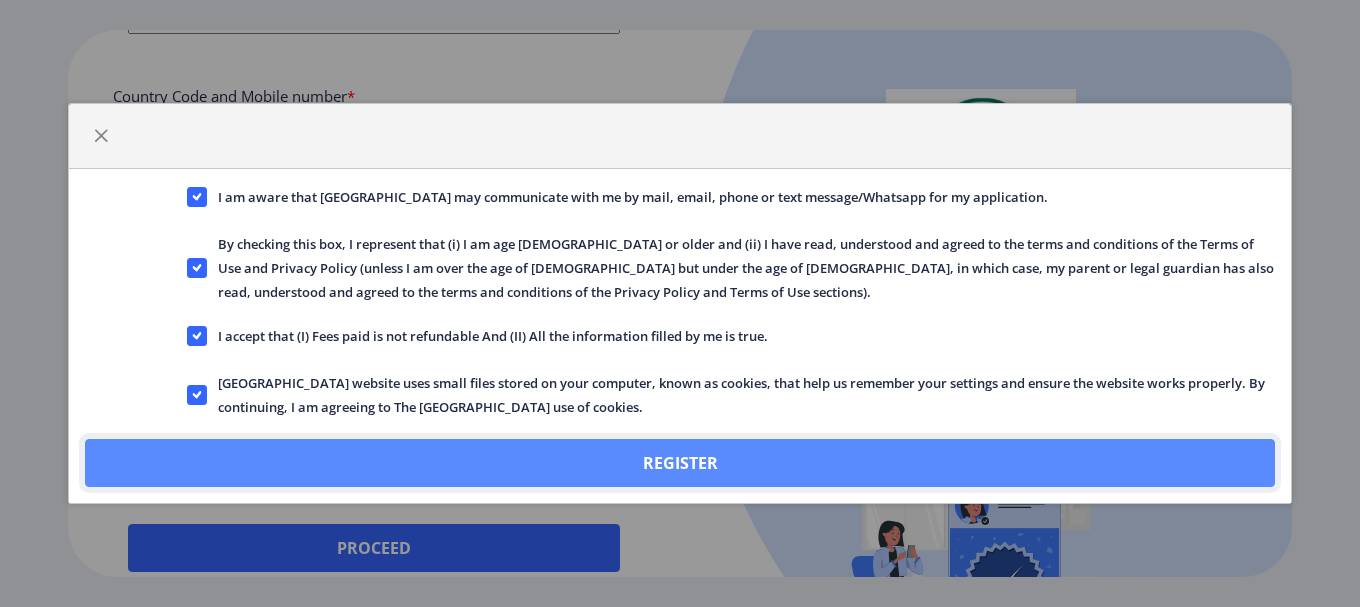 click on "Register" 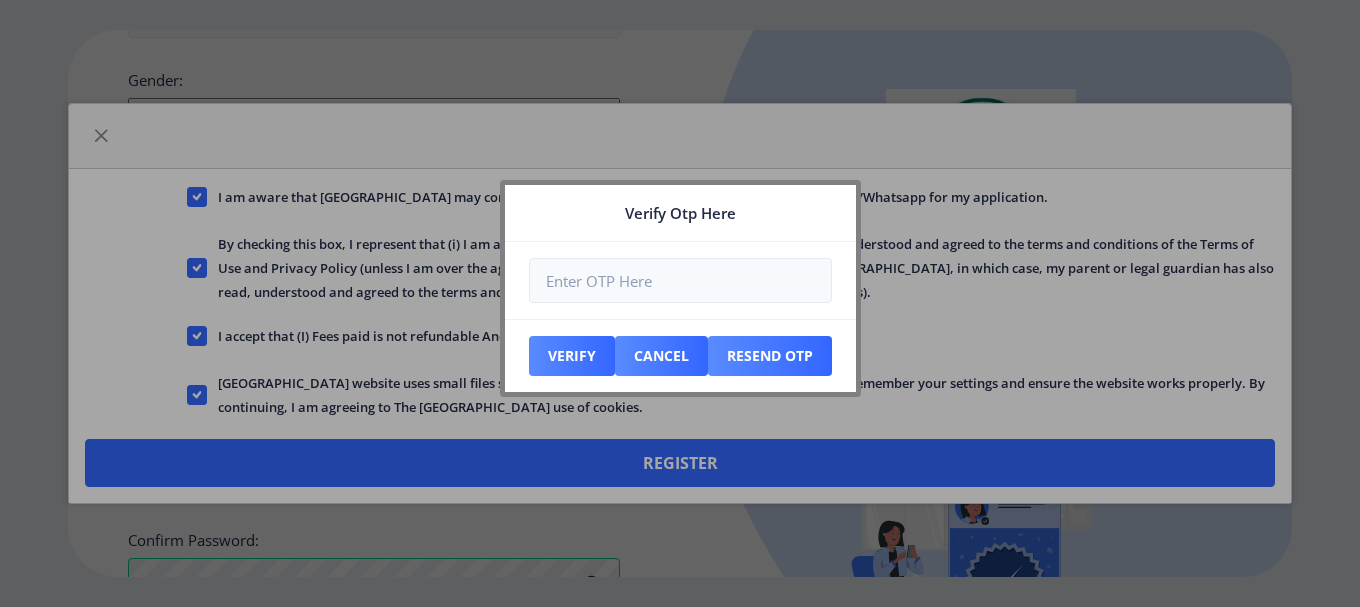 scroll, scrollTop: 983, scrollLeft: 0, axis: vertical 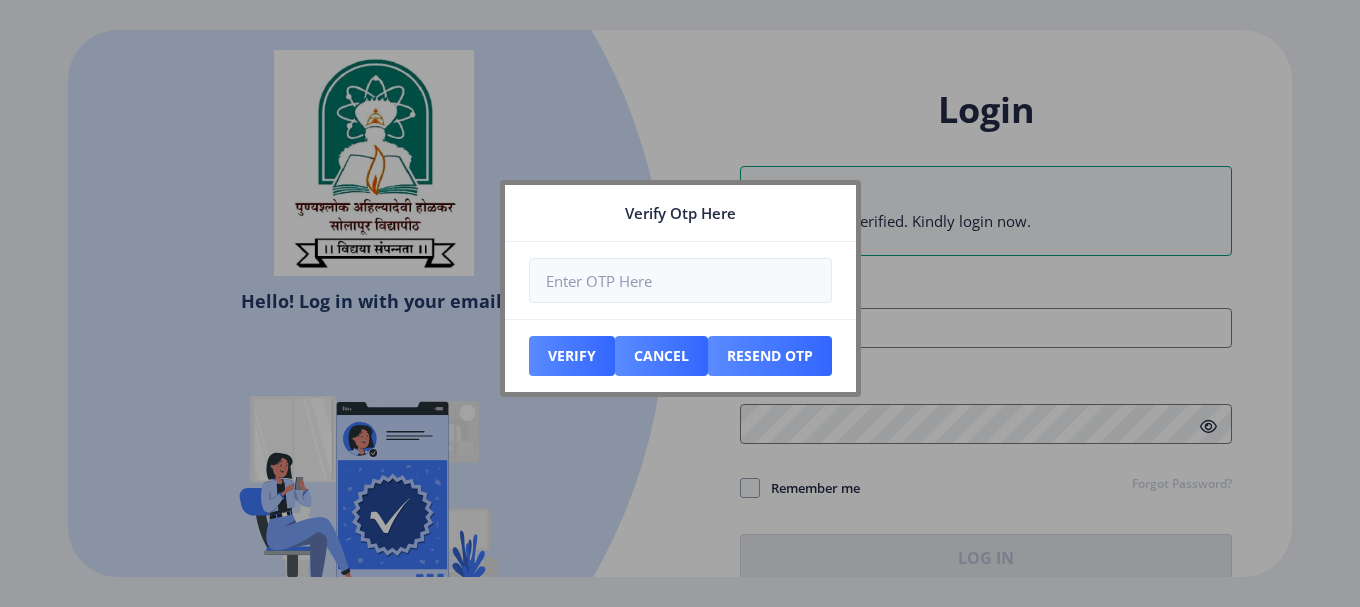 type on "[EMAIL_ADDRESS][DOMAIN_NAME]" 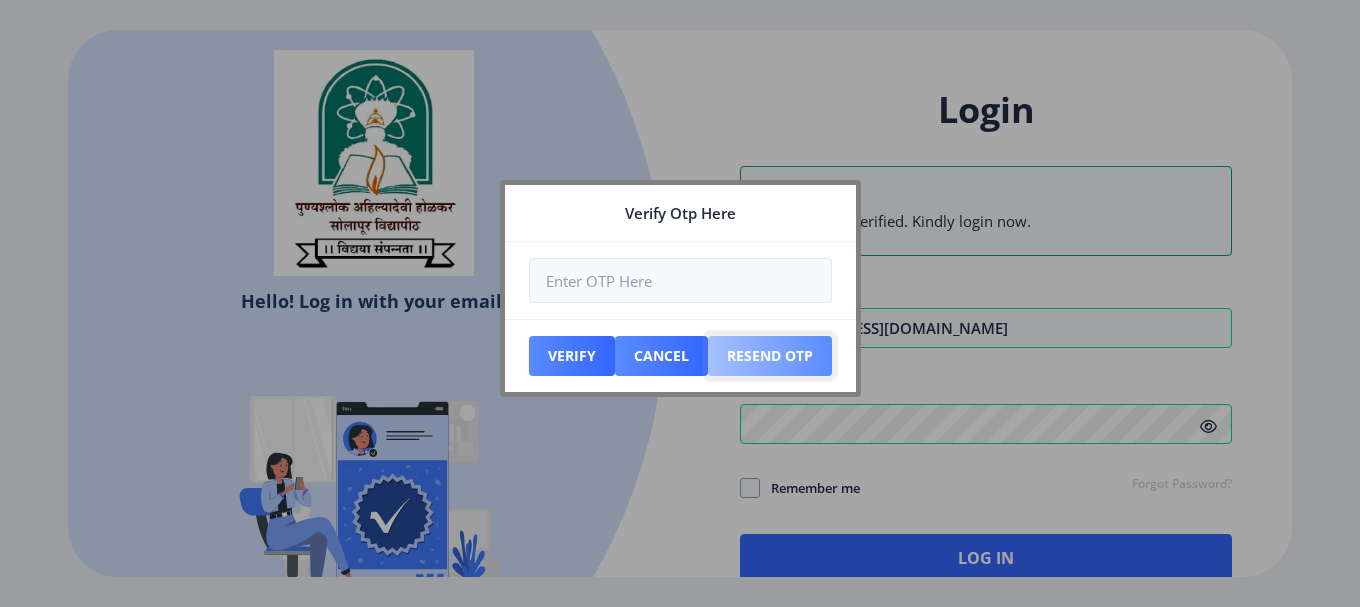 click on "Resend Otp" at bounding box center [572, 356] 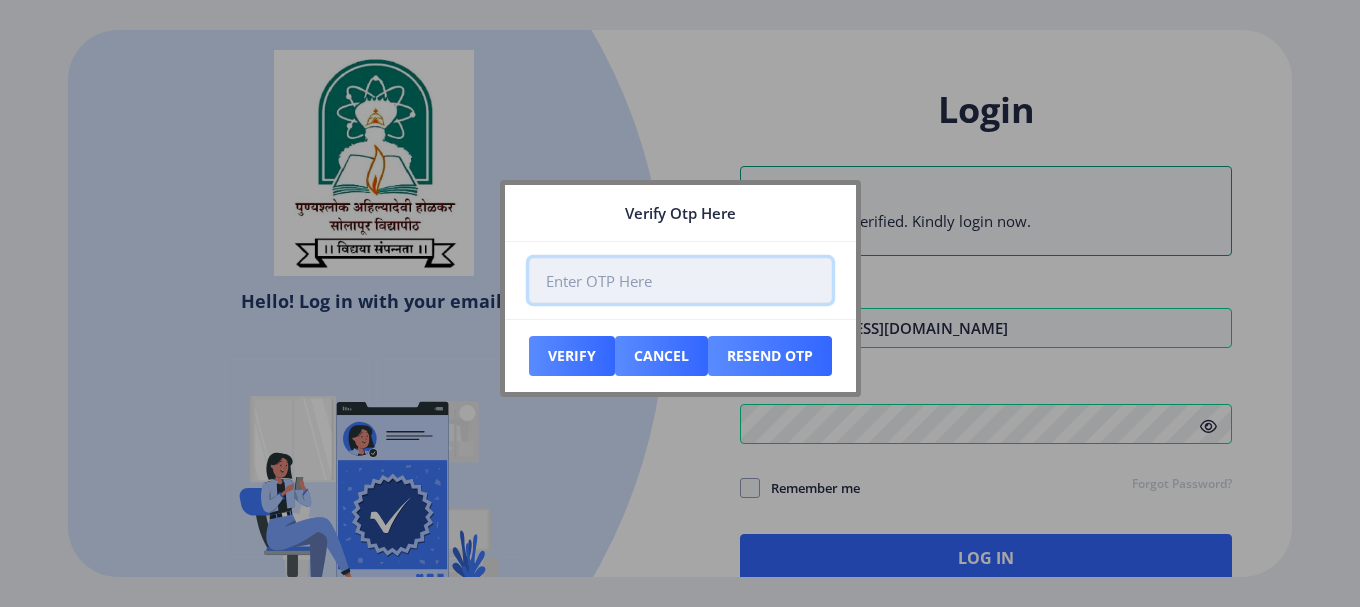 click at bounding box center [680, 280] 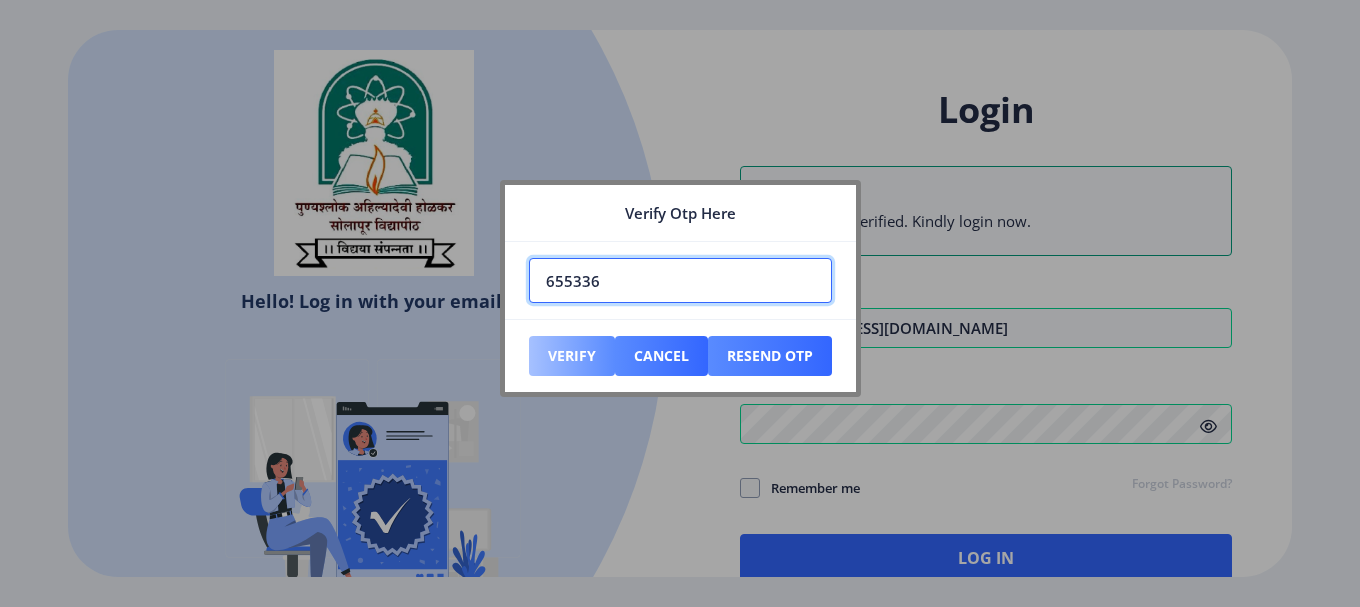 type on "655336" 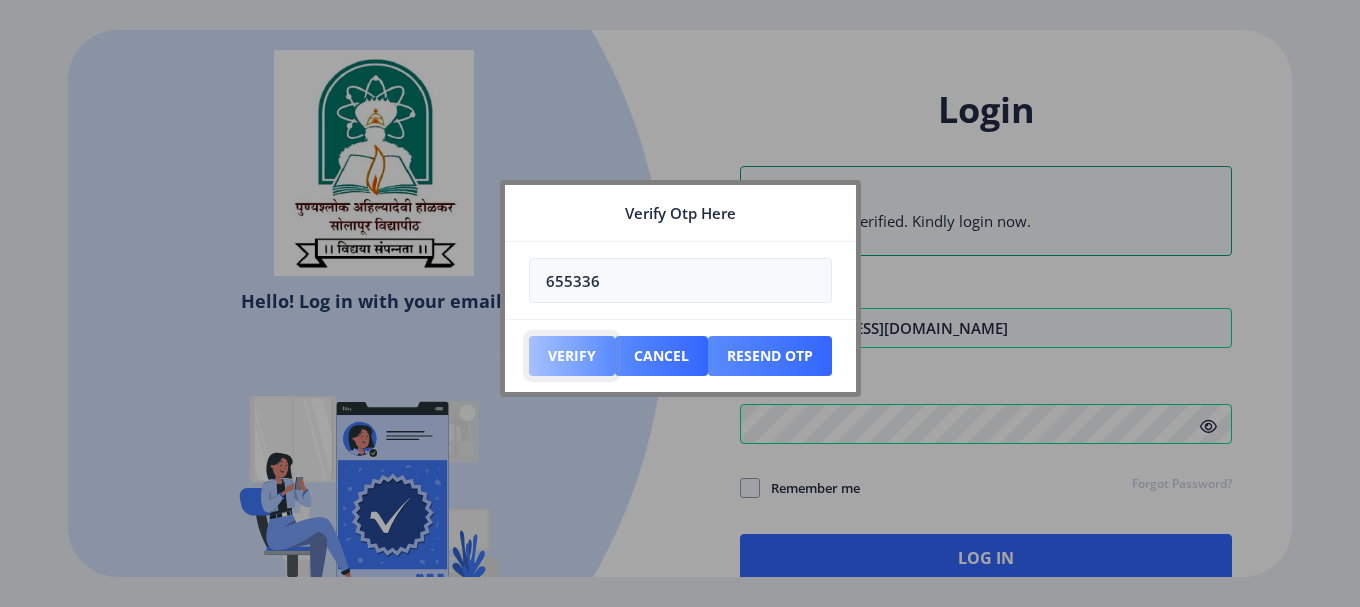 click on "Verify" at bounding box center (572, 356) 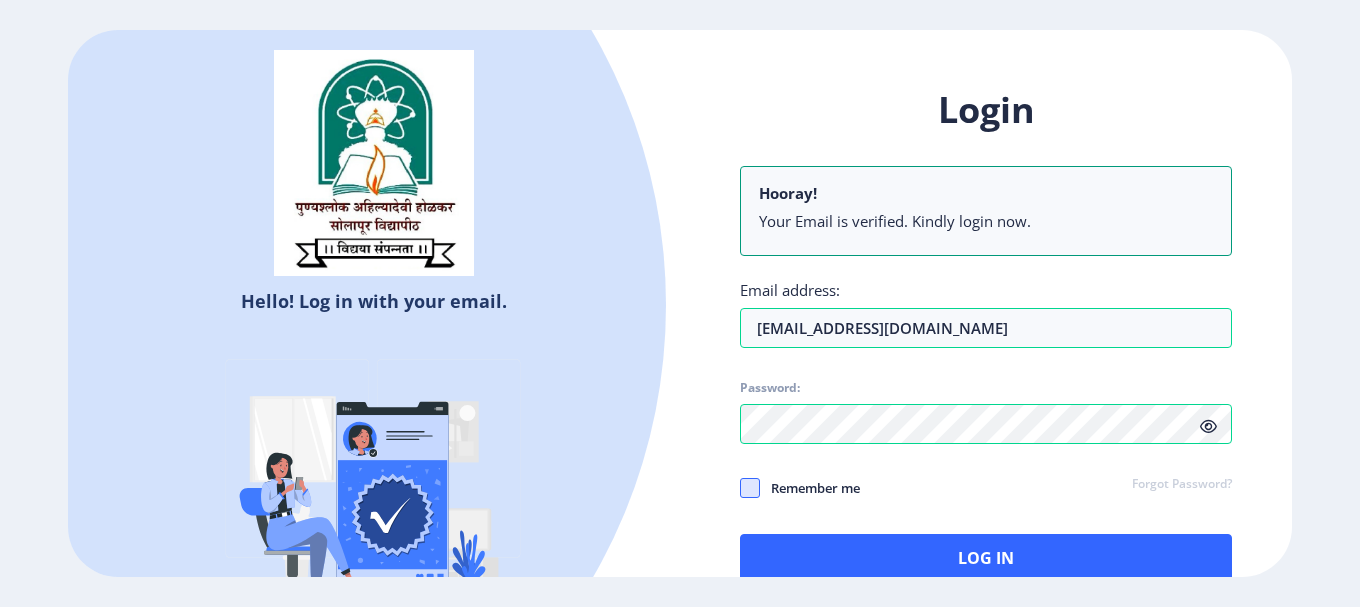 click 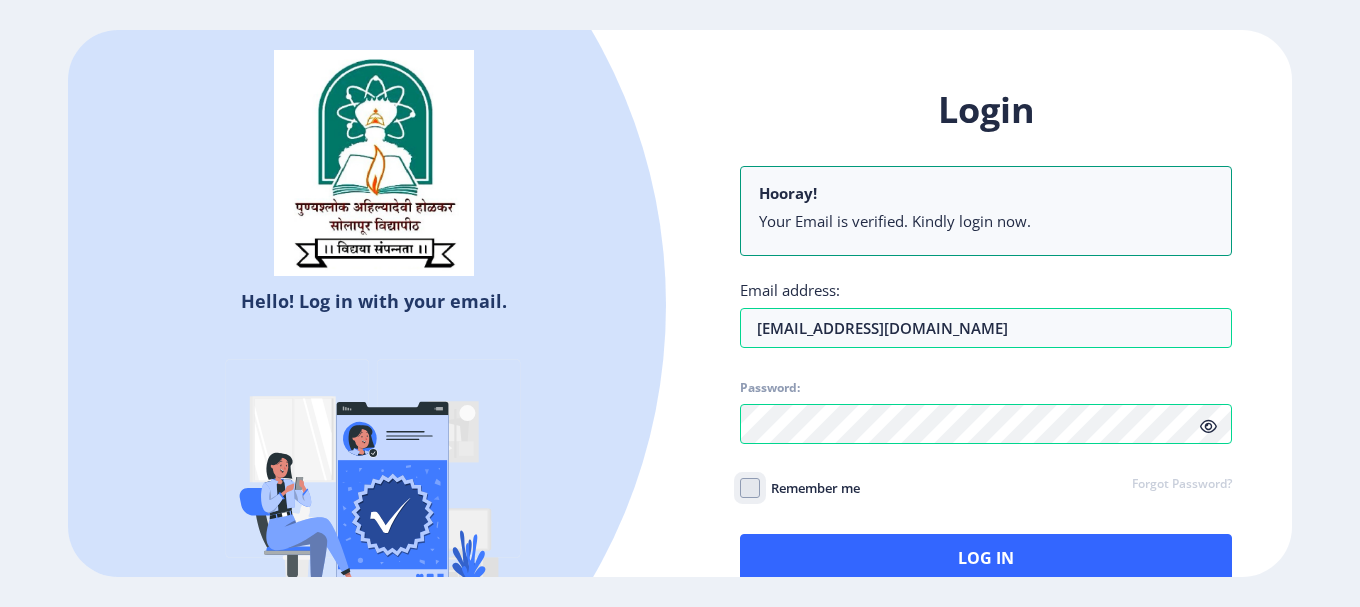 checkbox on "true" 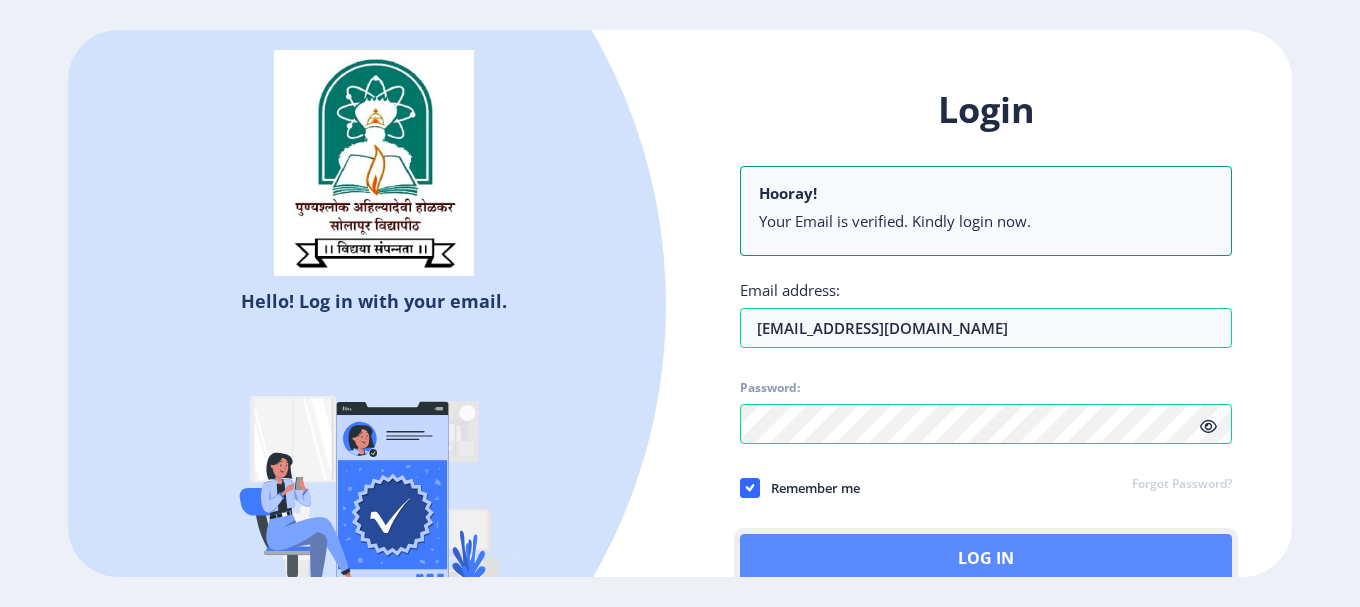 click on "Log In" 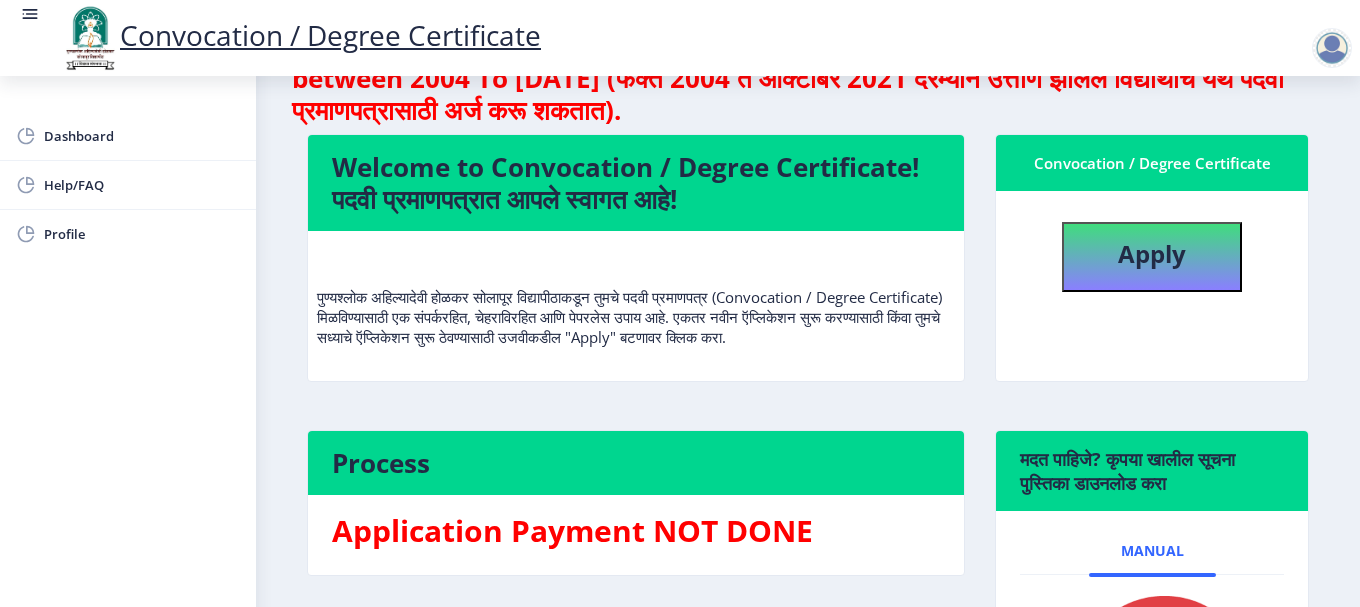 scroll, scrollTop: 0, scrollLeft: 0, axis: both 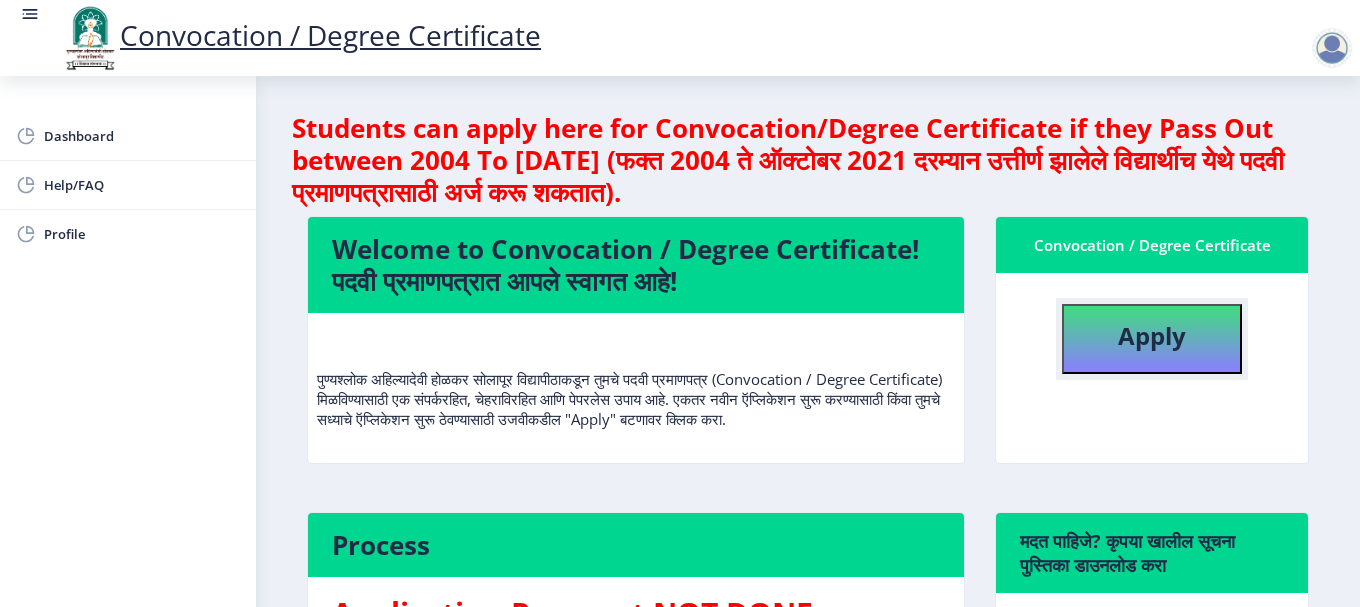 click on "Apply" 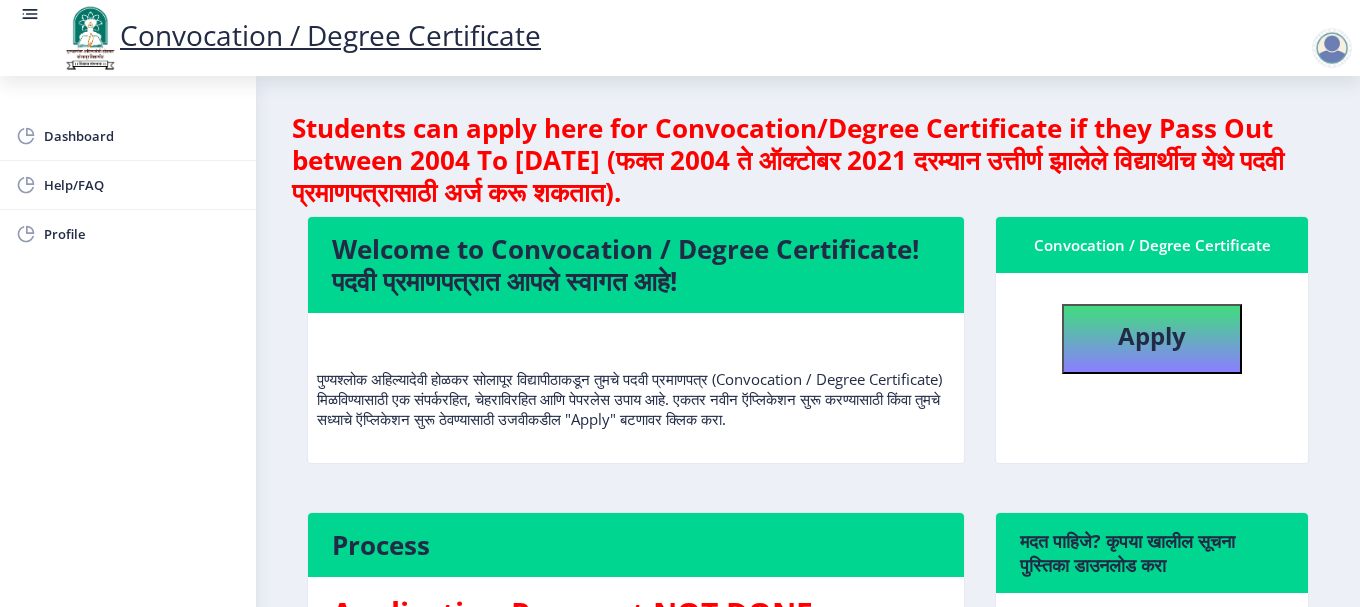 select 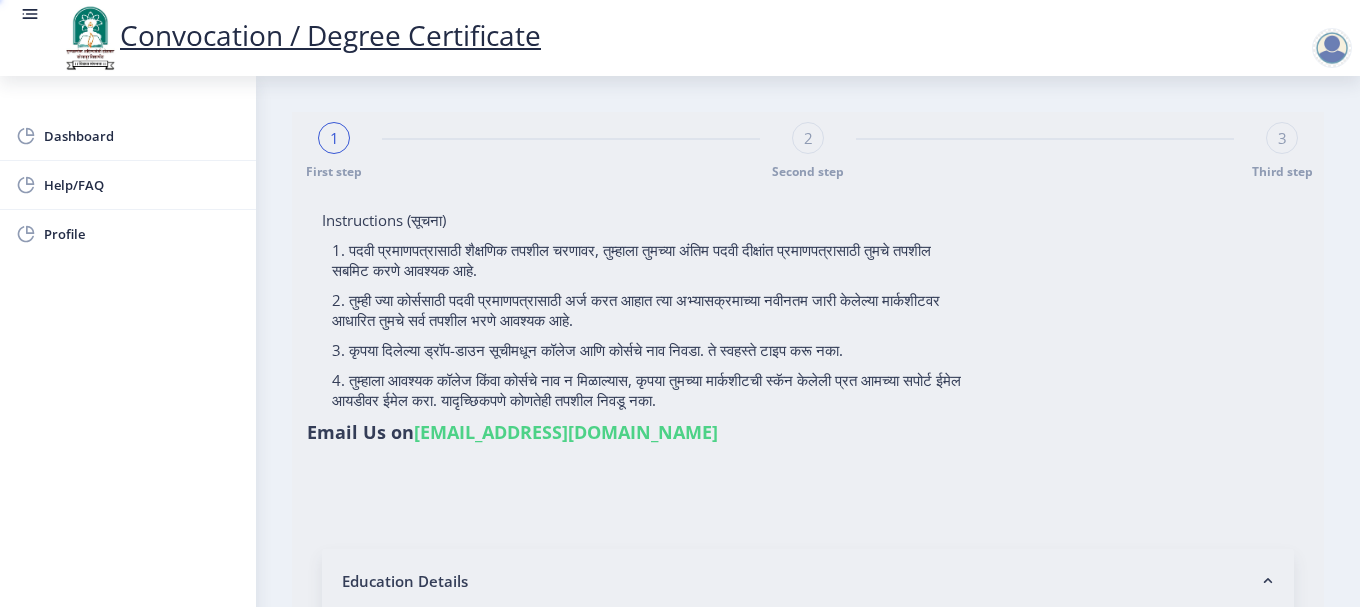 type on "[PERSON_NAME] [PERSON_NAME]" 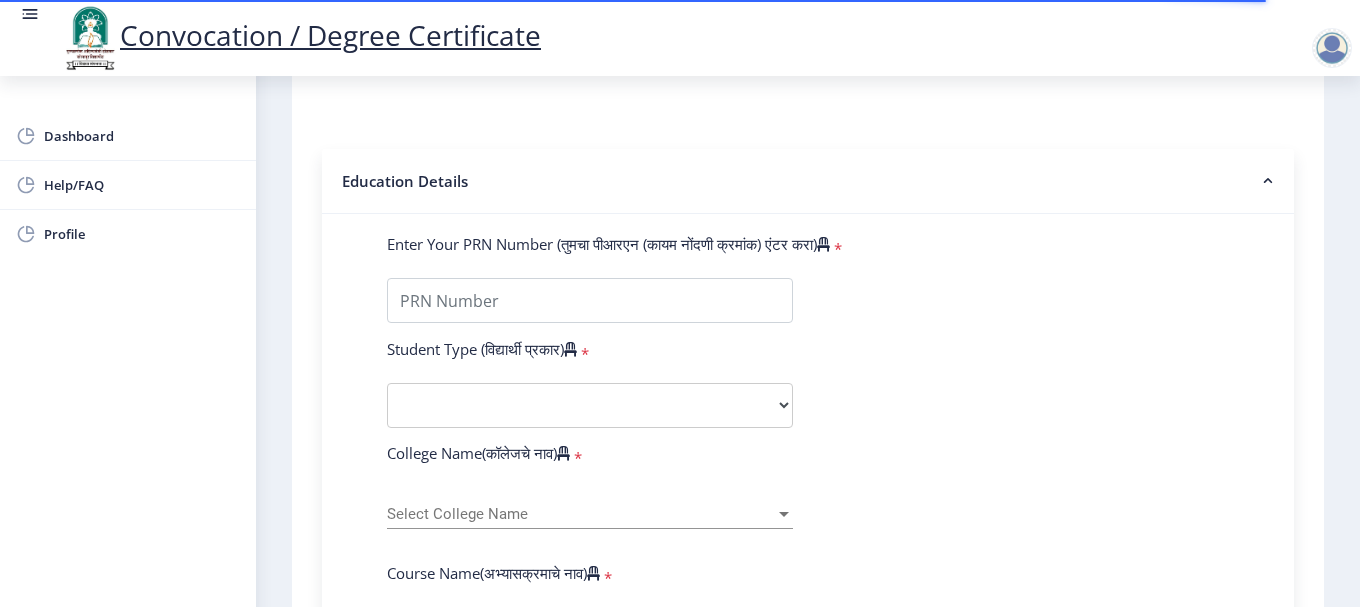 scroll, scrollTop: 500, scrollLeft: 0, axis: vertical 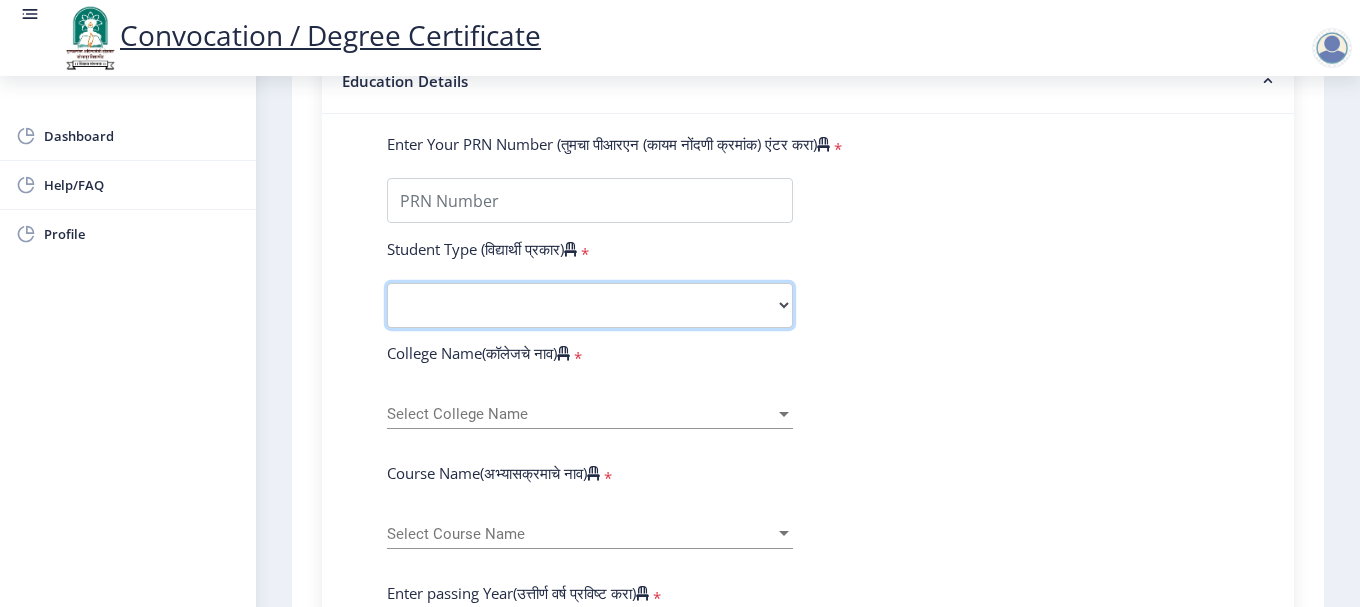 click on "Select Student Type Regular External" at bounding box center [590, 305] 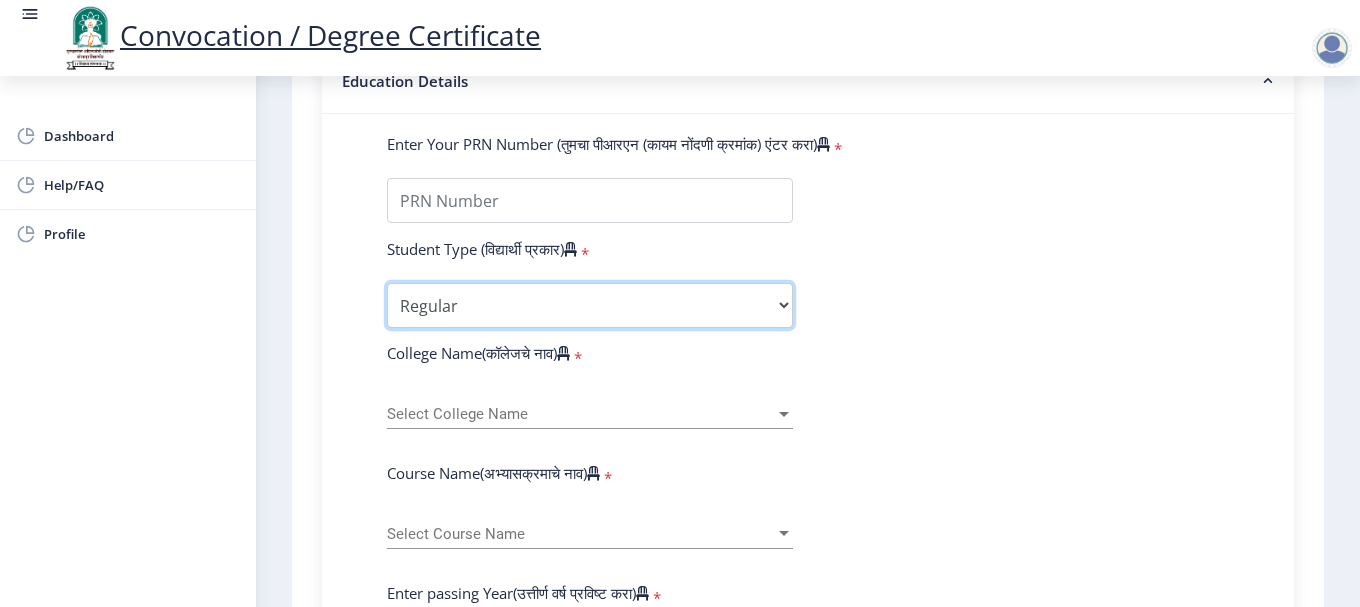click on "Select Student Type Regular External" at bounding box center (590, 305) 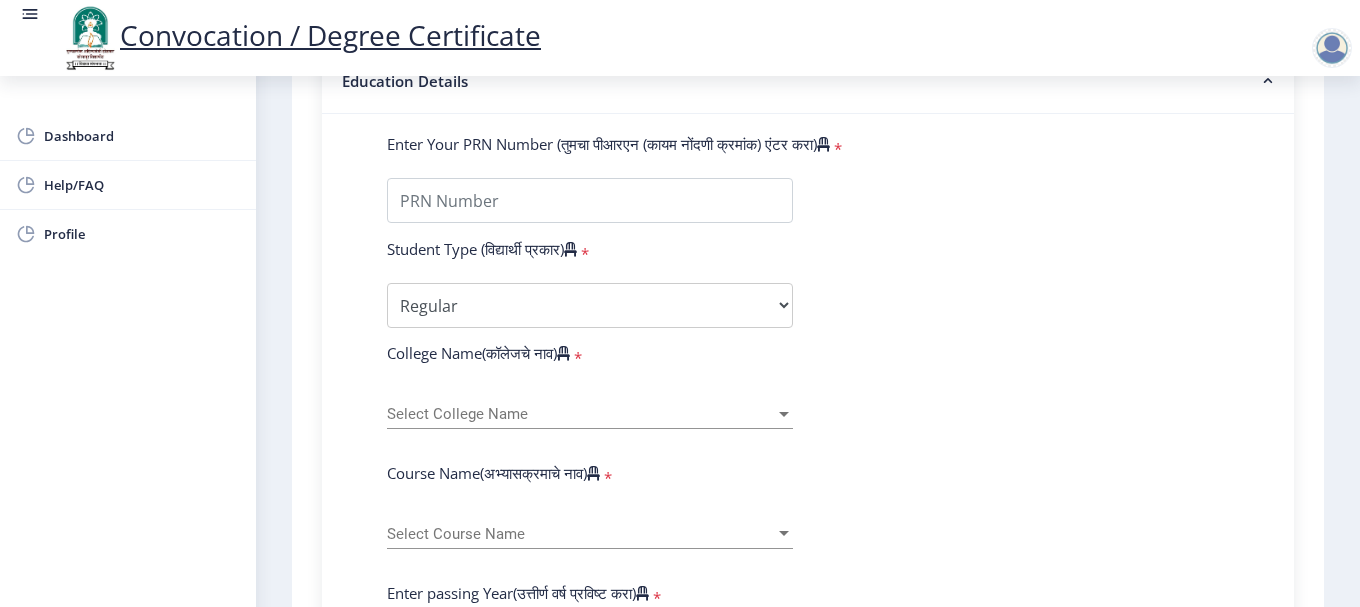 click on "Select College Name" at bounding box center [581, 414] 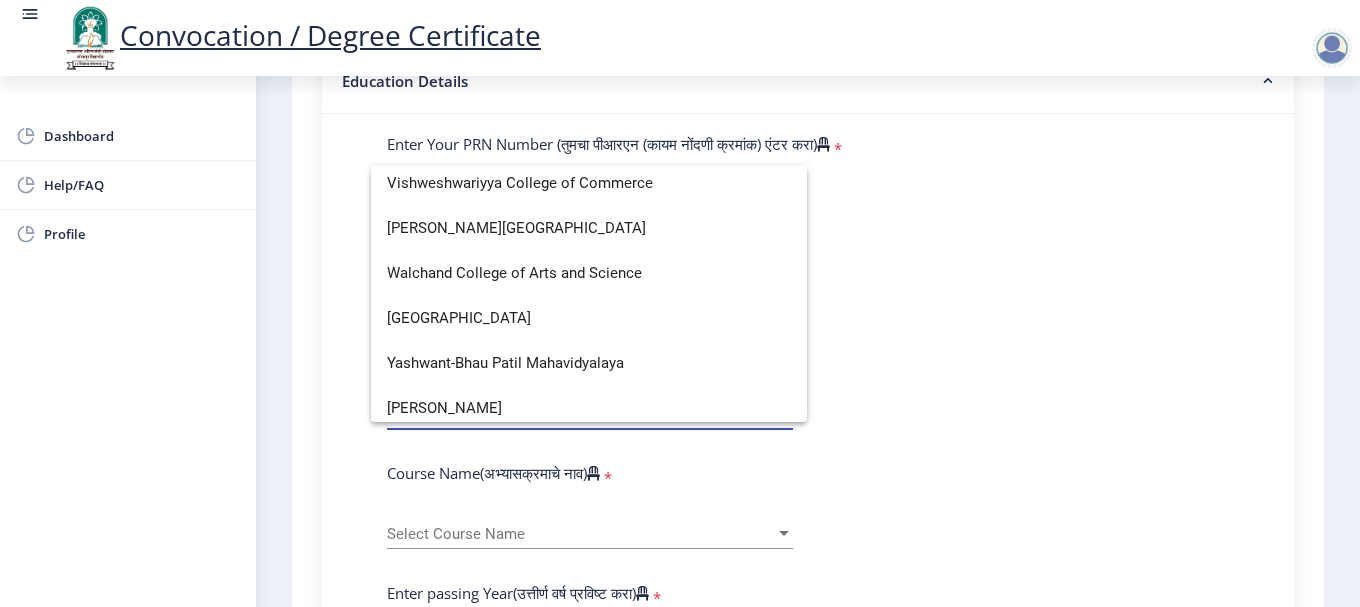 scroll, scrollTop: 6854, scrollLeft: 0, axis: vertical 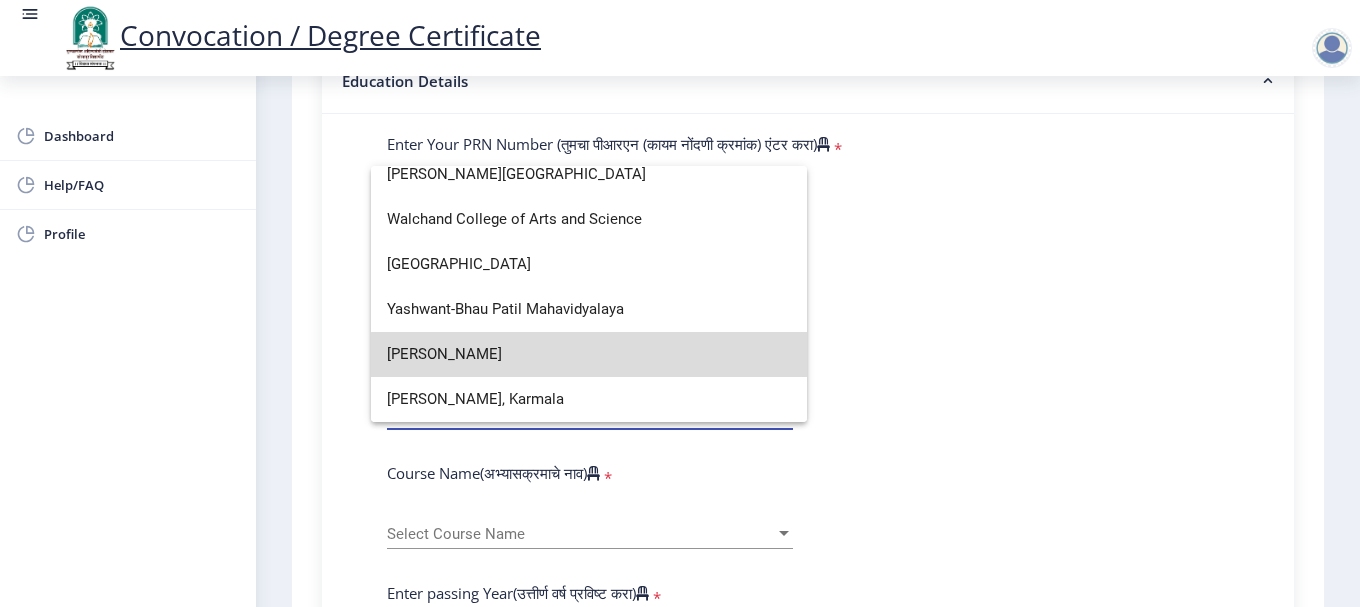 click on "[PERSON_NAME]" at bounding box center (589, 354) 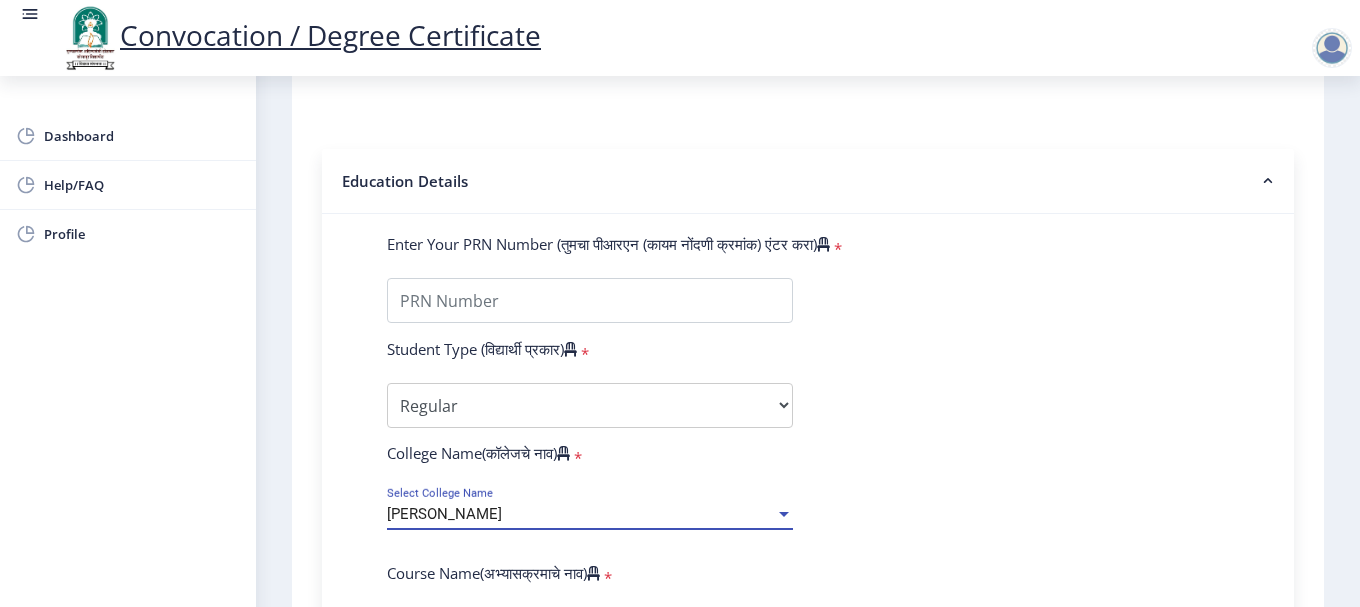 scroll, scrollTop: 200, scrollLeft: 0, axis: vertical 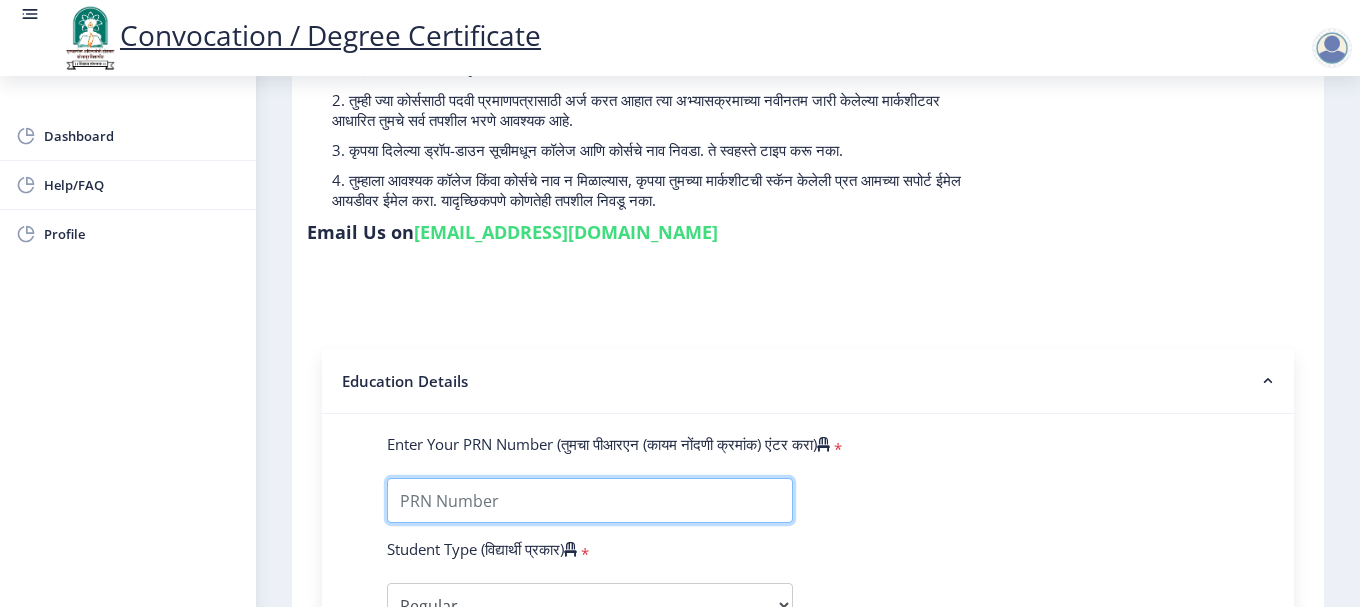 click on "Enter Your PRN Number (तुमचा पीआरएन (कायम नोंदणी क्रमांक) एंटर करा)" at bounding box center [590, 500] 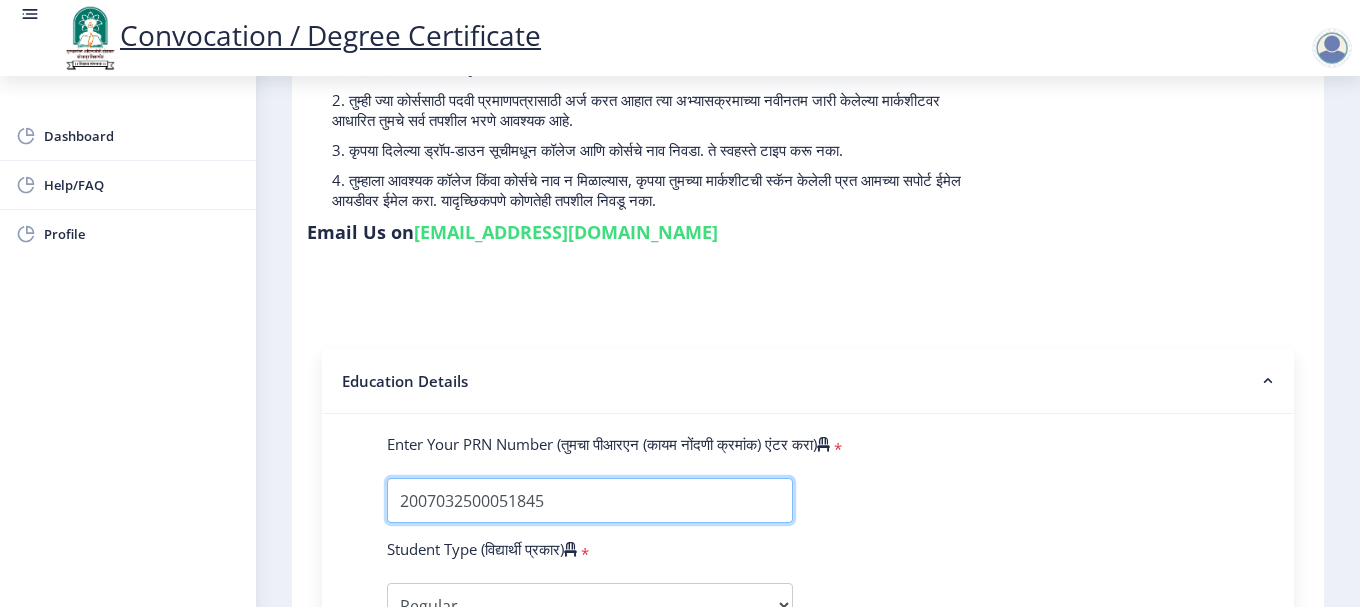 scroll, scrollTop: 600, scrollLeft: 0, axis: vertical 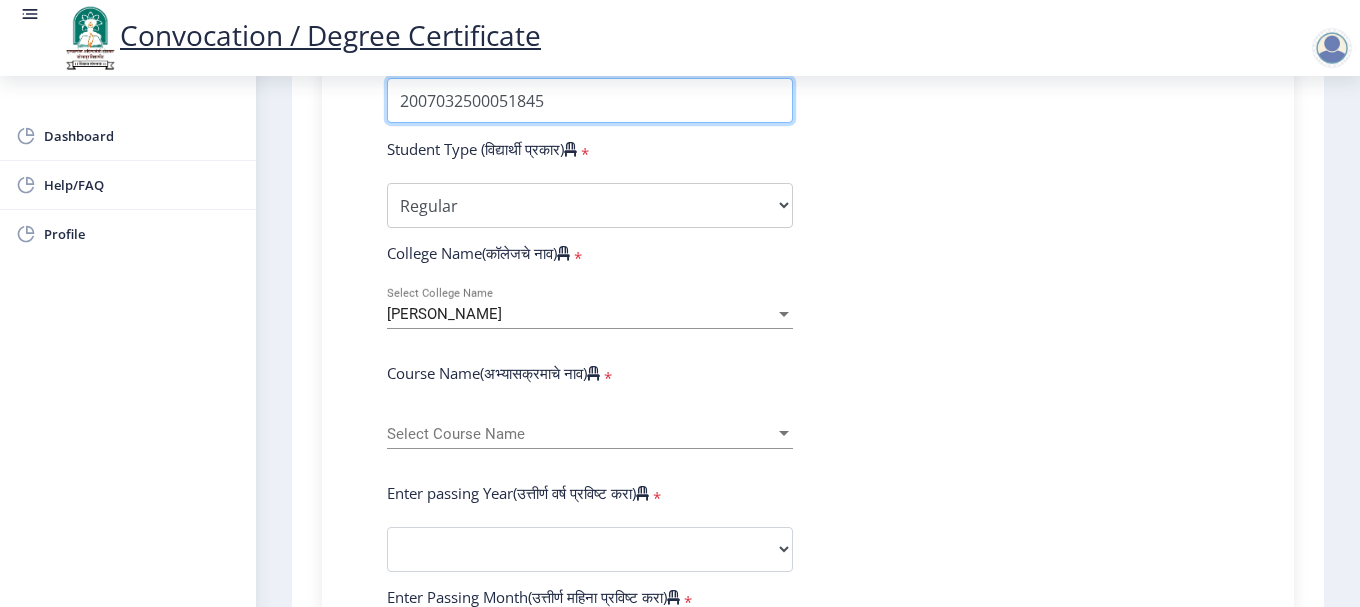 type on "2007032500051845" 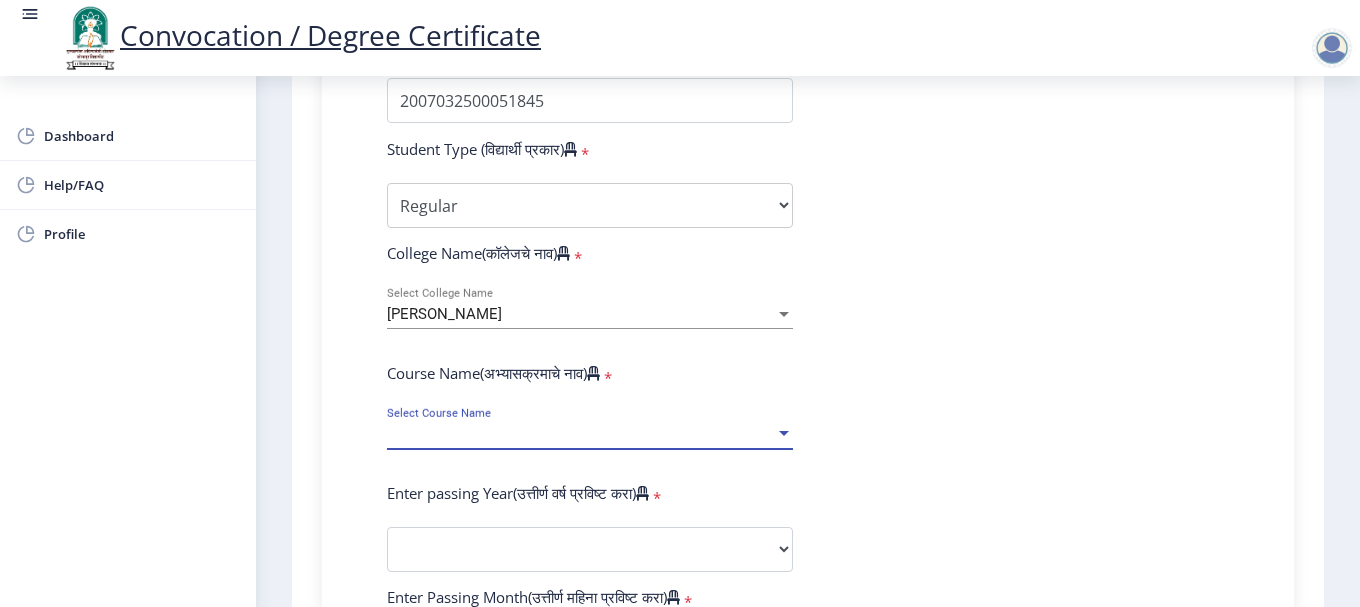 click on "Select Course Name" at bounding box center (581, 434) 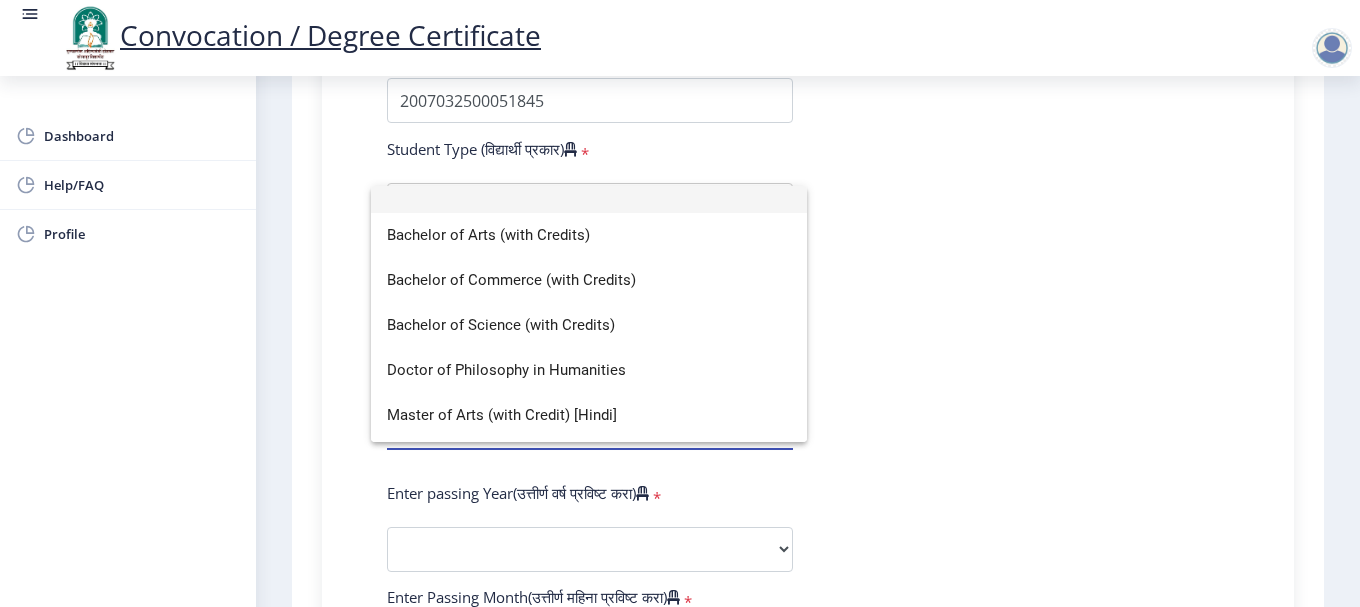 scroll, scrollTop: 0, scrollLeft: 0, axis: both 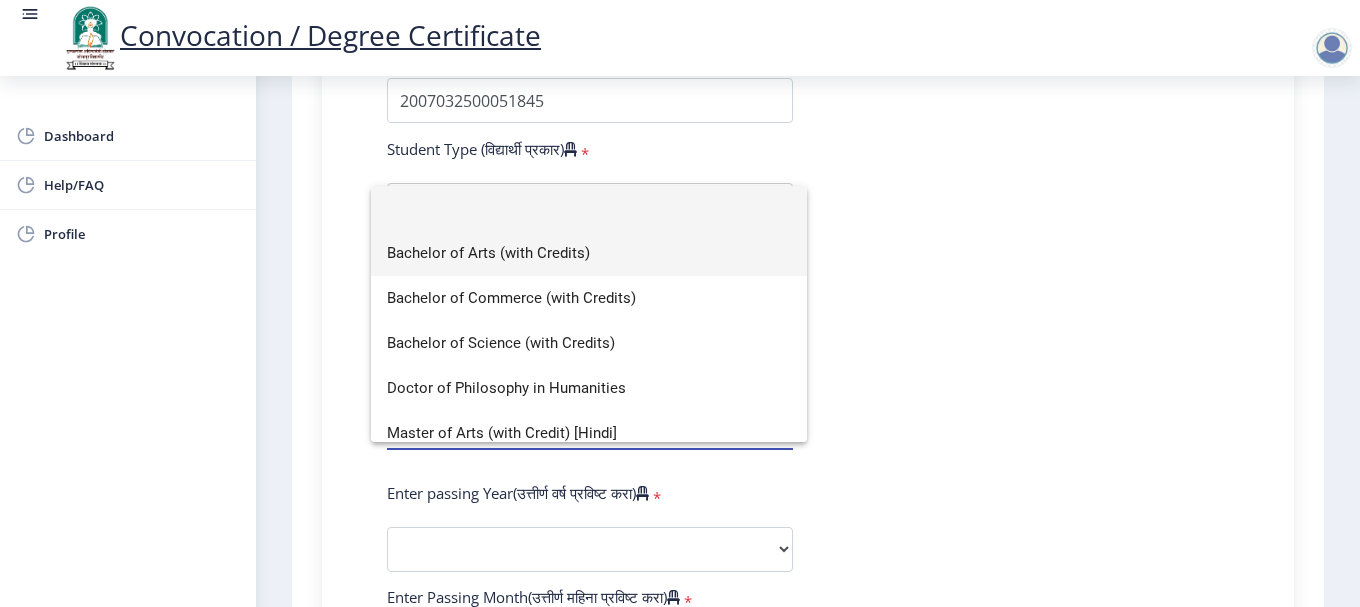 click on "Bachelor of Arts (with Credits)" at bounding box center (589, 253) 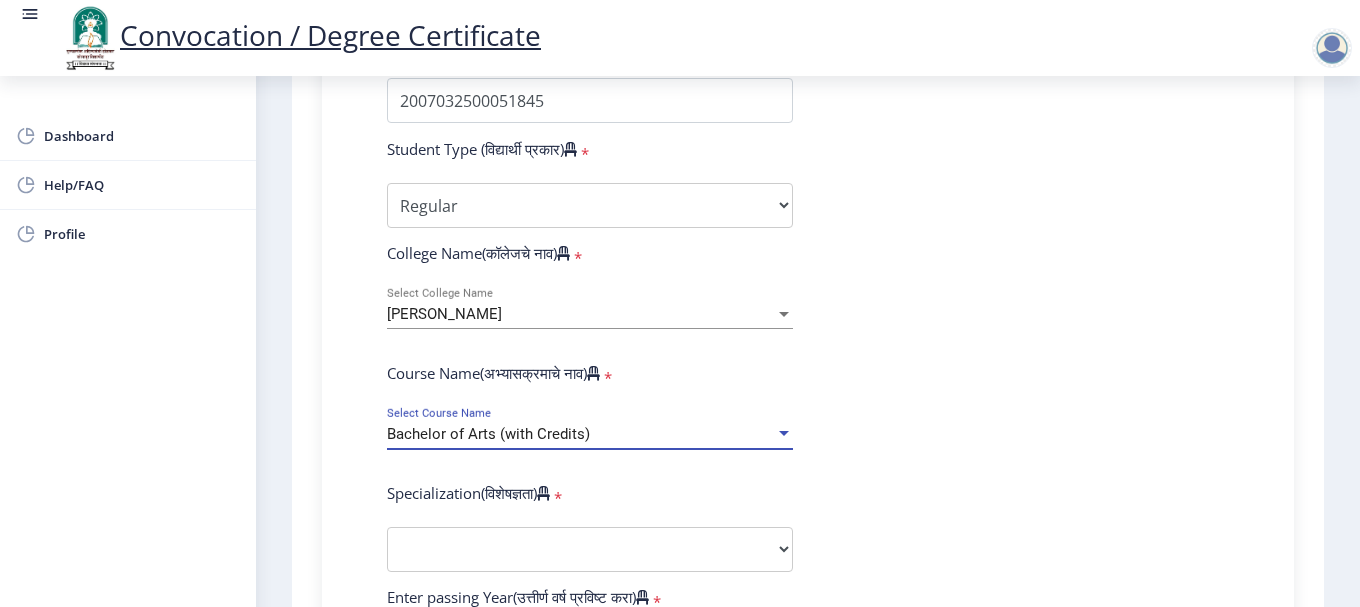 scroll, scrollTop: 700, scrollLeft: 0, axis: vertical 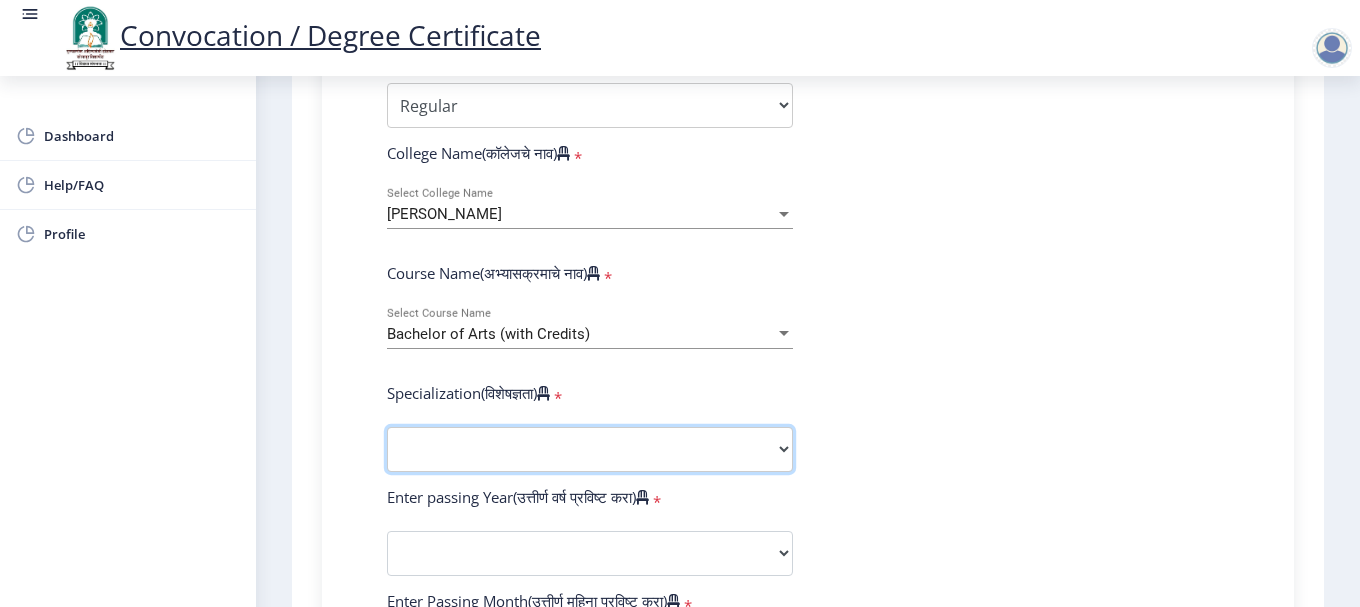click on "Specialization English Geography Hindi Marathi Music Sanskrit Urdu Ancient Indian History Culture & Archaeology Economics History Physical Education Political Science Psychology Sociology Kannada Philosophy Other" at bounding box center (590, 449) 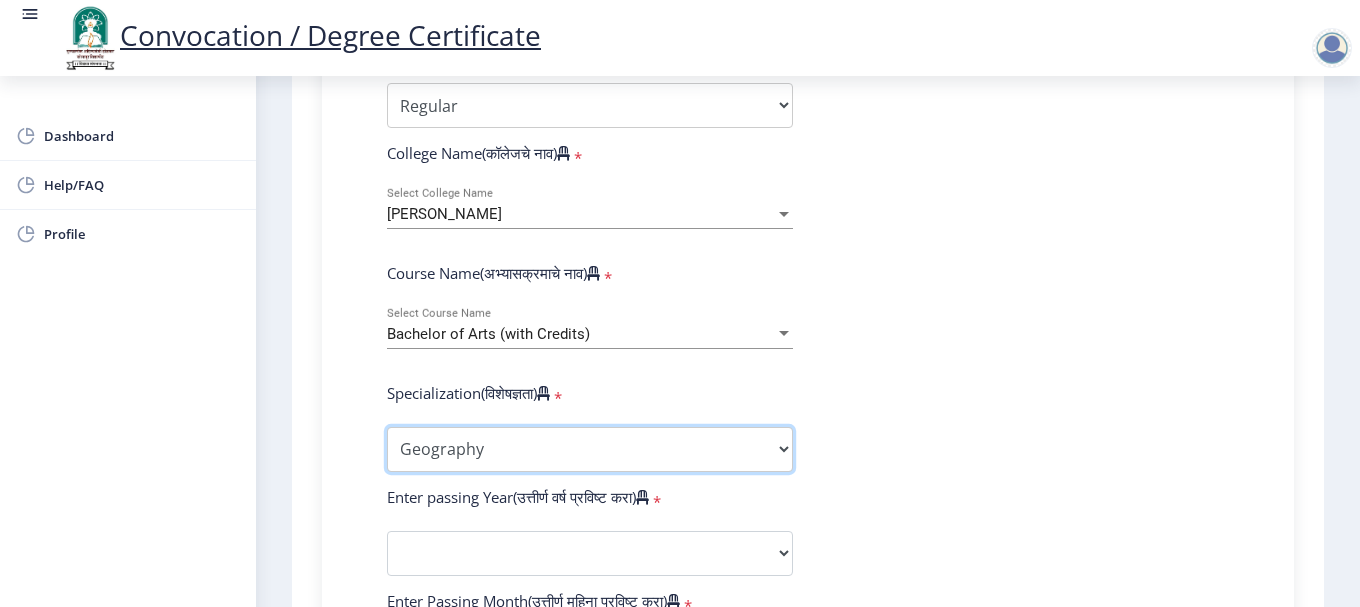 click on "Specialization English Geography Hindi Marathi Music Sanskrit Urdu Ancient Indian History Culture & Archaeology Economics History Physical Education Political Science Psychology Sociology Kannada Philosophy Other" at bounding box center [590, 449] 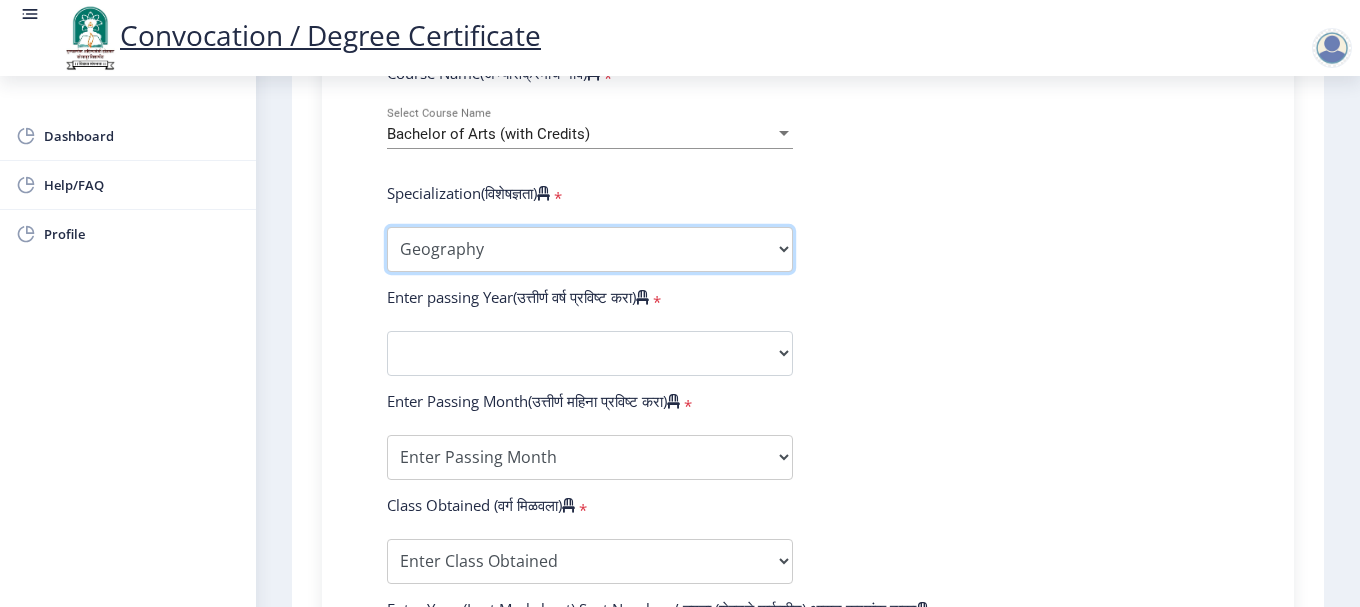 scroll, scrollTop: 1000, scrollLeft: 0, axis: vertical 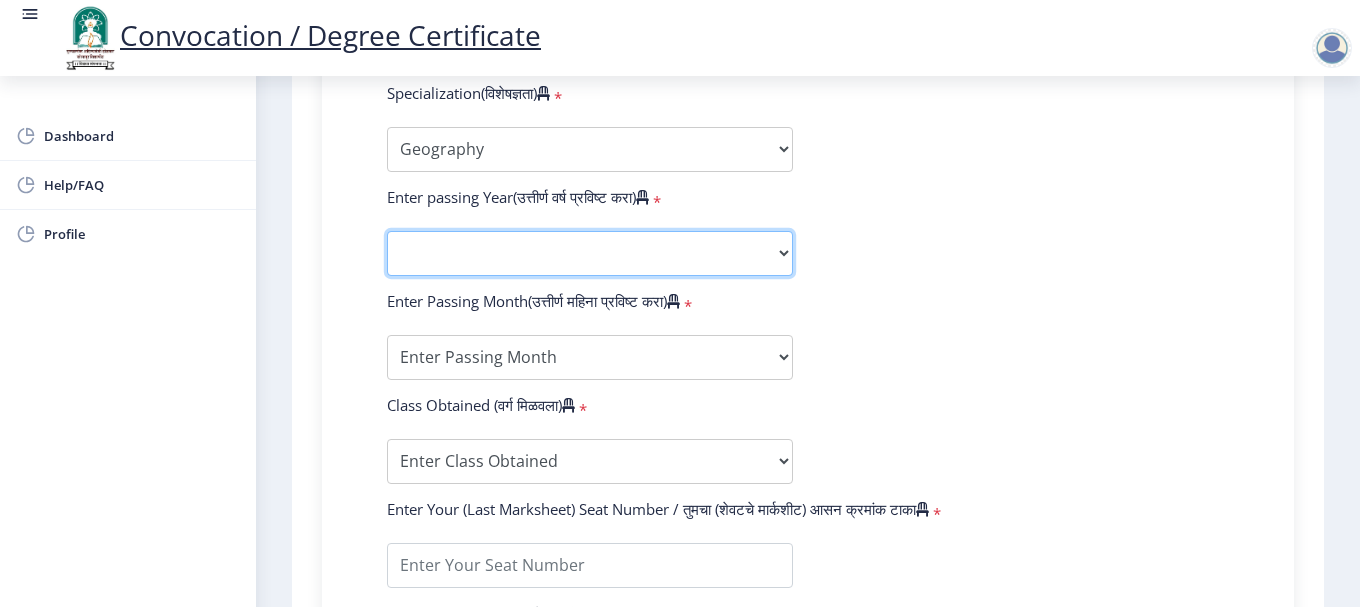 click on "2025   2024   2023   2022   2021   2020   2019   2018   2017   2016   2015   2014   2013   2012   2011   2010   2009   2008   2007   2006   2005   2004   2003   2002   2001   2000   1999   1998   1997   1996   1995   1994   1993   1992   1991   1990   1989   1988   1987   1986   1985   1984   1983   1982   1981   1980   1979   1978   1977   1976" 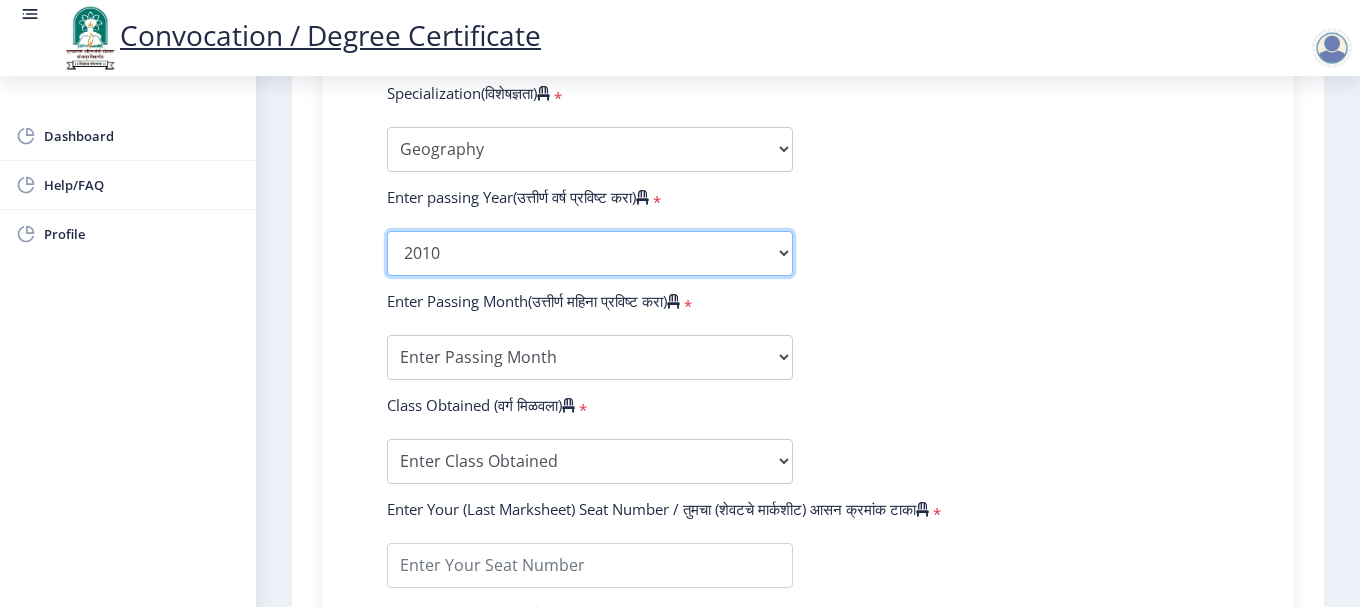 click on "2025   2024   2023   2022   2021   2020   2019   2018   2017   2016   2015   2014   2013   2012   2011   2010   2009   2008   2007   2006   2005   2004   2003   2002   2001   2000   1999   1998   1997   1996   1995   1994   1993   1992   1991   1990   1989   1988   1987   1986   1985   1984   1983   1982   1981   1980   1979   1978   1977   1976" 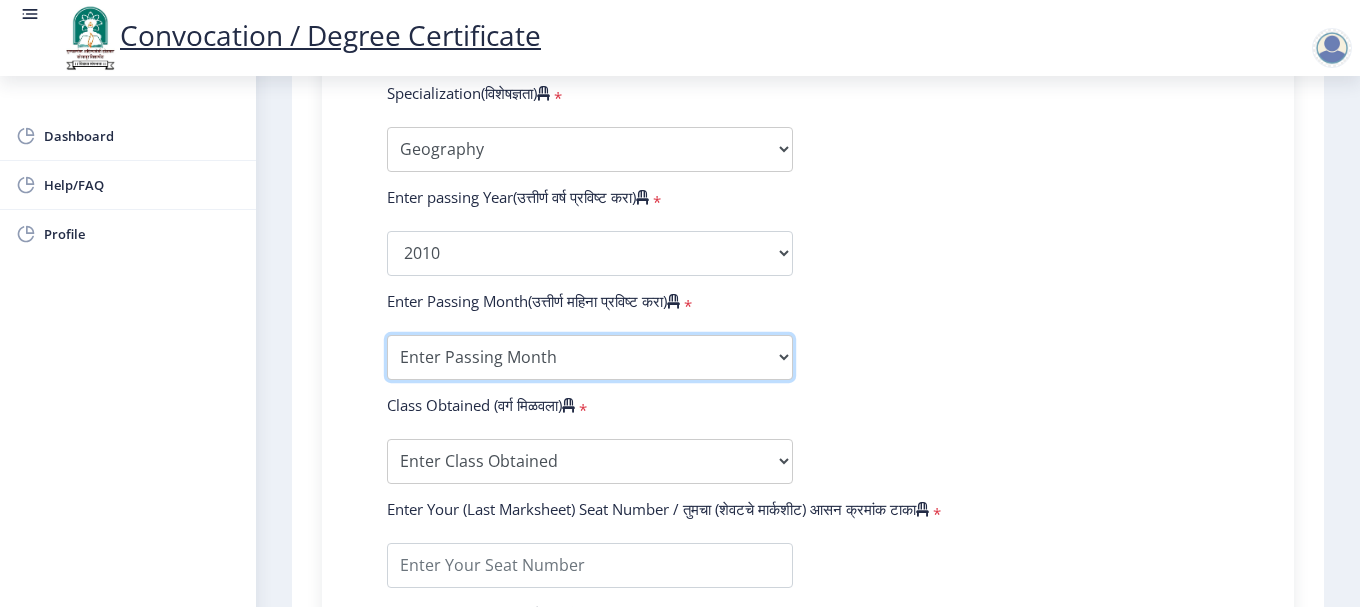 click on "Enter Passing Month March April May October November December" at bounding box center [590, 357] 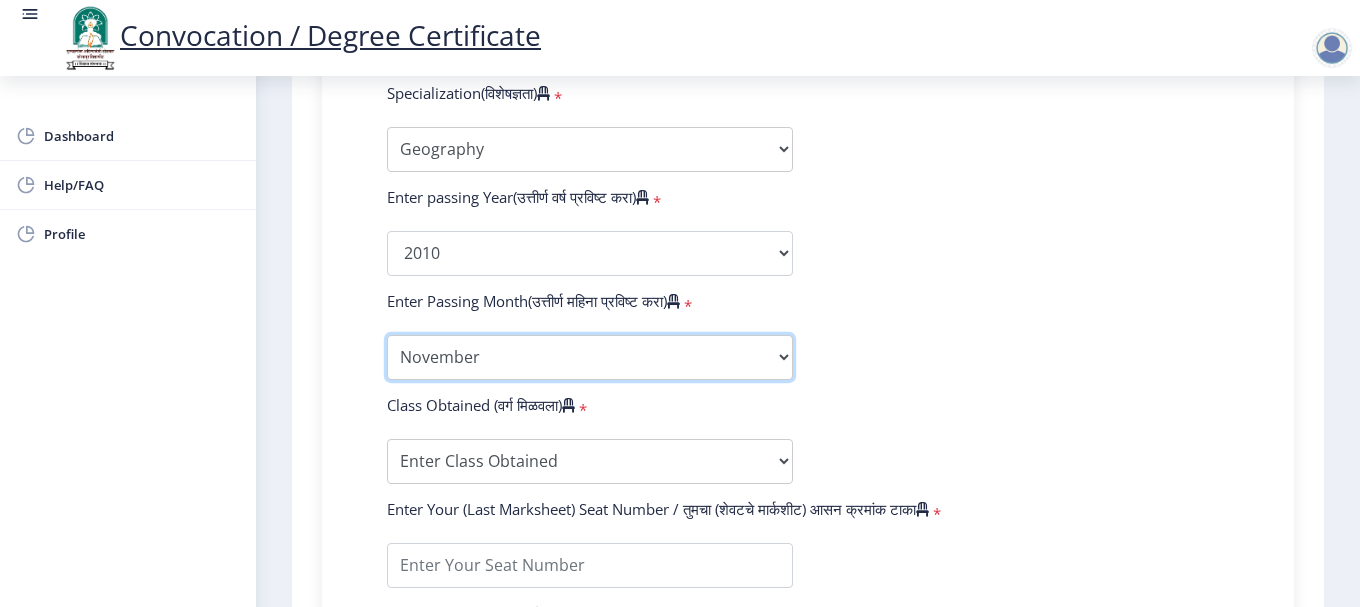 click on "Enter Passing Month March April May October November December" at bounding box center (590, 357) 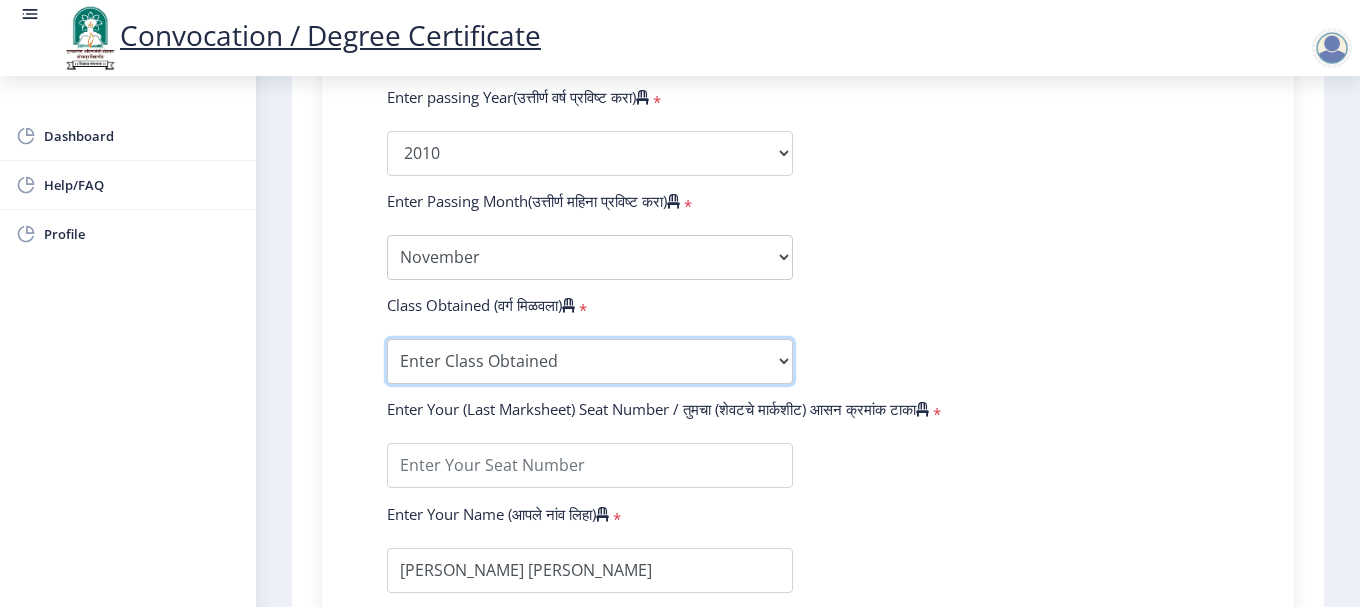 click on "Enter Class Obtained DISTINCTION FIRST CLASS HIGHER SECOND CLASS SECOND CLASS PASS CLASS OUTSTANDING - EXEMPLARY FIRST CLASS WITH DISTINCTION Grade O Grade A+ Grade A Grade B+ Grade B Grade C+ Grade C Grade D Grade E" at bounding box center (590, 361) 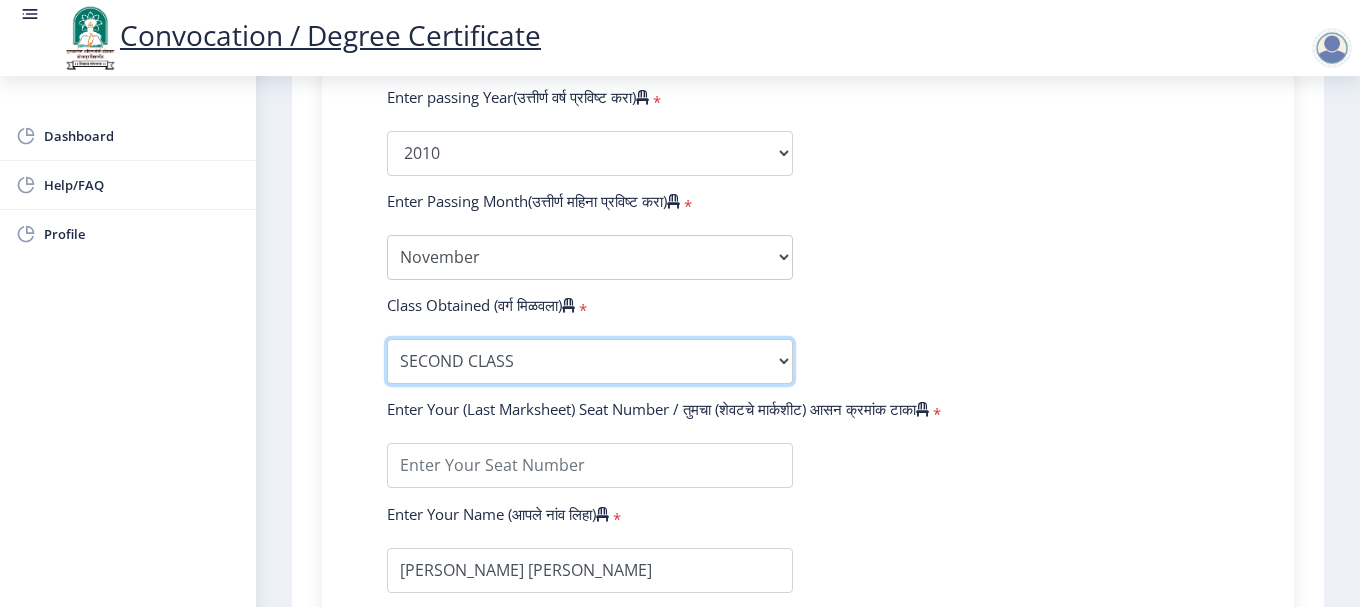 click on "Enter Class Obtained DISTINCTION FIRST CLASS HIGHER SECOND CLASS SECOND CLASS PASS CLASS OUTSTANDING - EXEMPLARY FIRST CLASS WITH DISTINCTION Grade O Grade A+ Grade A Grade B+ Grade B Grade C+ Grade C Grade D Grade E" at bounding box center [590, 361] 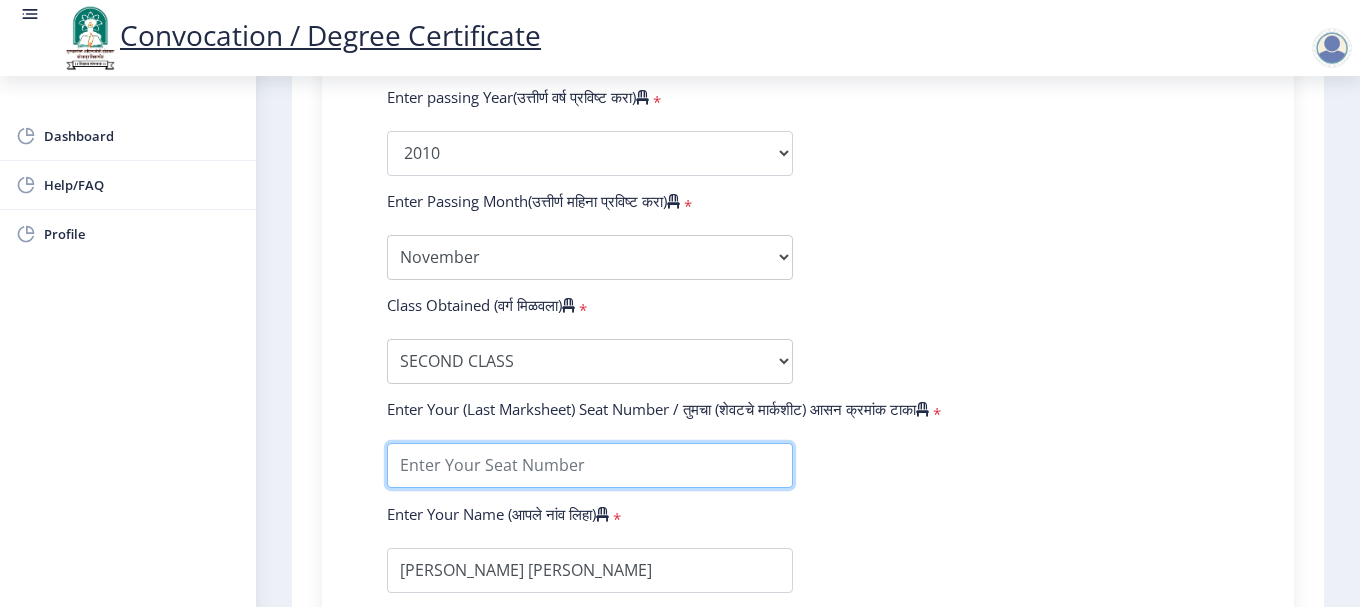 click at bounding box center [590, 465] 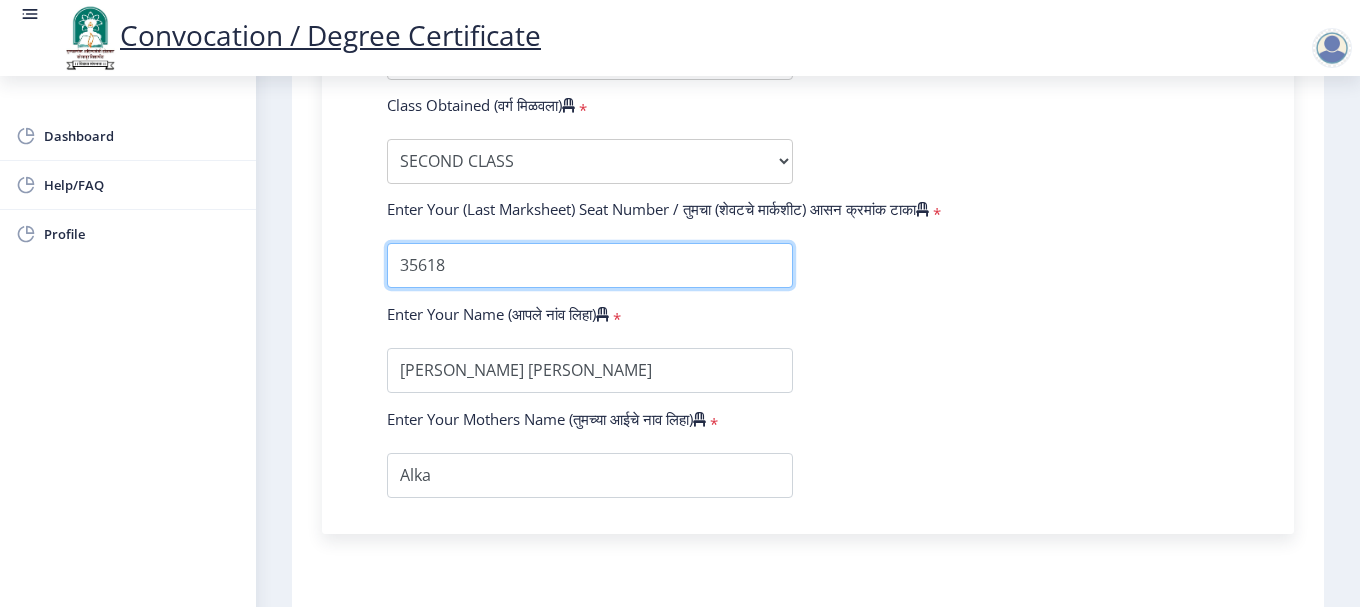 scroll, scrollTop: 1400, scrollLeft: 0, axis: vertical 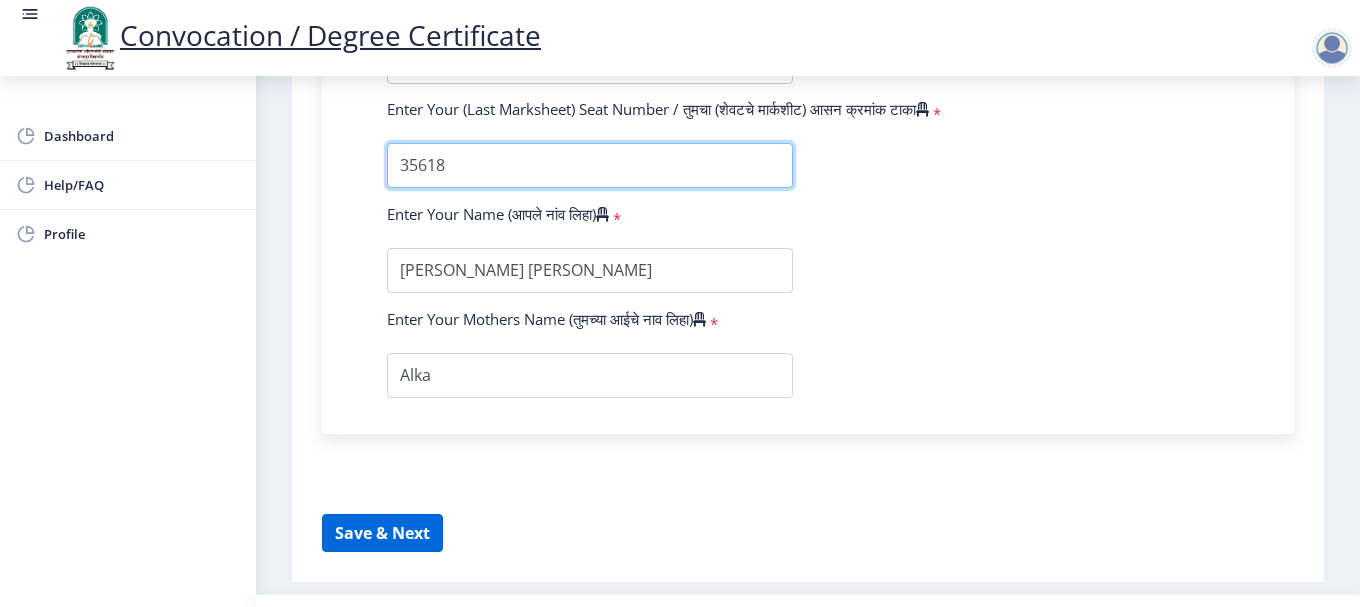 type on "35618" 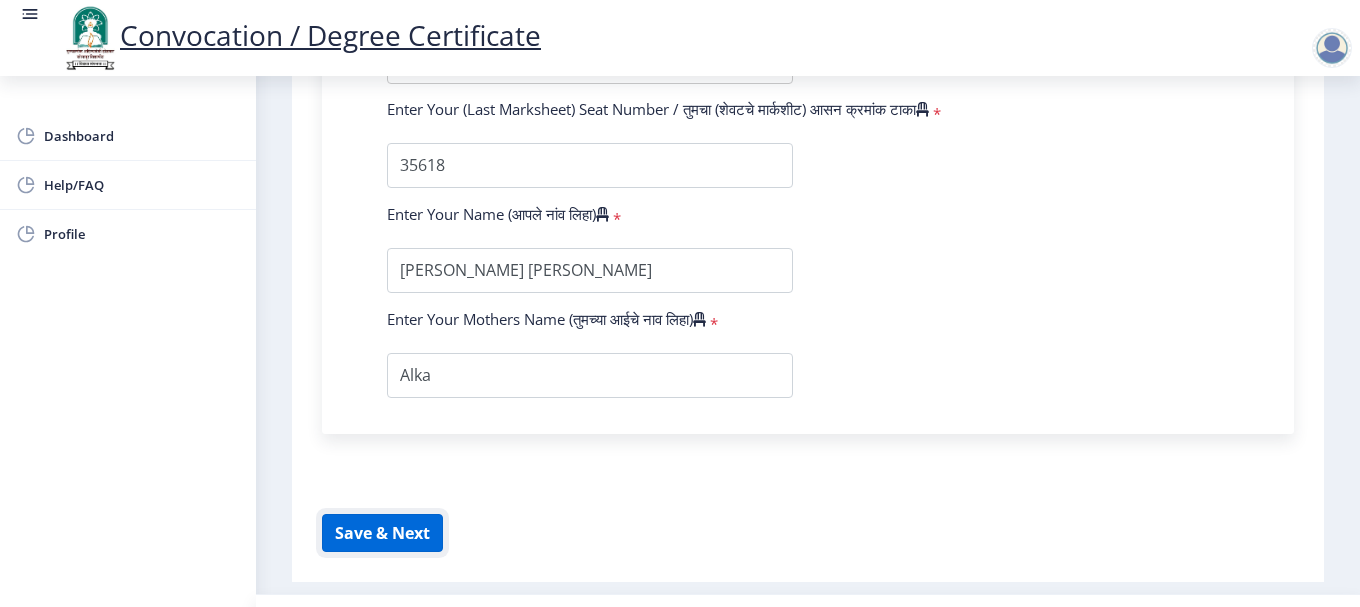click on "Save & Next" 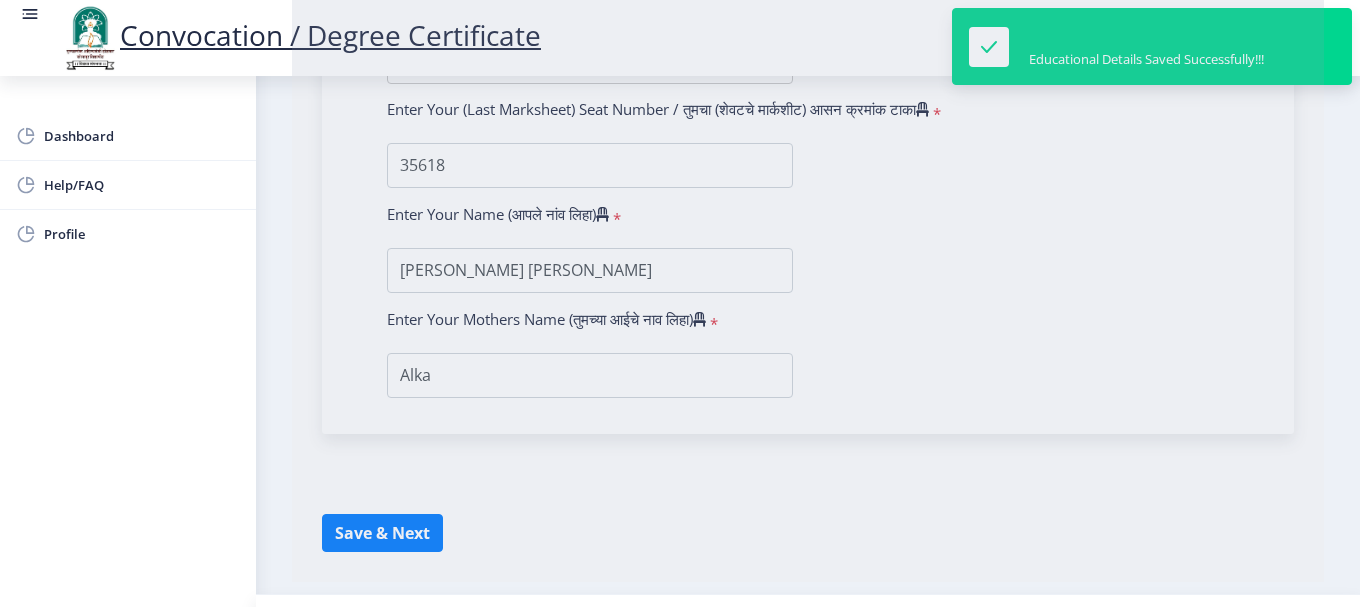 select 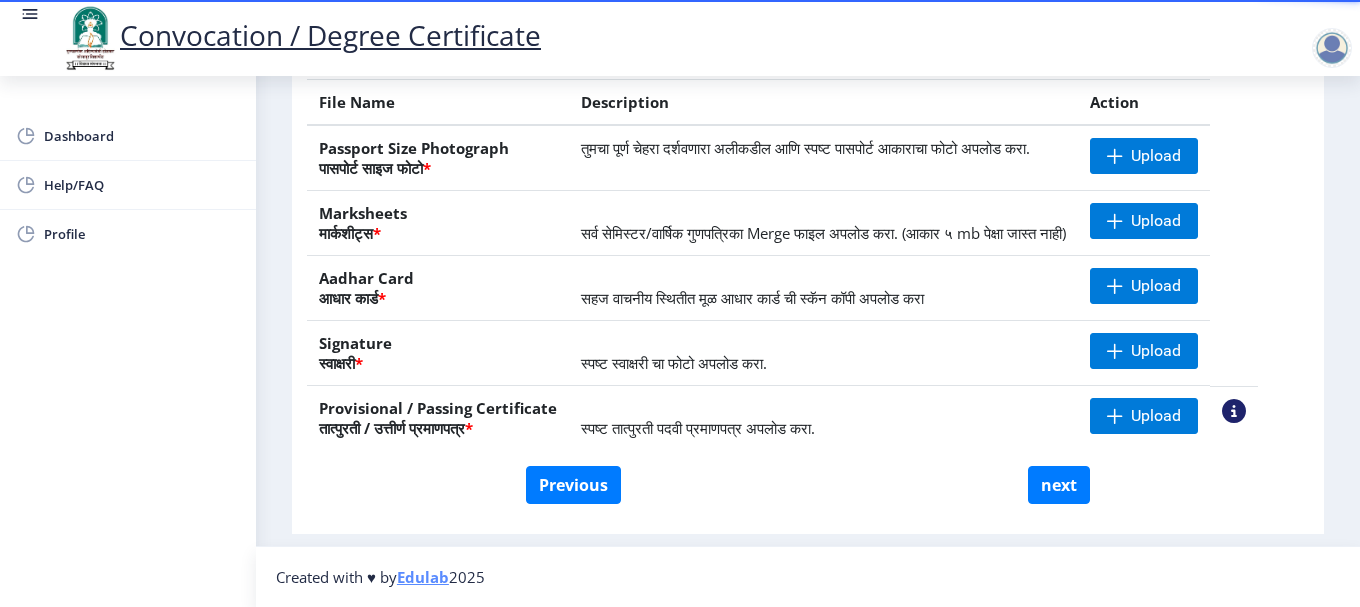 scroll, scrollTop: 200, scrollLeft: 0, axis: vertical 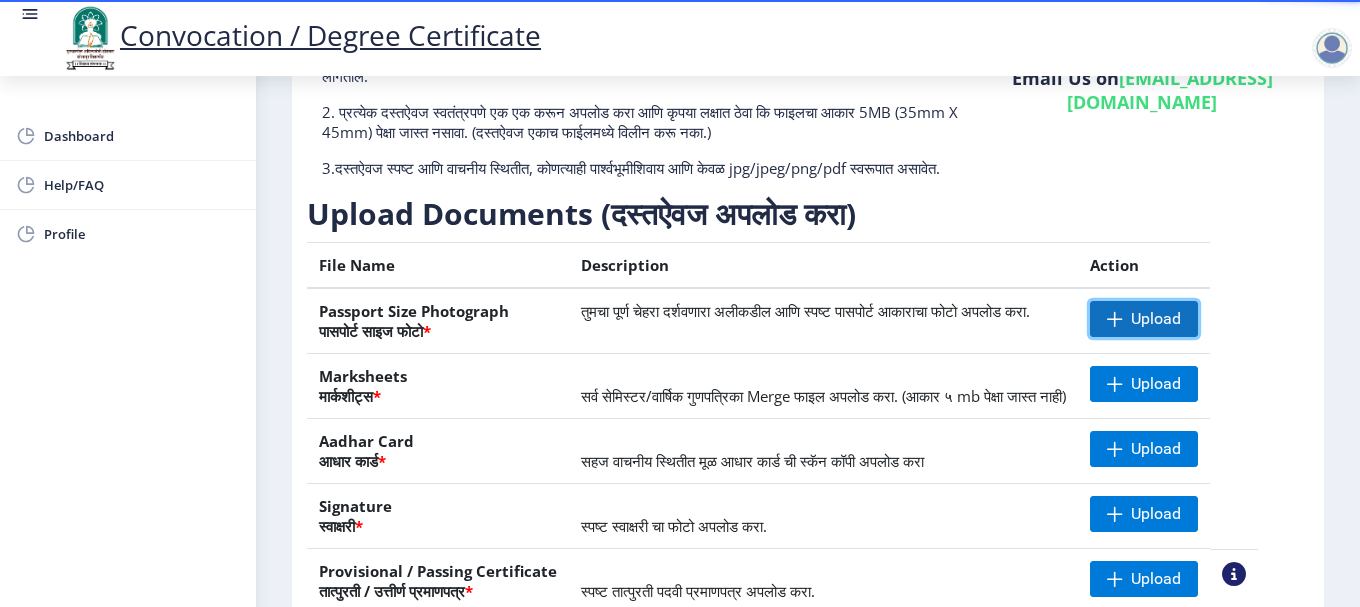 click on "Upload" 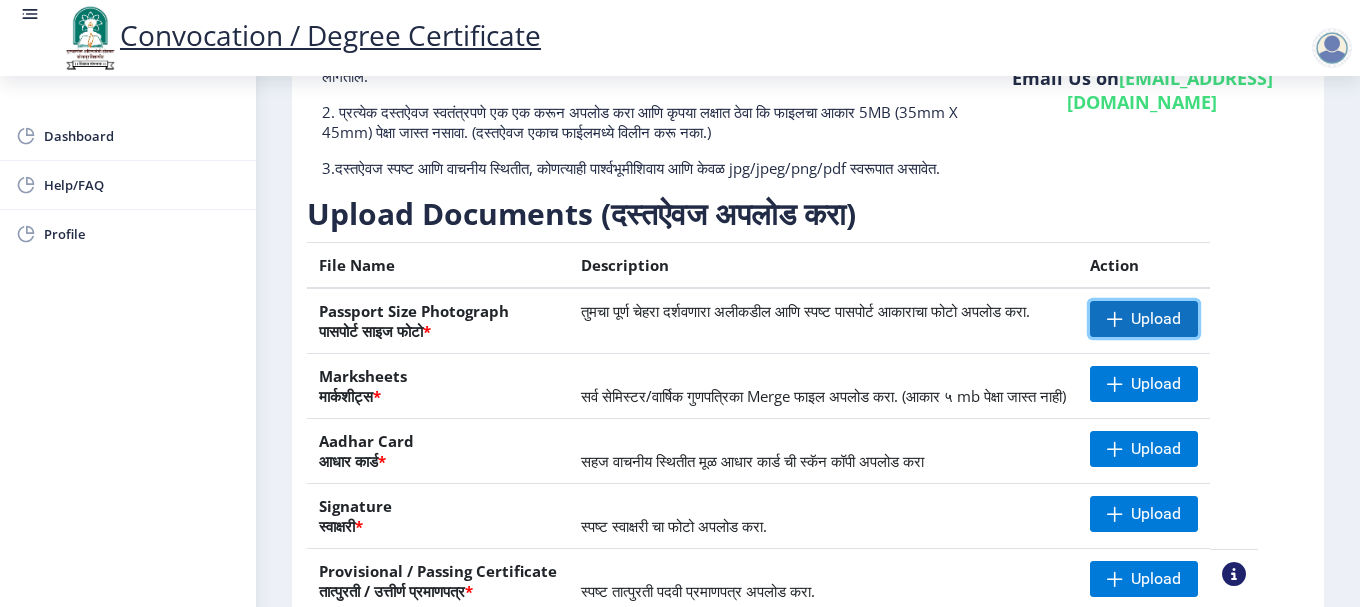 click on "Upload" 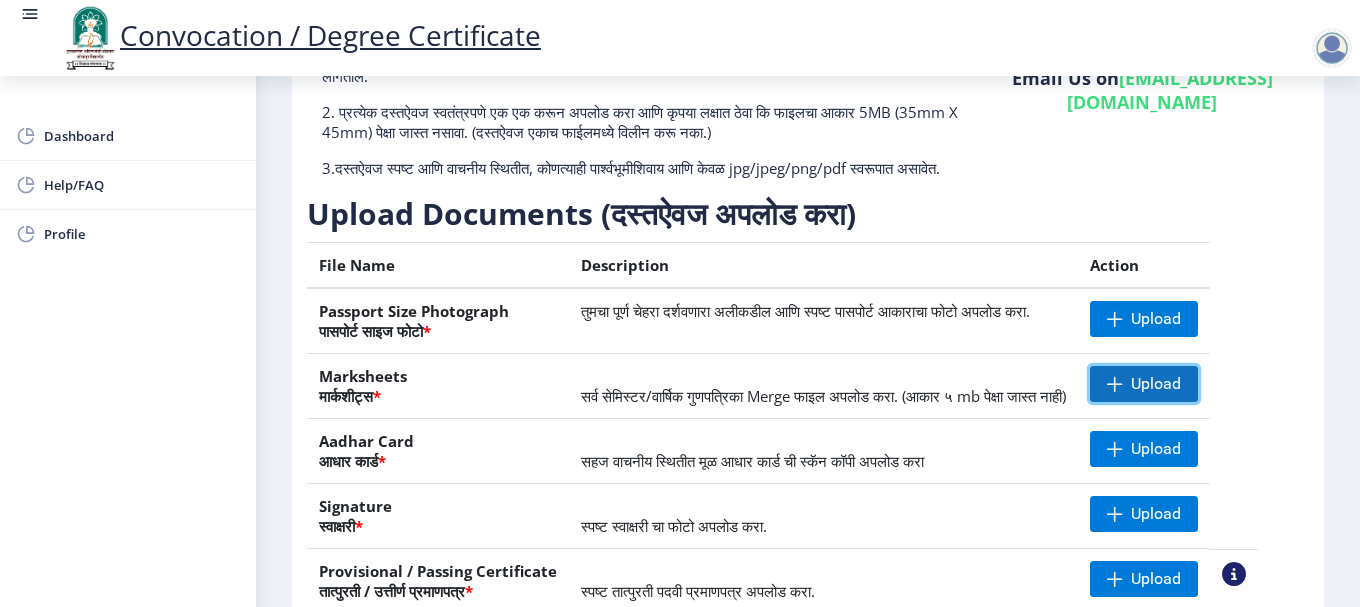 click on "Upload" 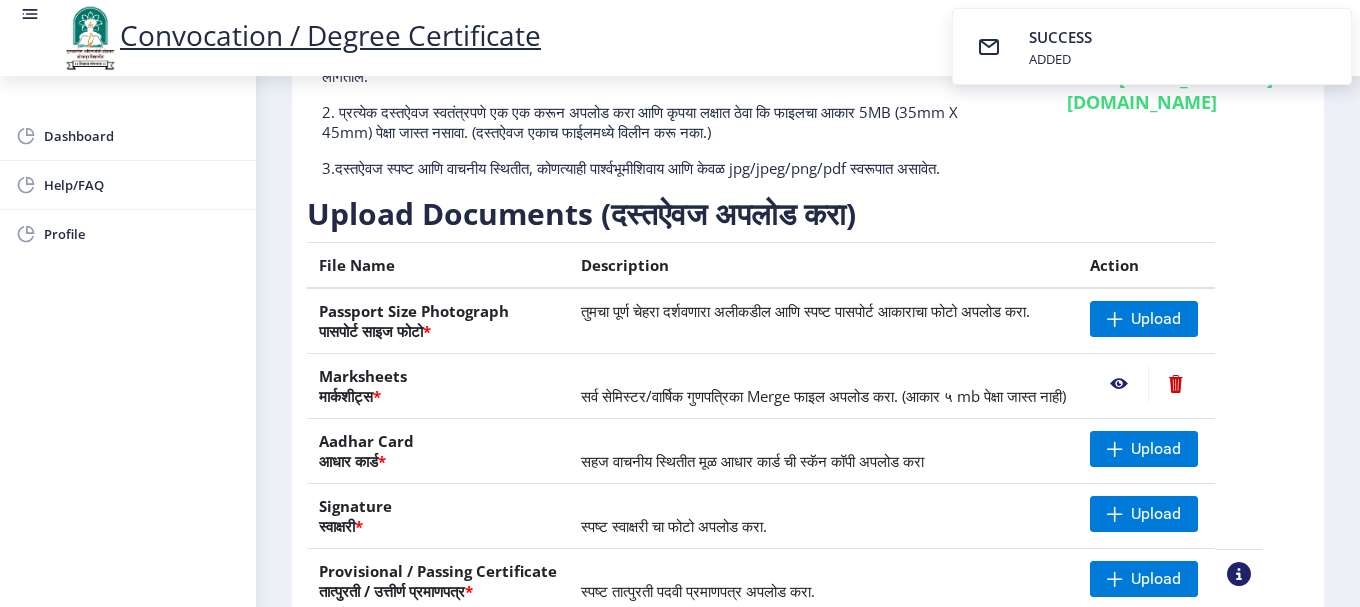 scroll, scrollTop: 300, scrollLeft: 0, axis: vertical 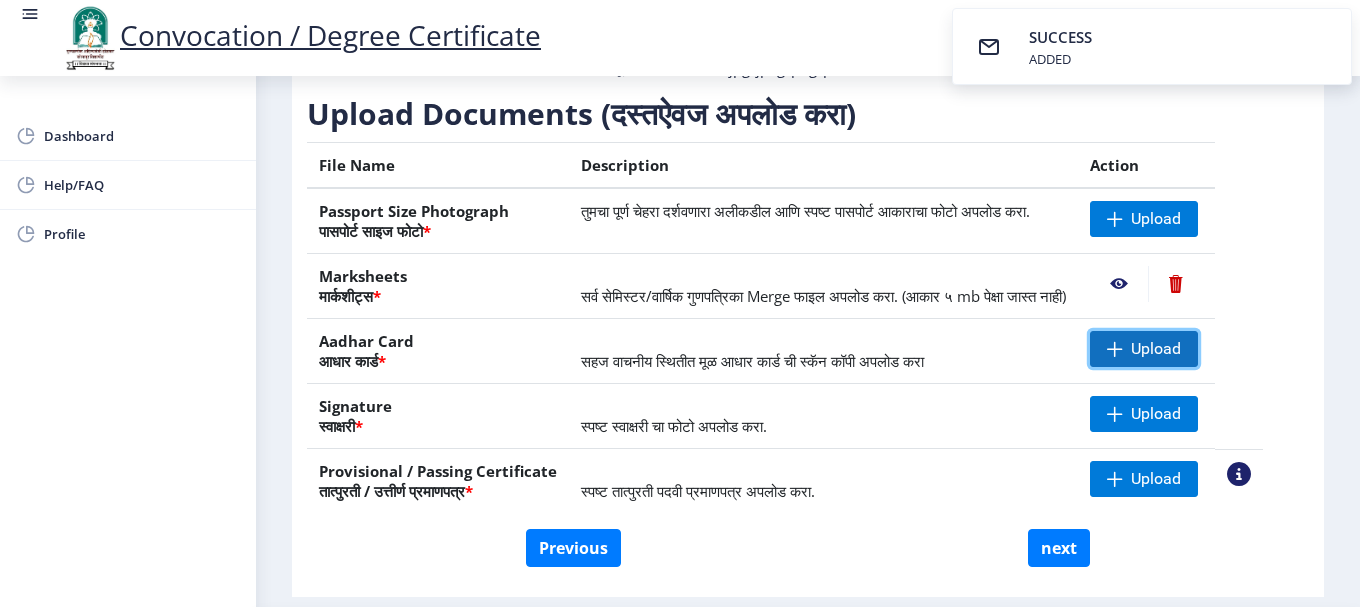 click on "Upload" 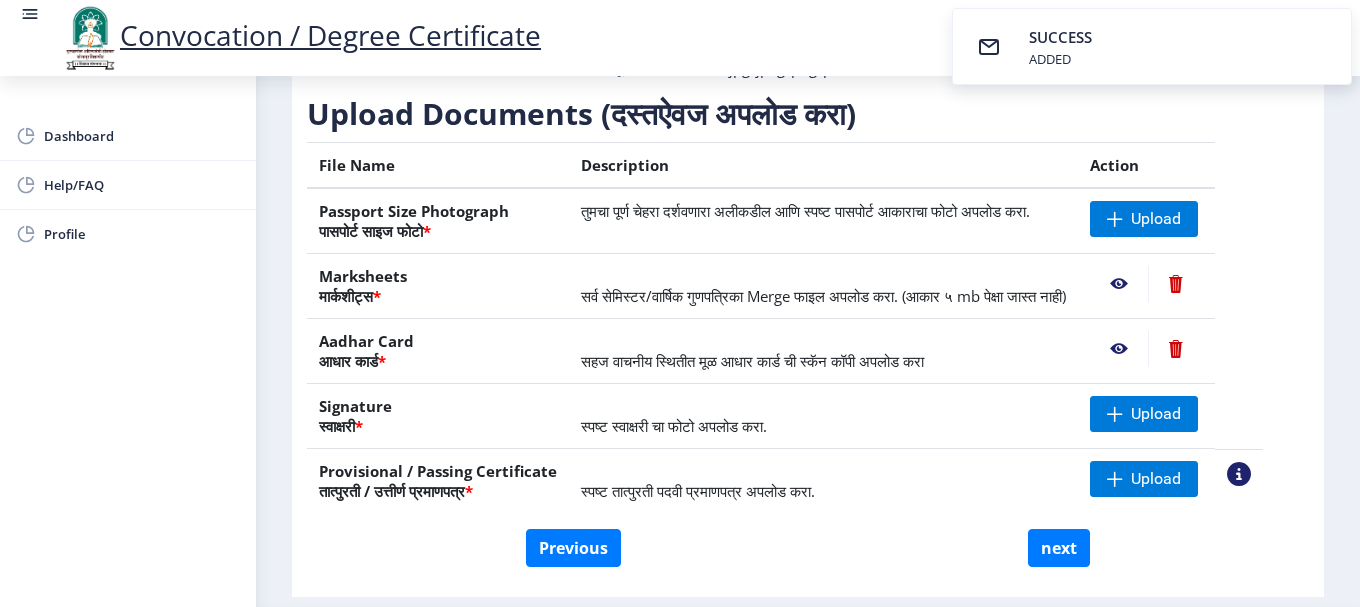 scroll, scrollTop: 400, scrollLeft: 0, axis: vertical 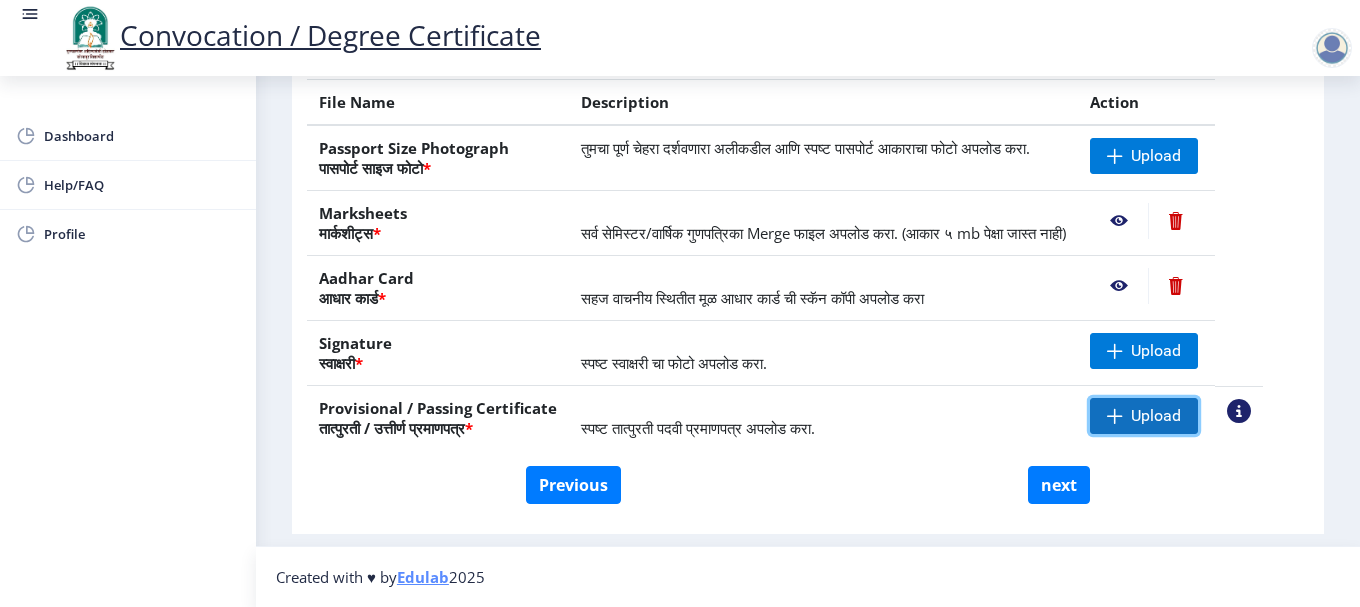 click on "Upload" 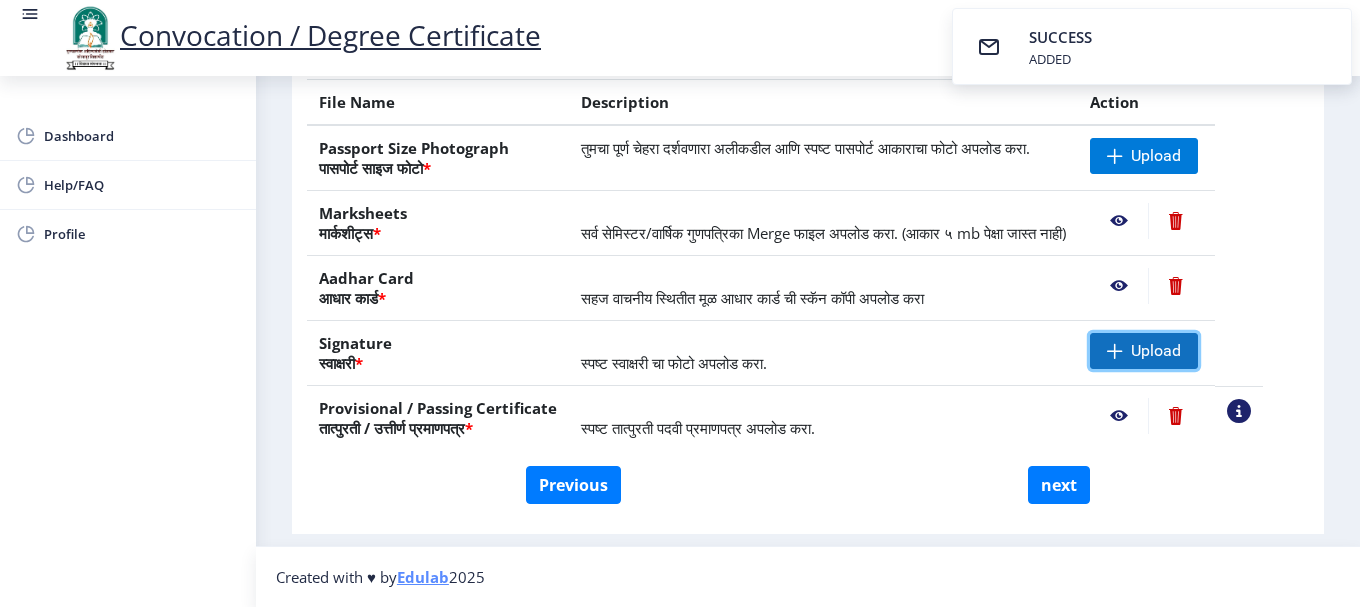 click on "Upload" 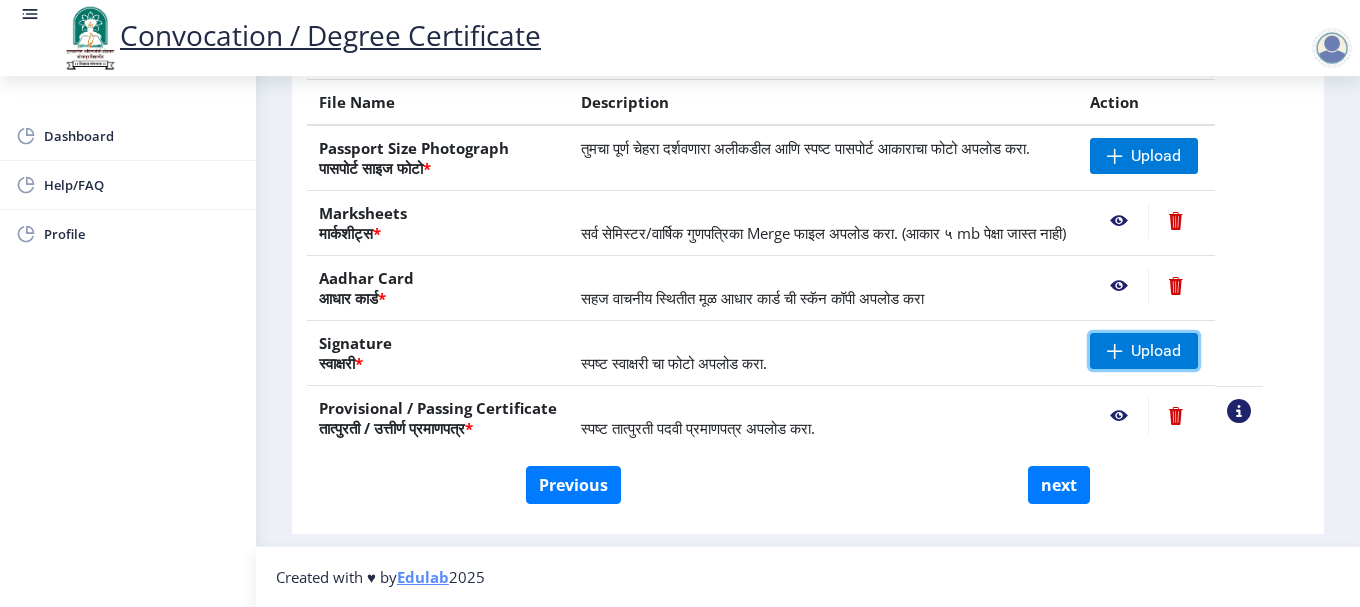 scroll, scrollTop: 300, scrollLeft: 0, axis: vertical 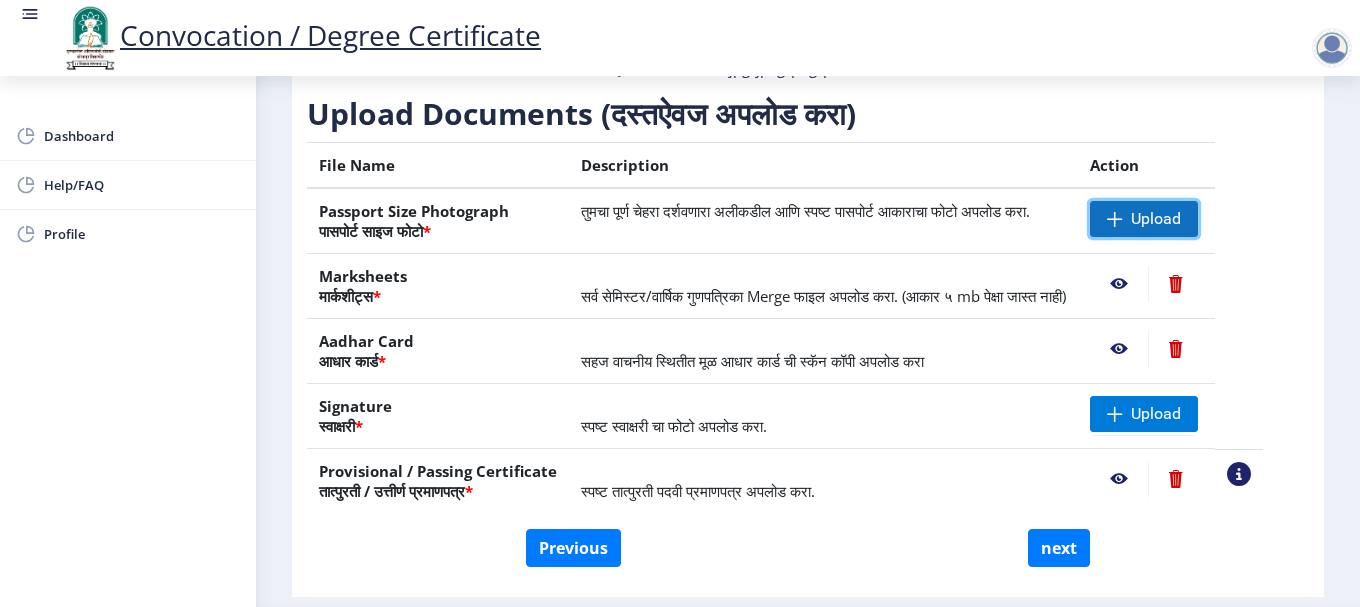 click on "Upload" 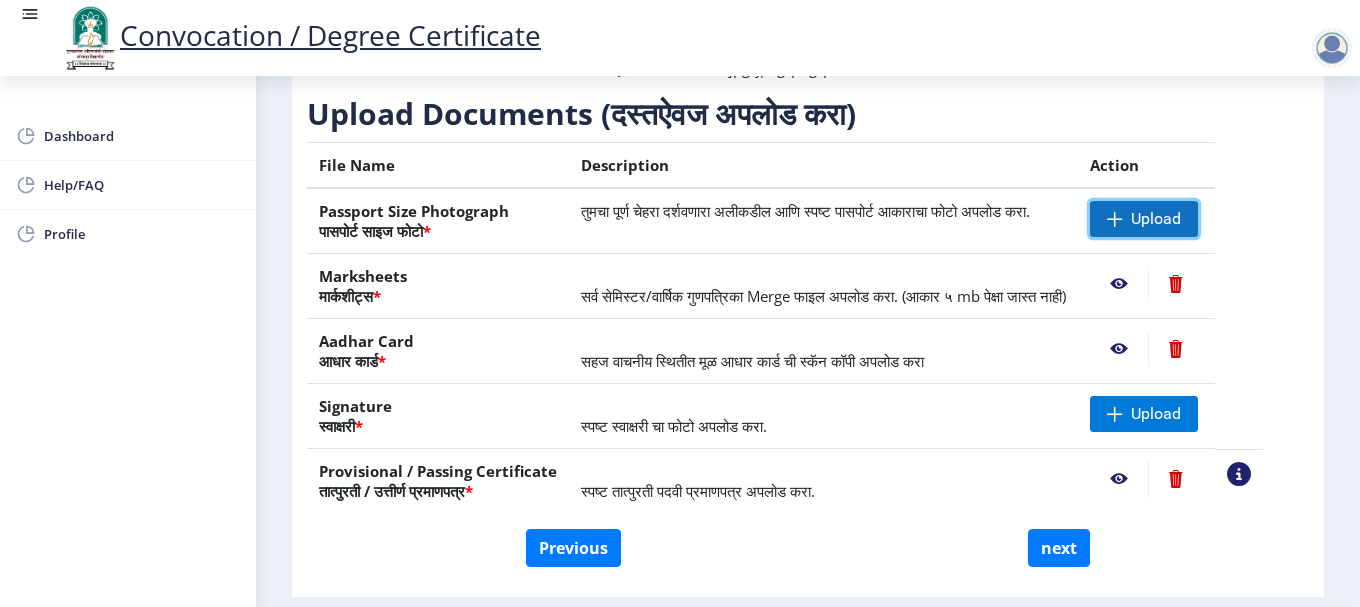click on "Upload" 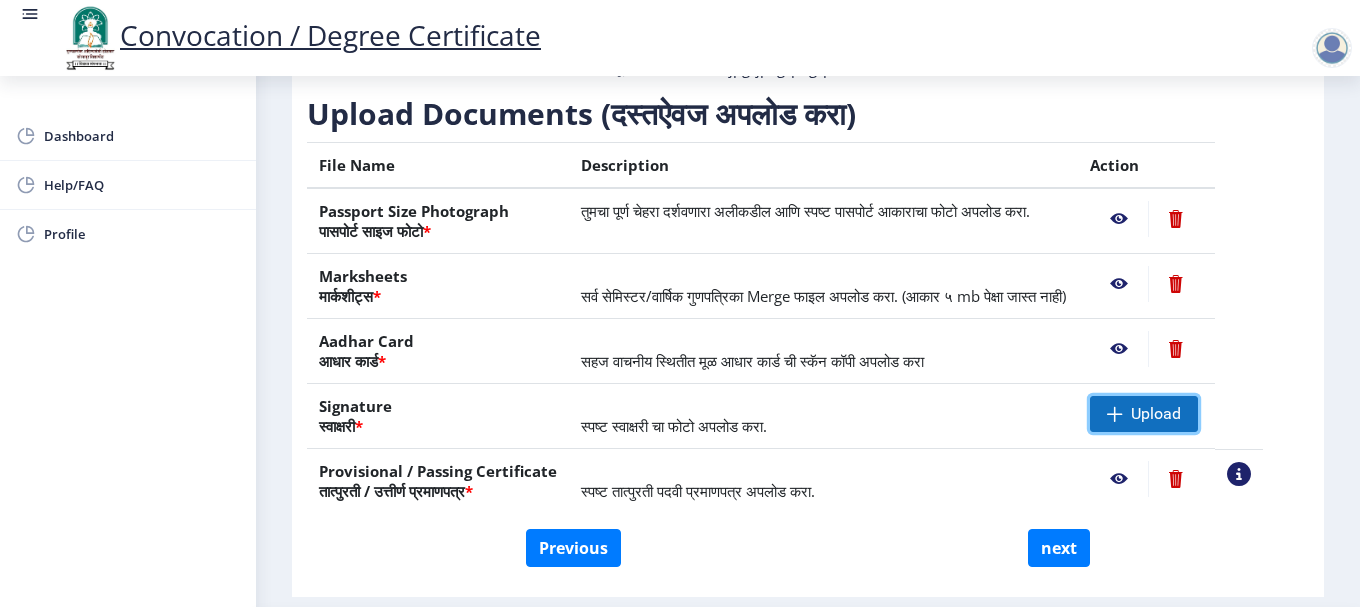 click on "Upload" 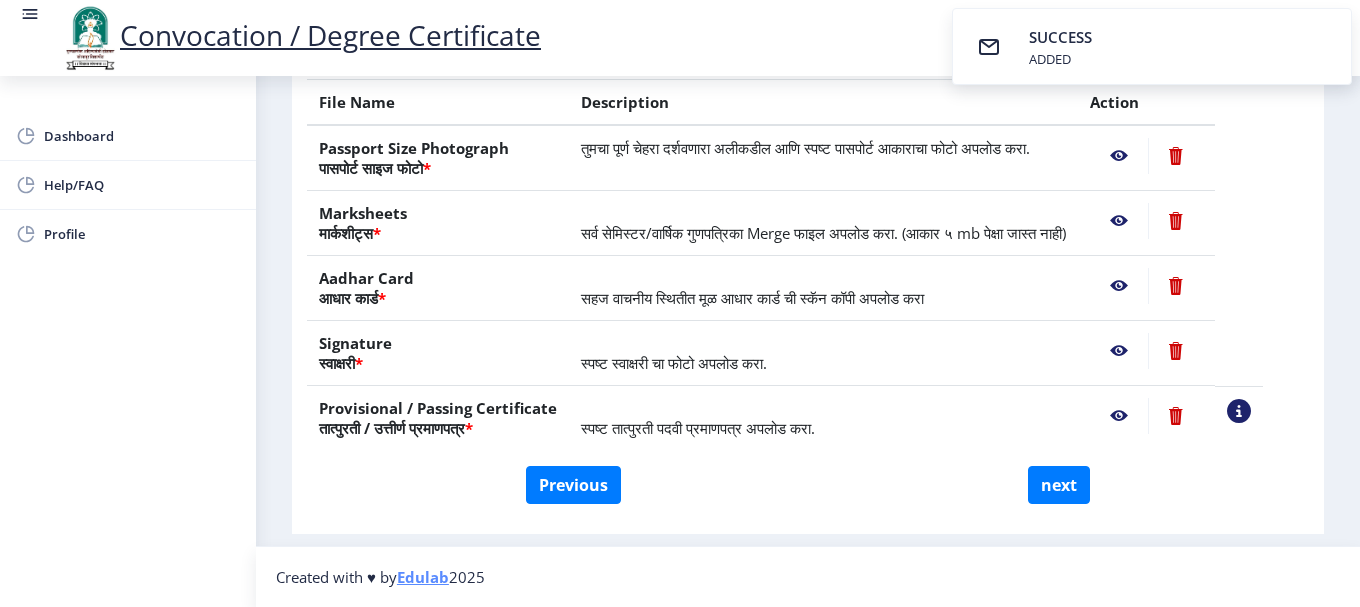 scroll, scrollTop: 423, scrollLeft: 0, axis: vertical 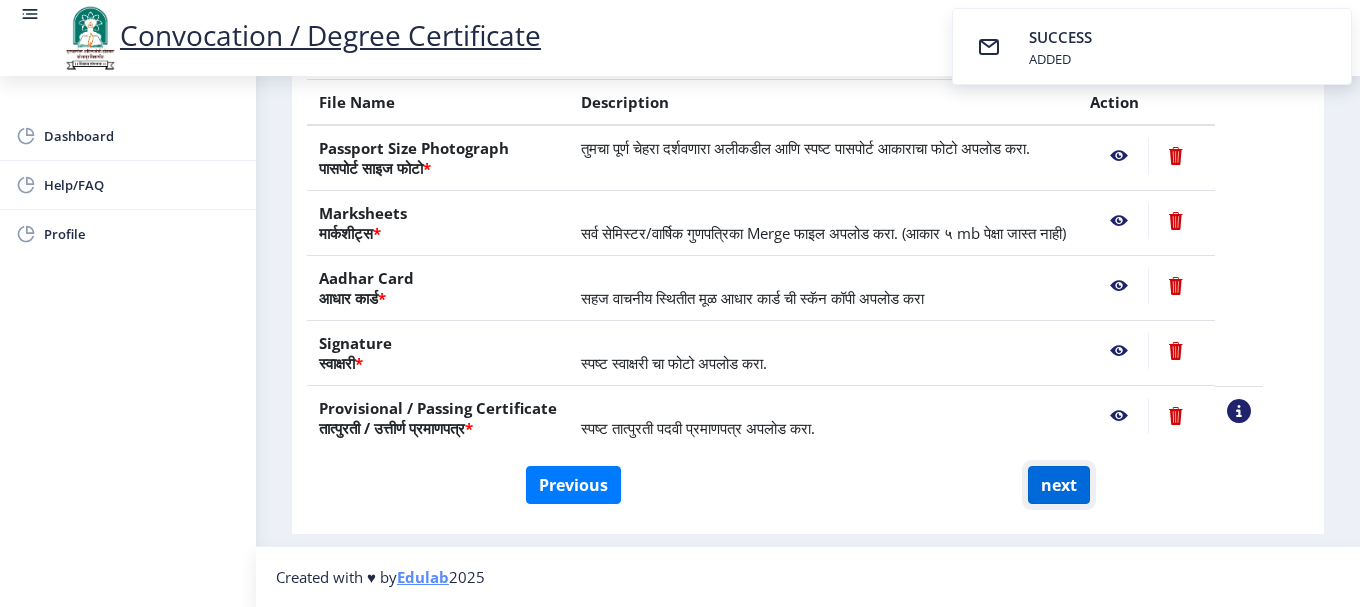 click on "next" 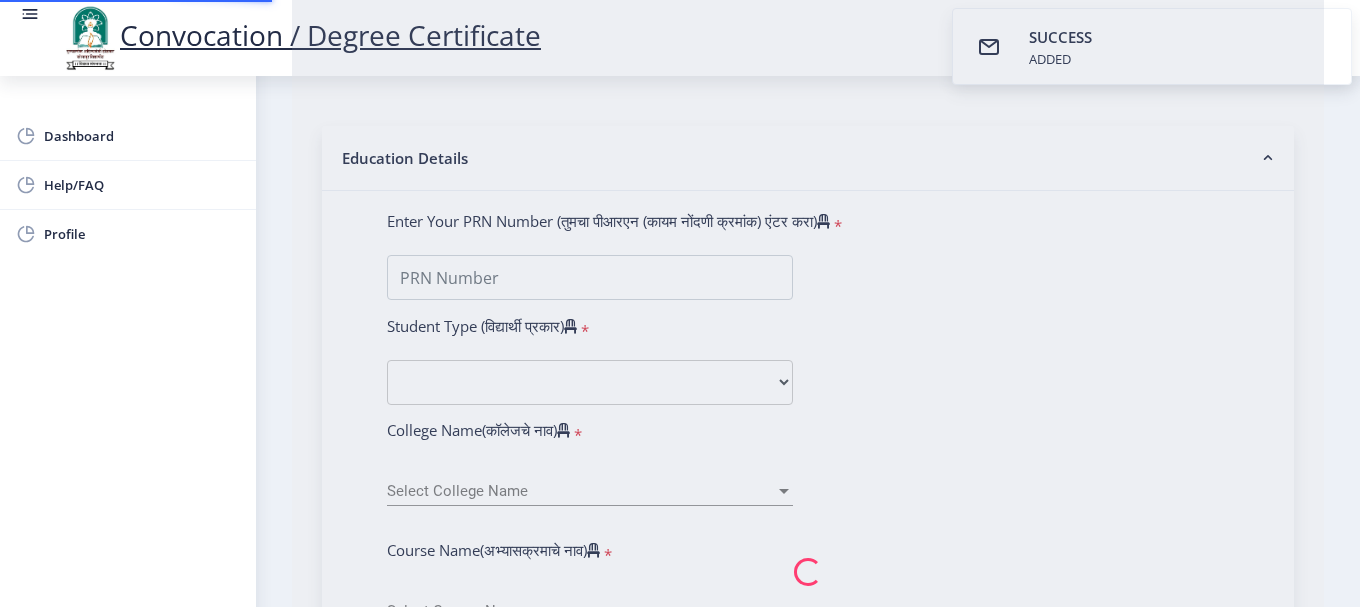 scroll, scrollTop: 0, scrollLeft: 0, axis: both 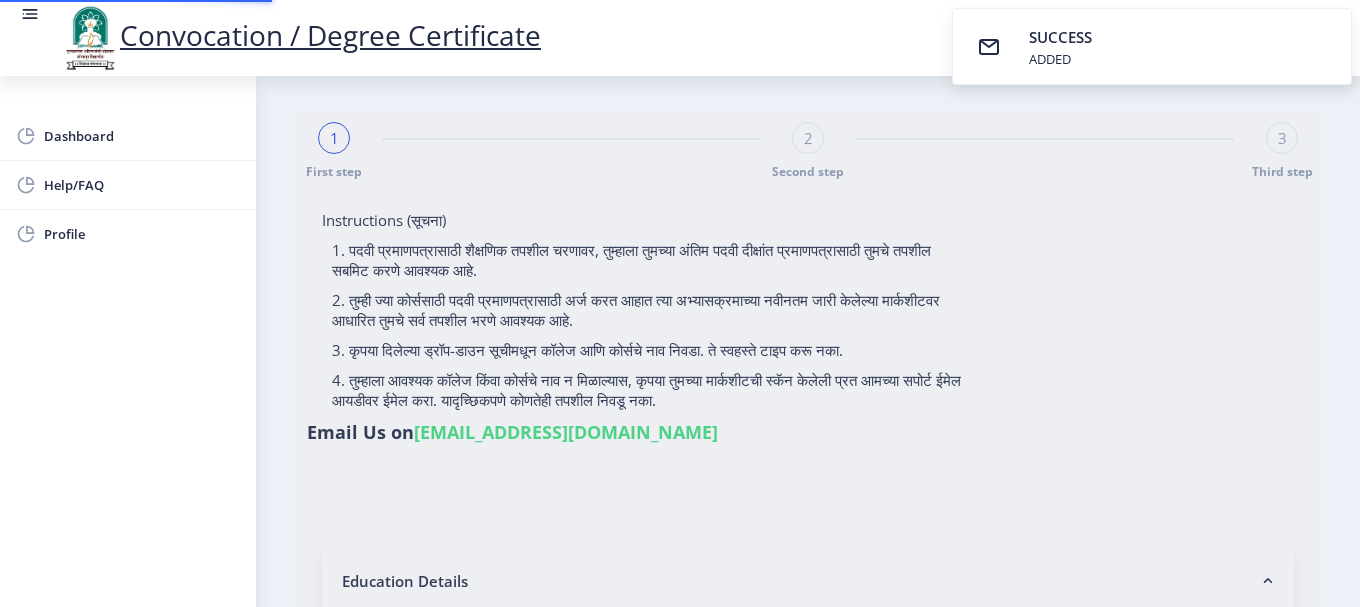 select 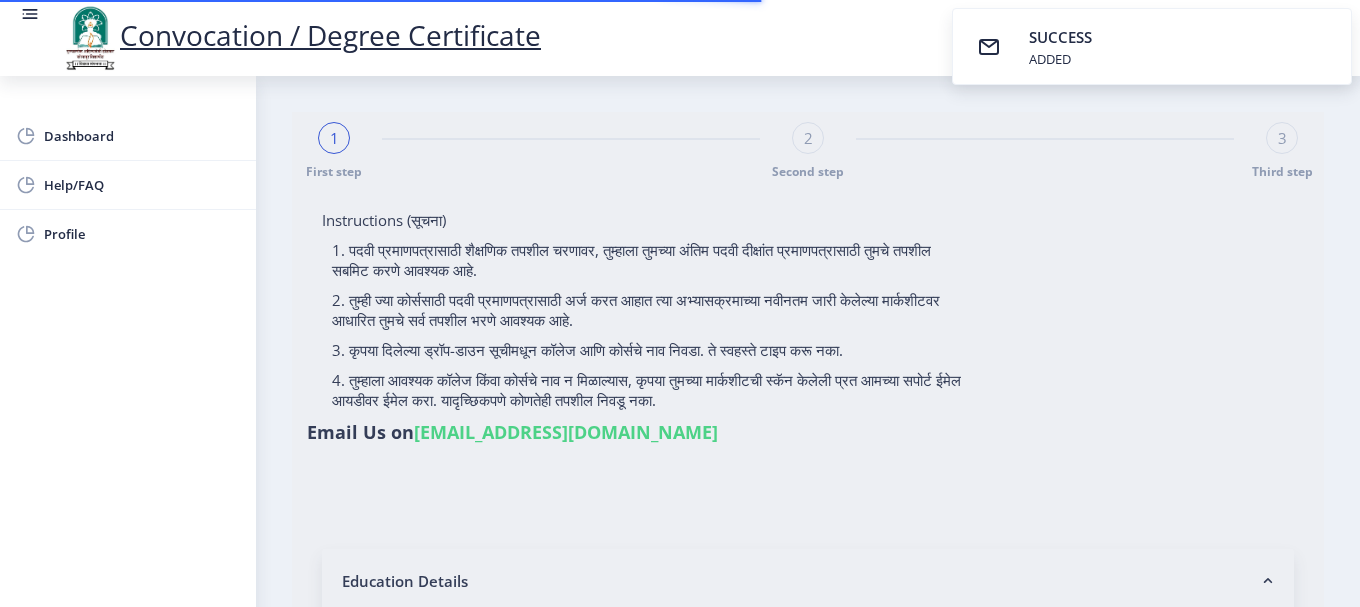 type on "[PERSON_NAME] [PERSON_NAME]" 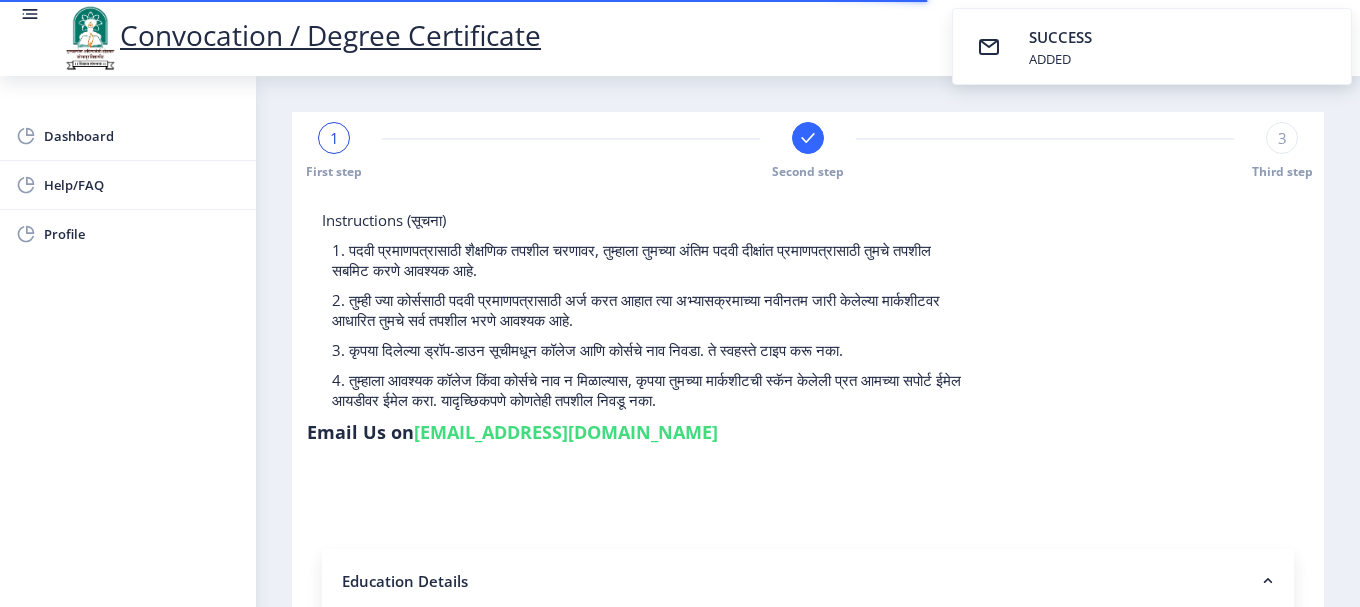 type on "2007032500051845" 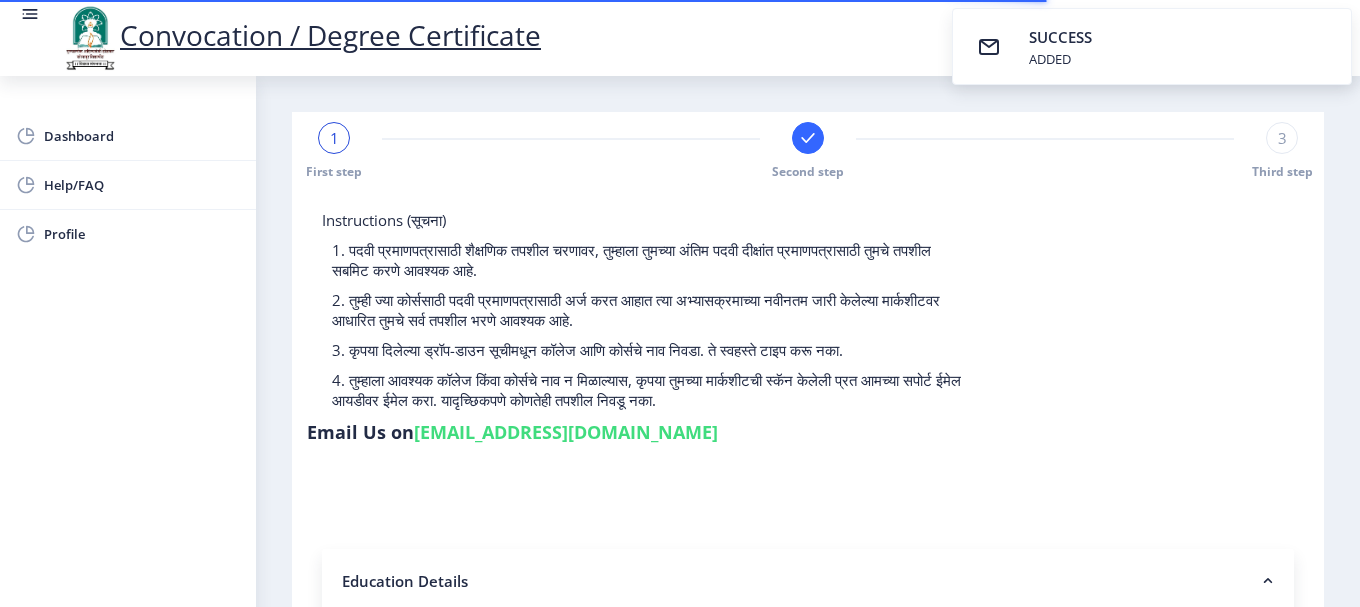 select 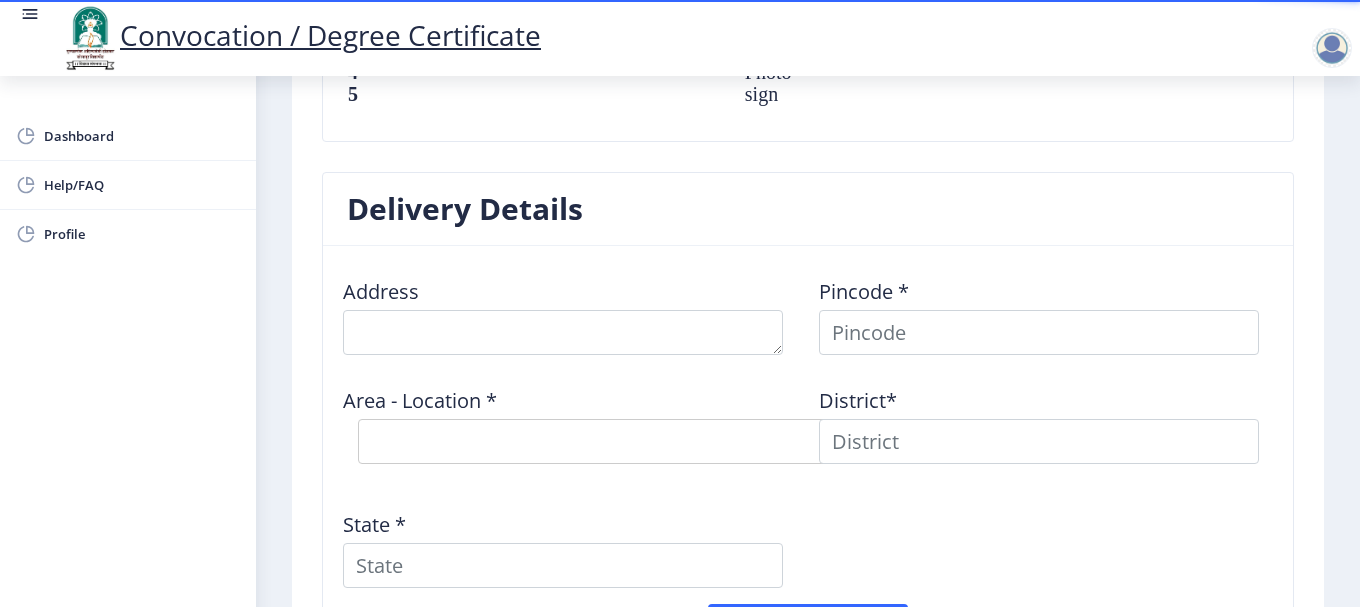 scroll, scrollTop: 1600, scrollLeft: 0, axis: vertical 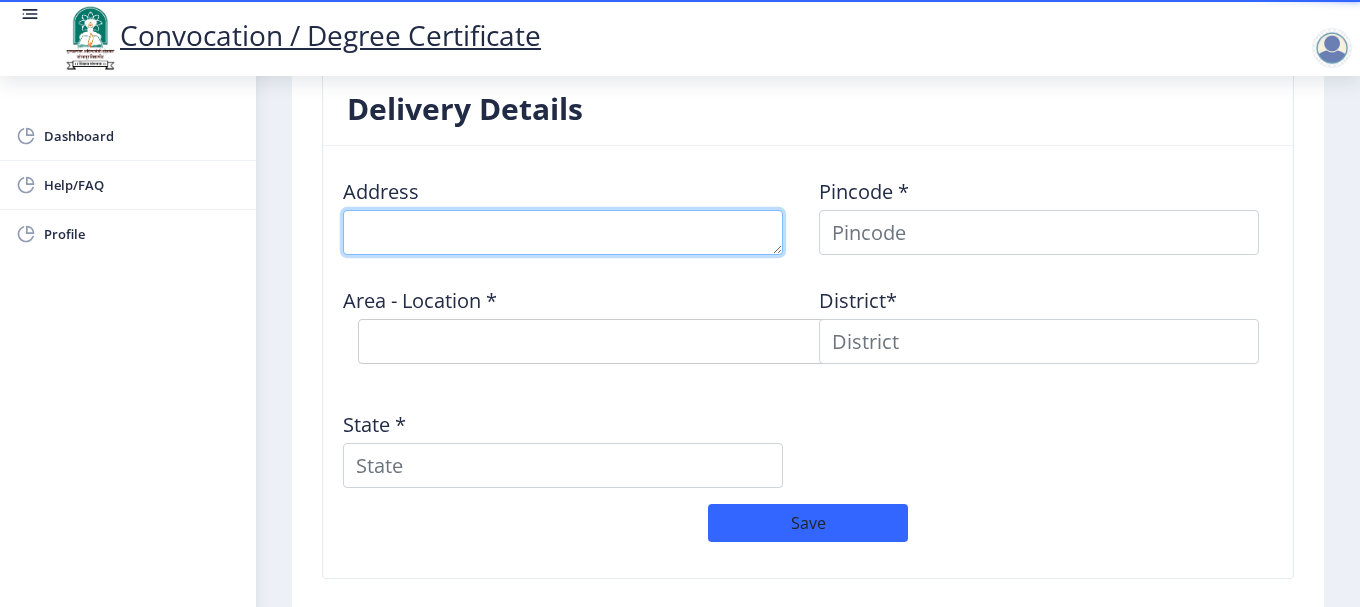 click at bounding box center [563, 232] 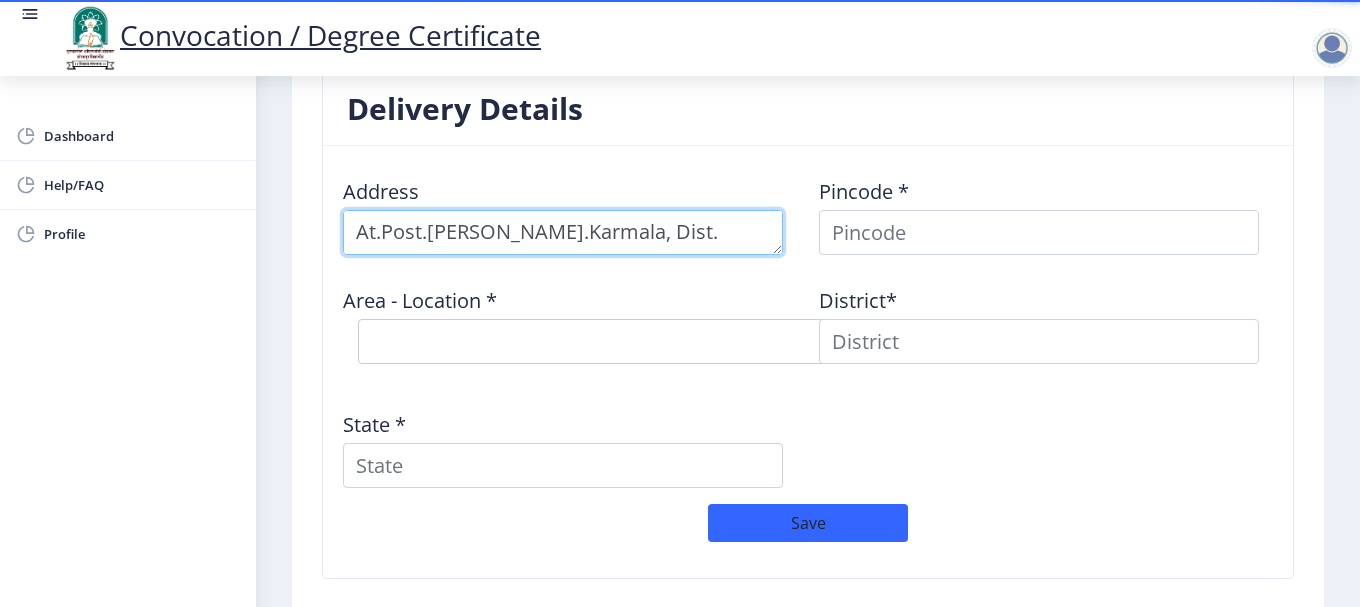 type on "At.Post.[PERSON_NAME].Karmala, Dist.[GEOGRAPHIC_DATA]" 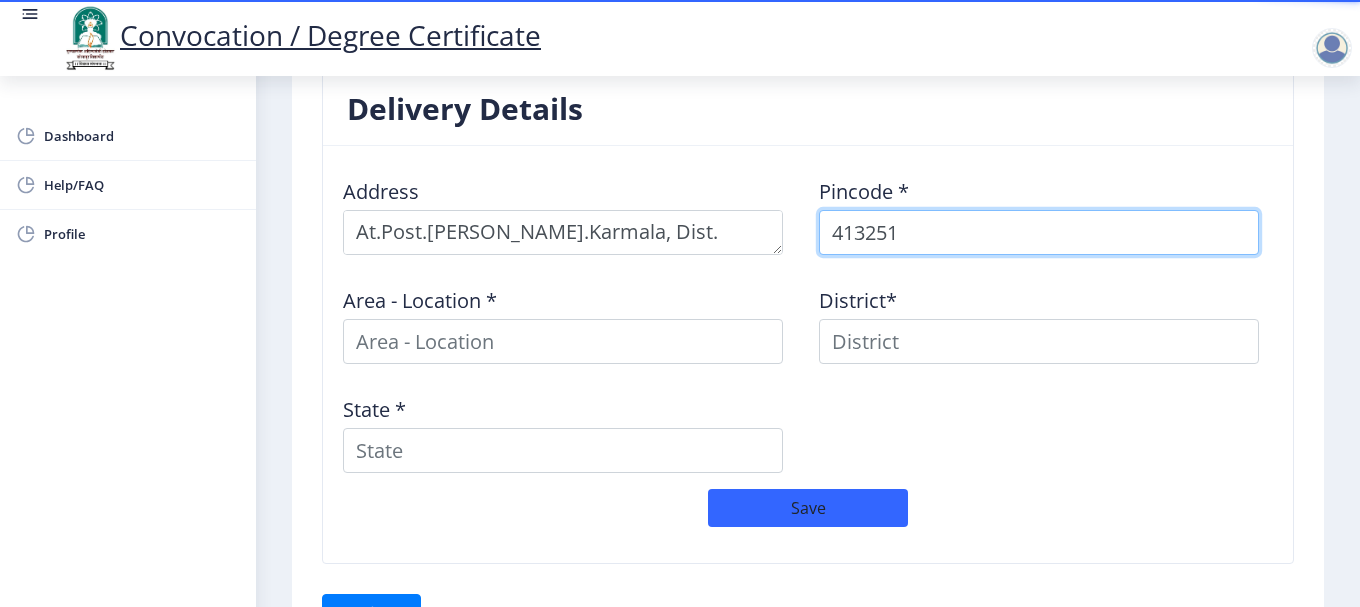 type on "413251" 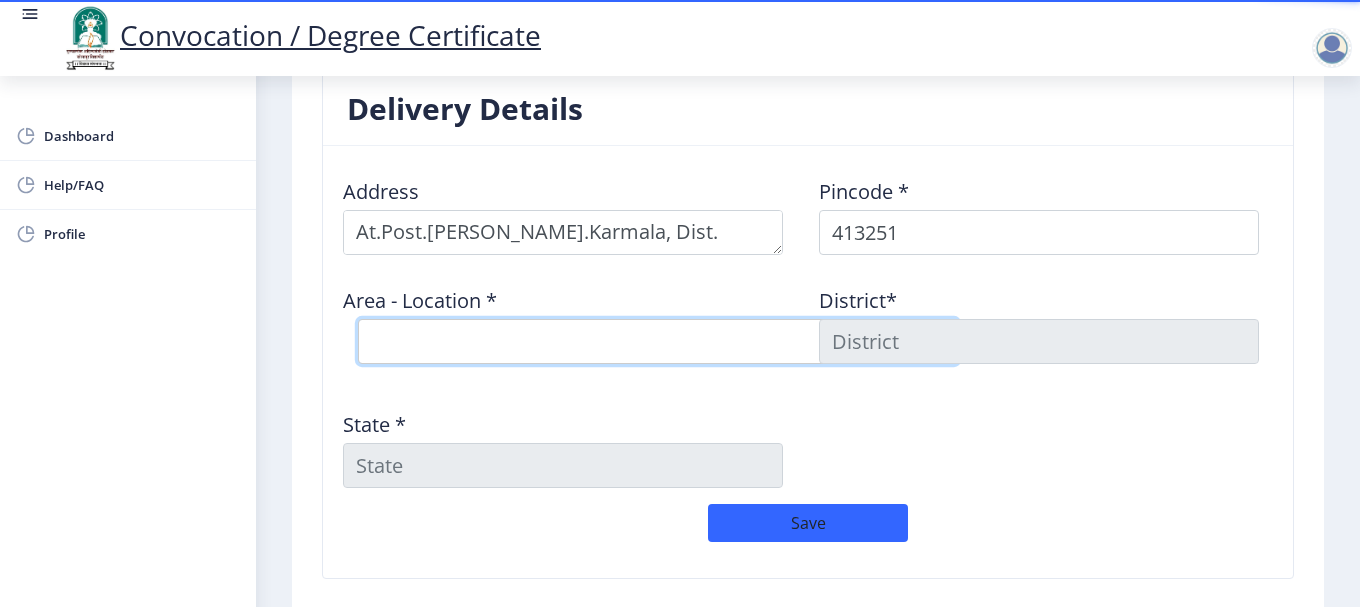 click on "Select Area Location Ghoti B.O Nerle B.O Sade S.O Salase B.O Varkute B.O" at bounding box center [658, 341] 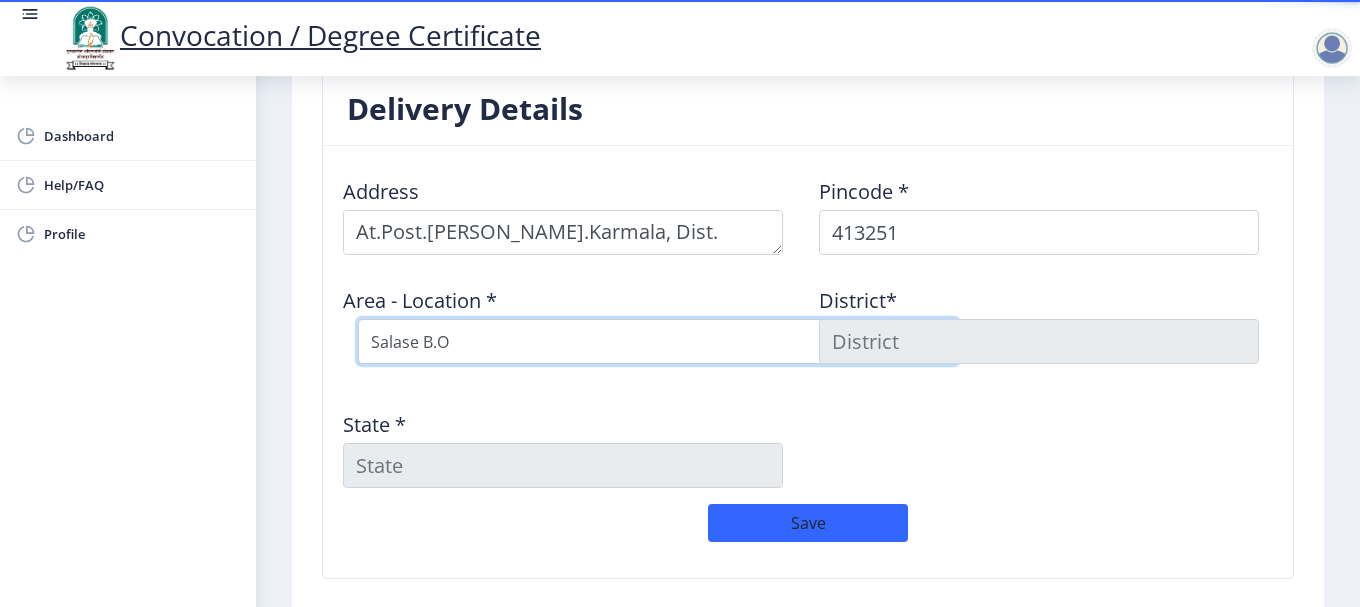 click on "Select Area Location Ghoti B.O Nerle B.O Sade S.O Salase B.O Varkute B.O" at bounding box center [658, 341] 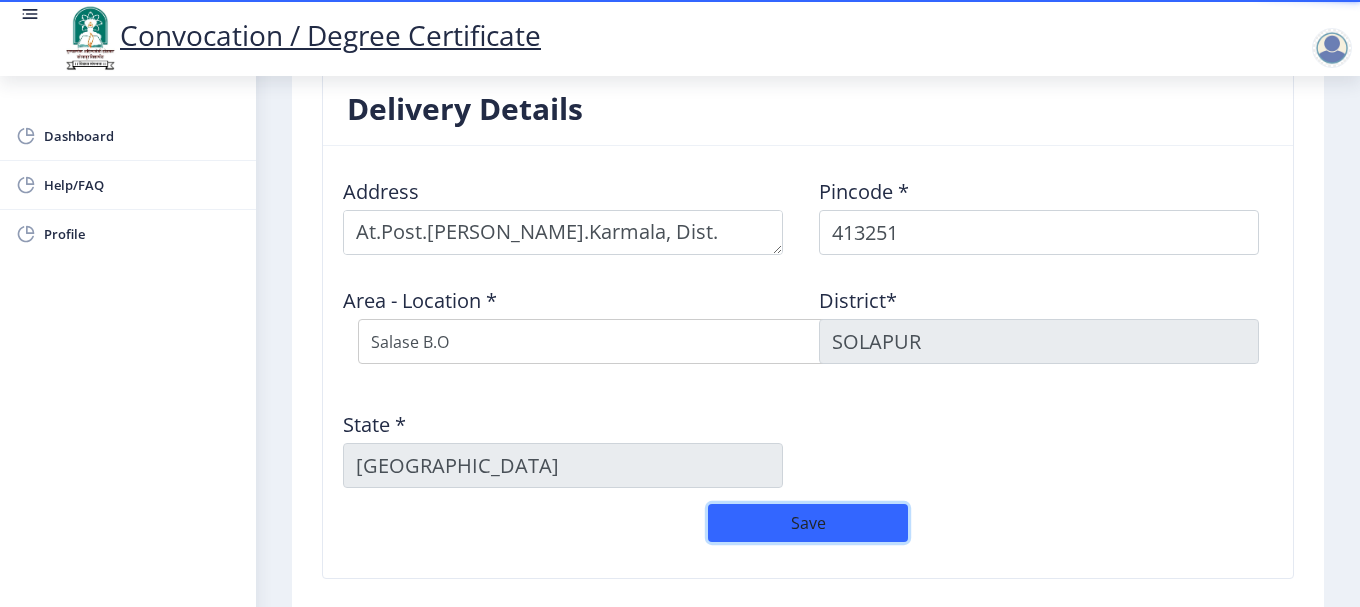 click on "Save" 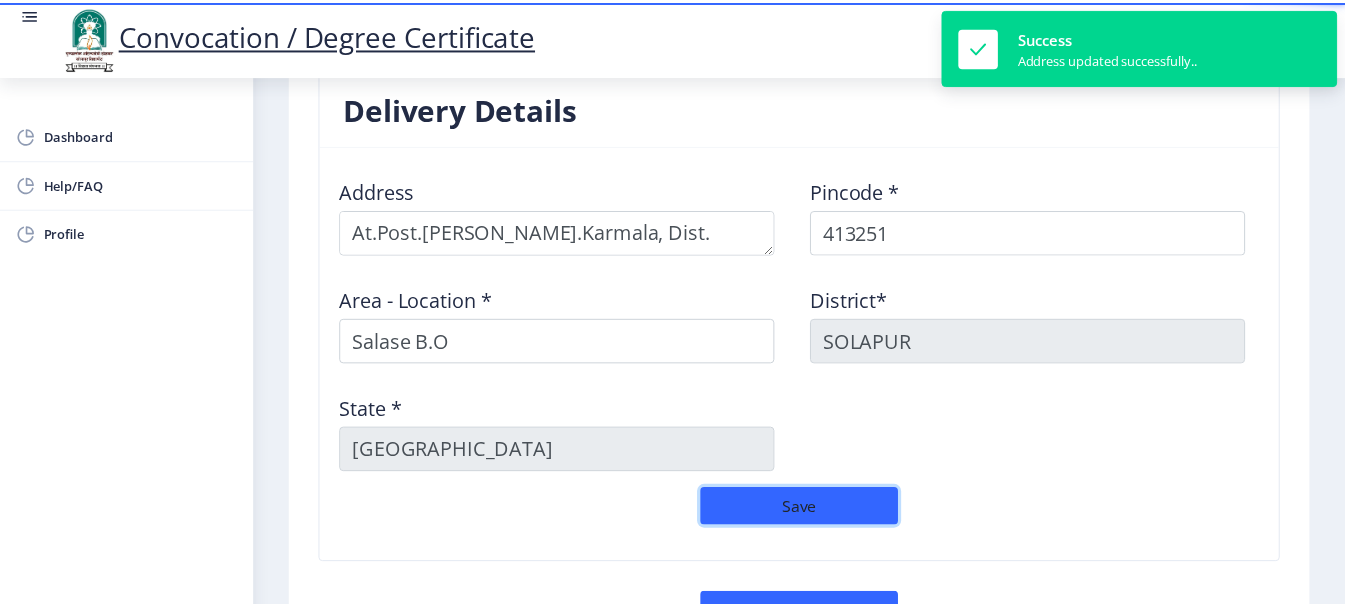 scroll, scrollTop: 1786, scrollLeft: 0, axis: vertical 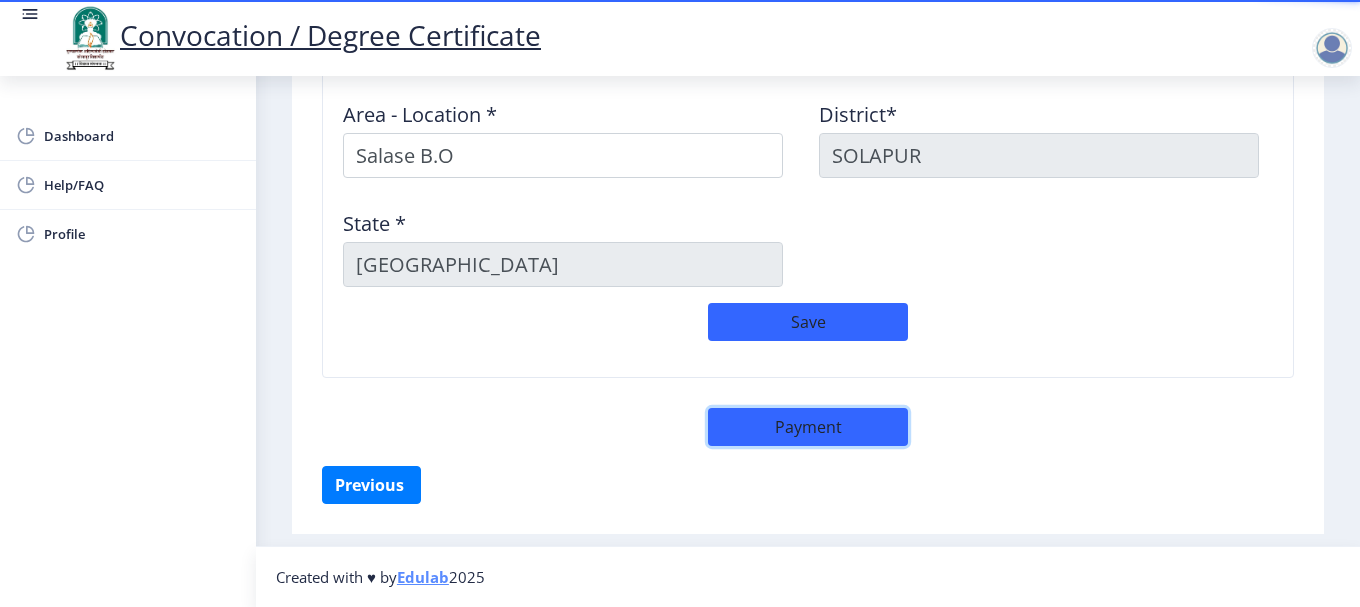 click on "Payment" 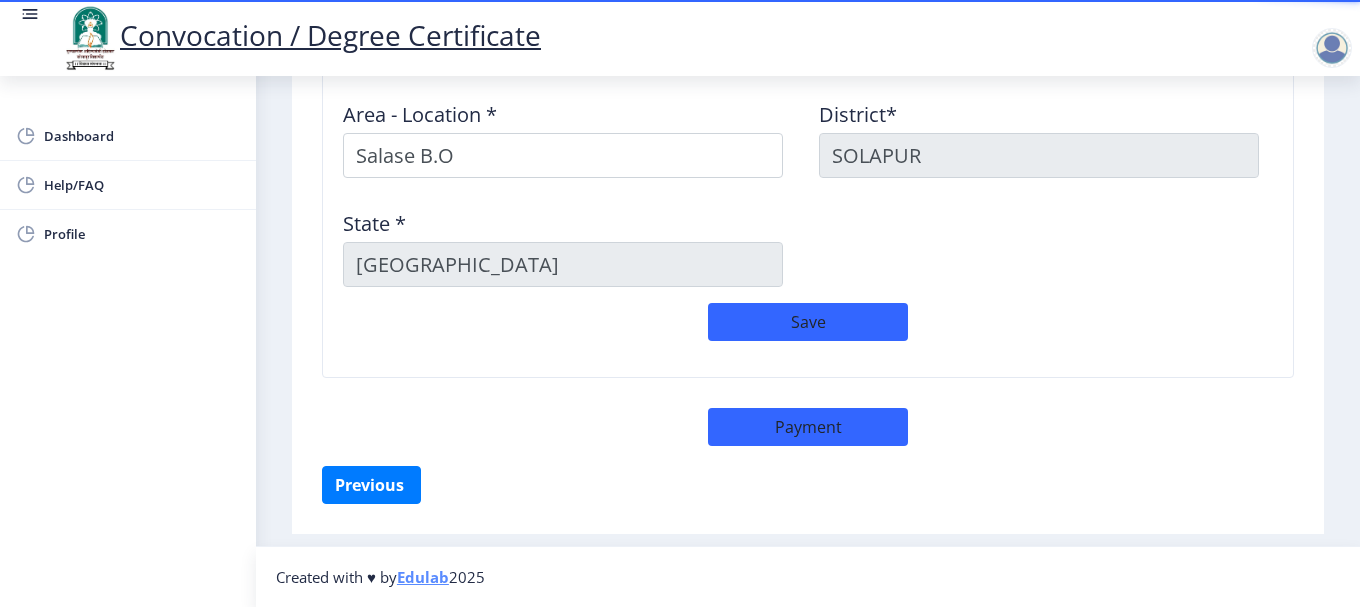 select on "sealed" 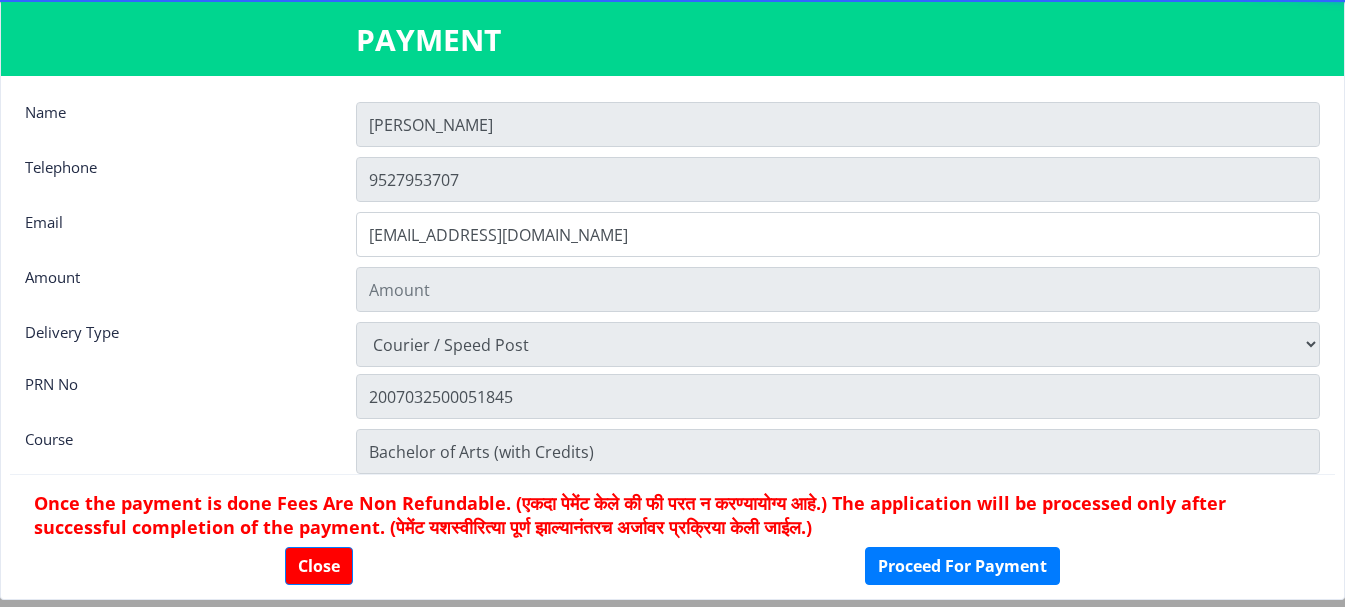 type on "900" 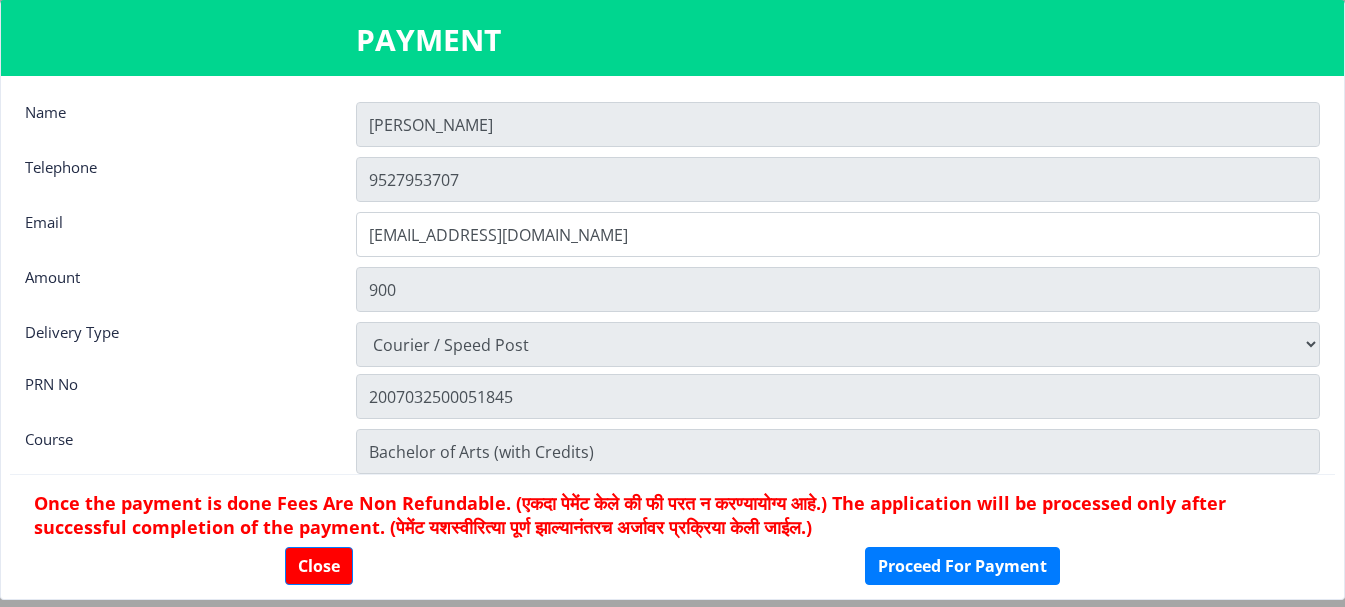 scroll, scrollTop: 28, scrollLeft: 0, axis: vertical 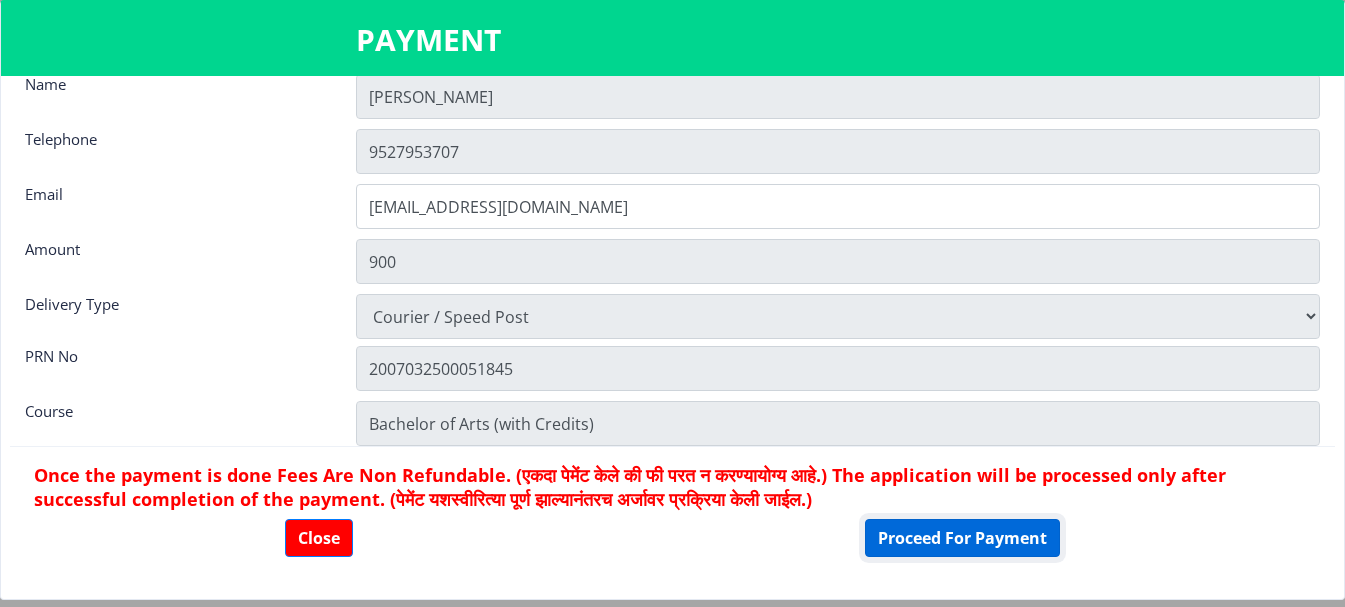 click on "Proceed For Payment" 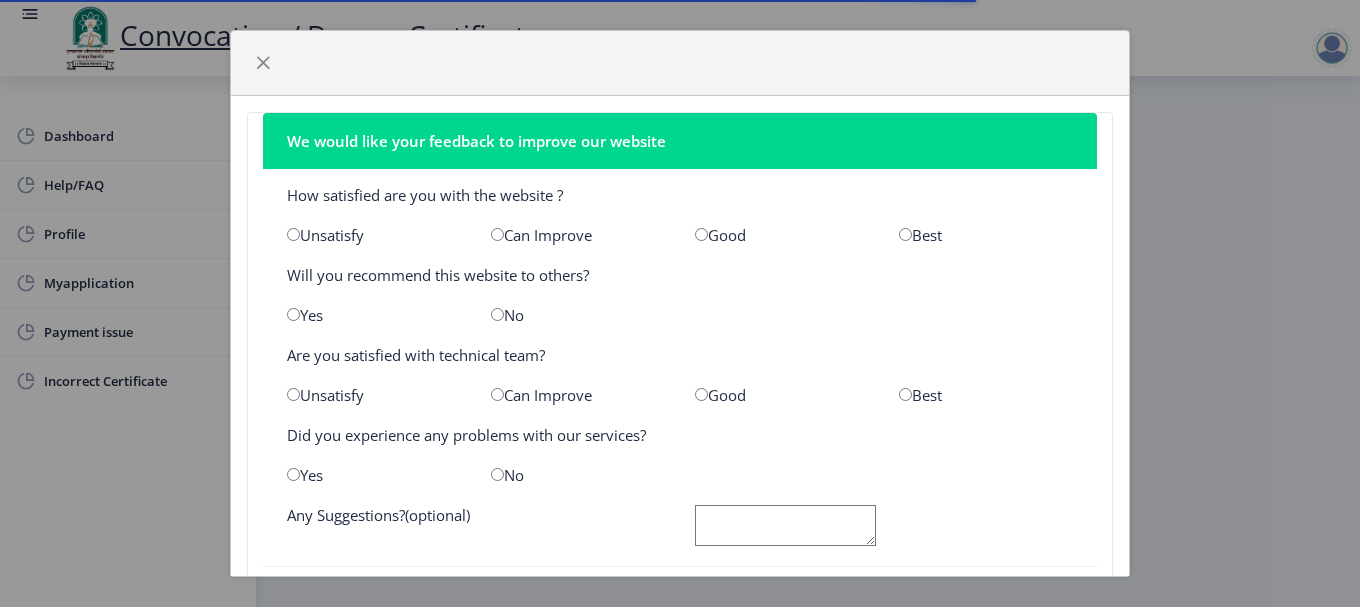 scroll, scrollTop: 0, scrollLeft: 0, axis: both 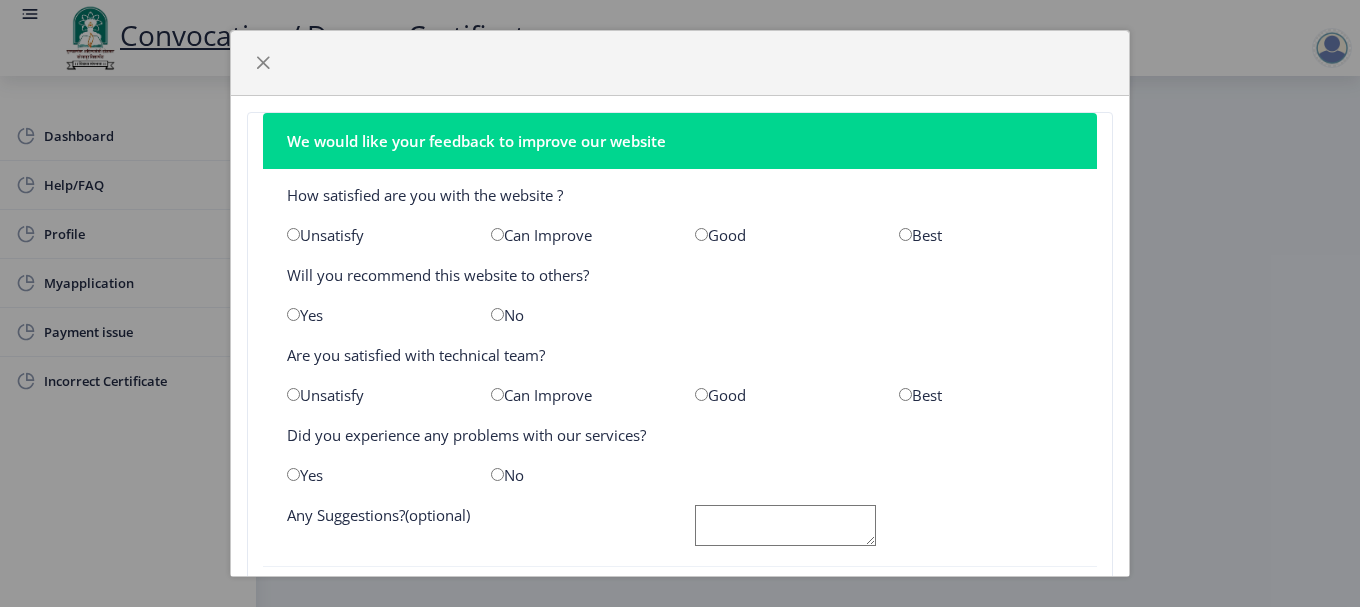click at bounding box center (905, 234) 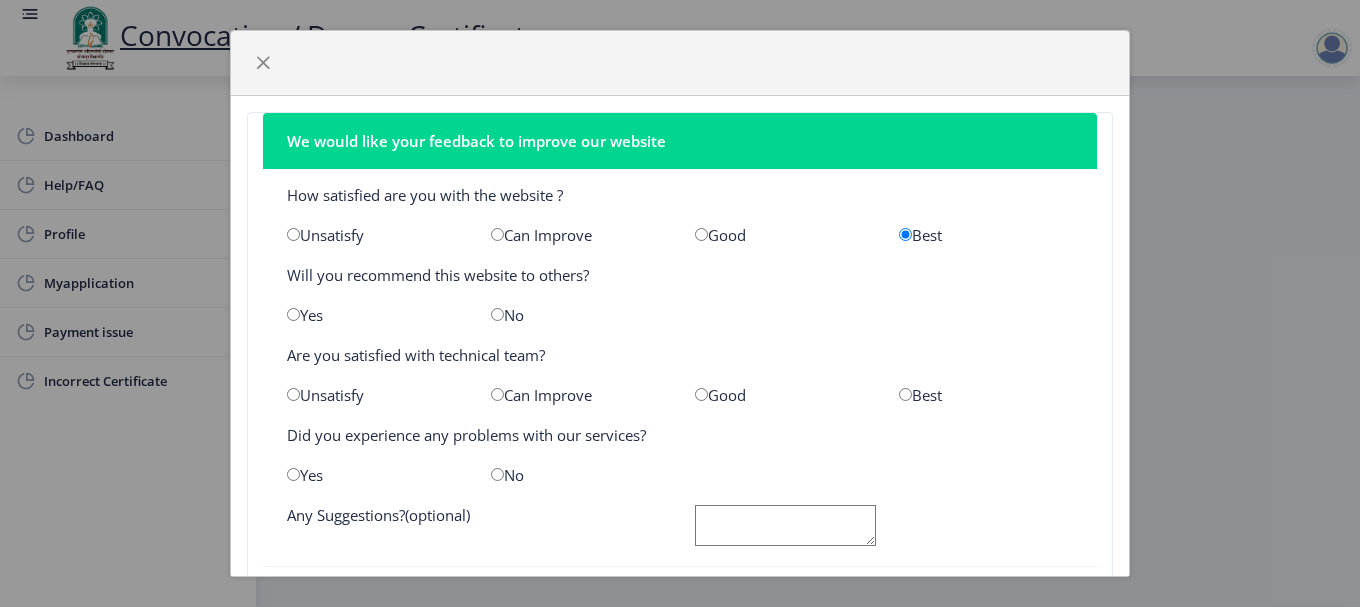click at bounding box center (293, 314) 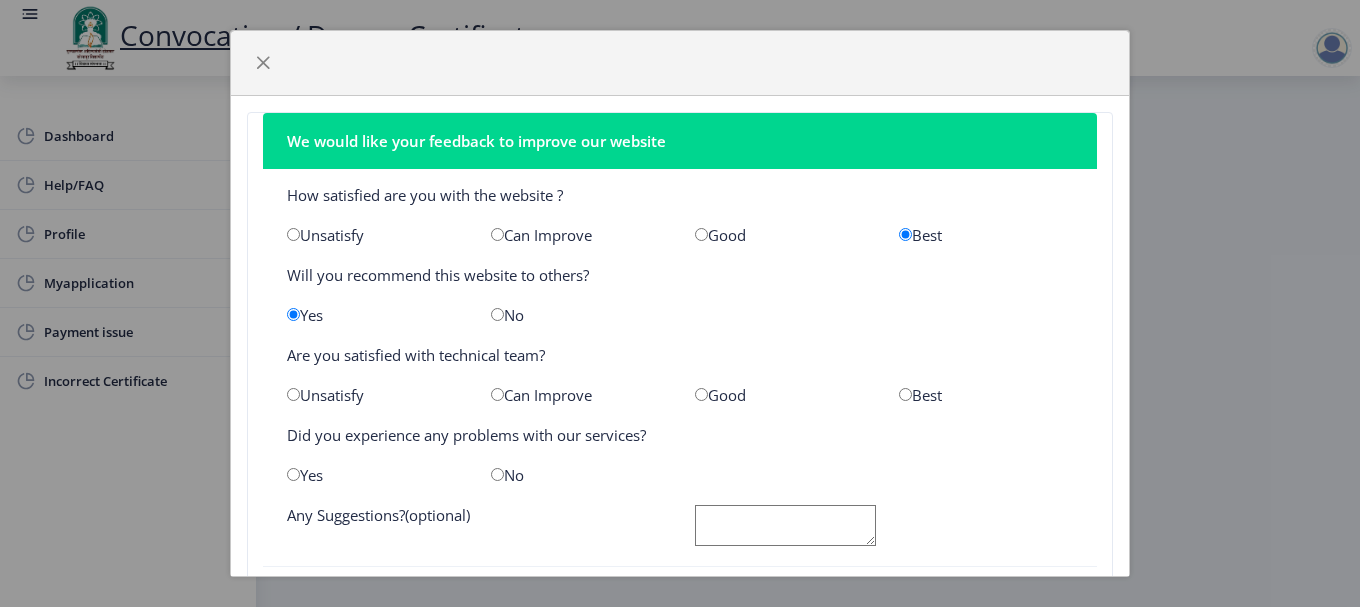 click at bounding box center (905, 394) 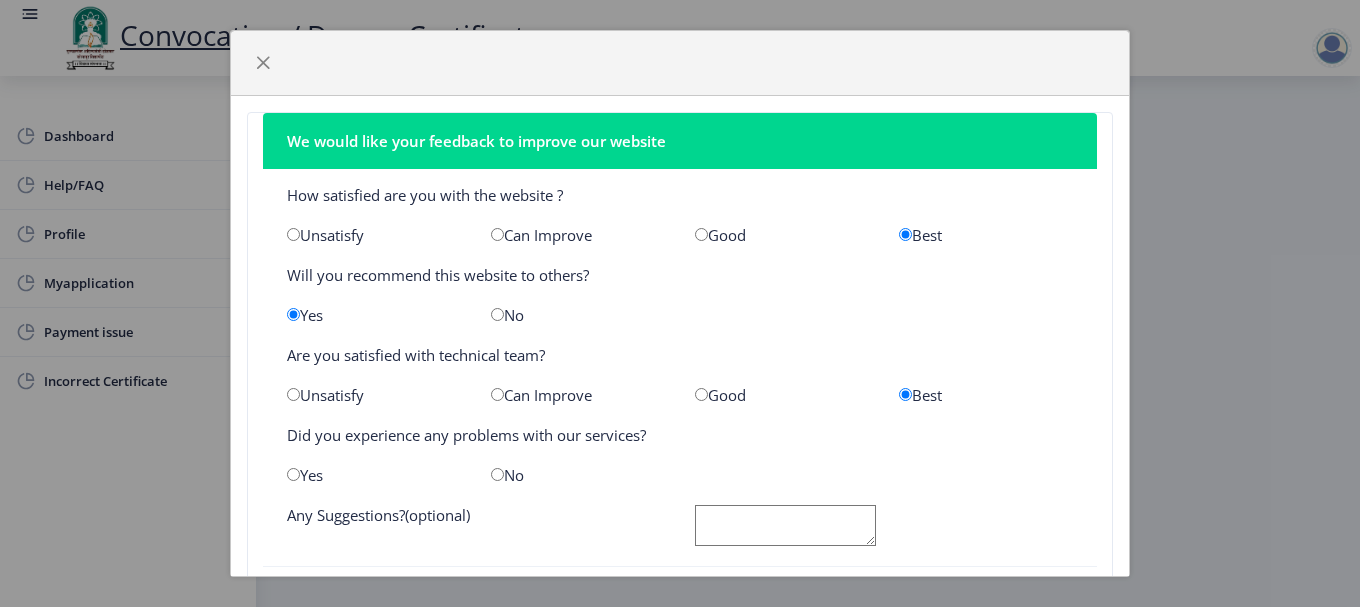 click at bounding box center [497, 474] 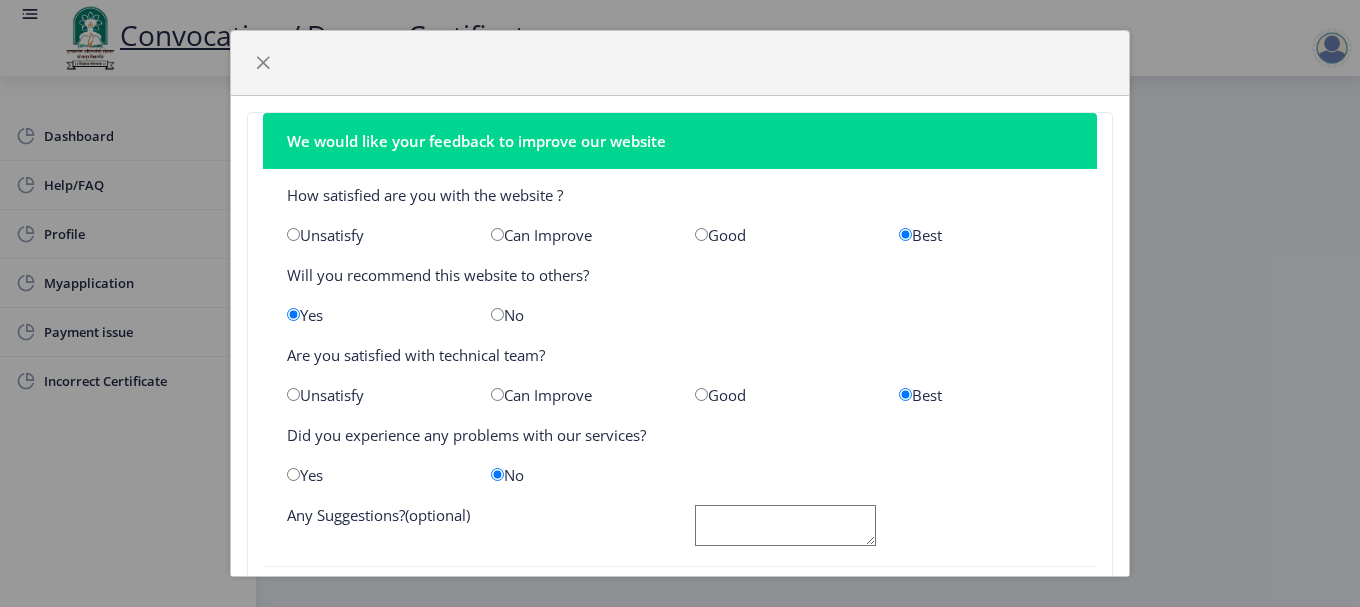 click 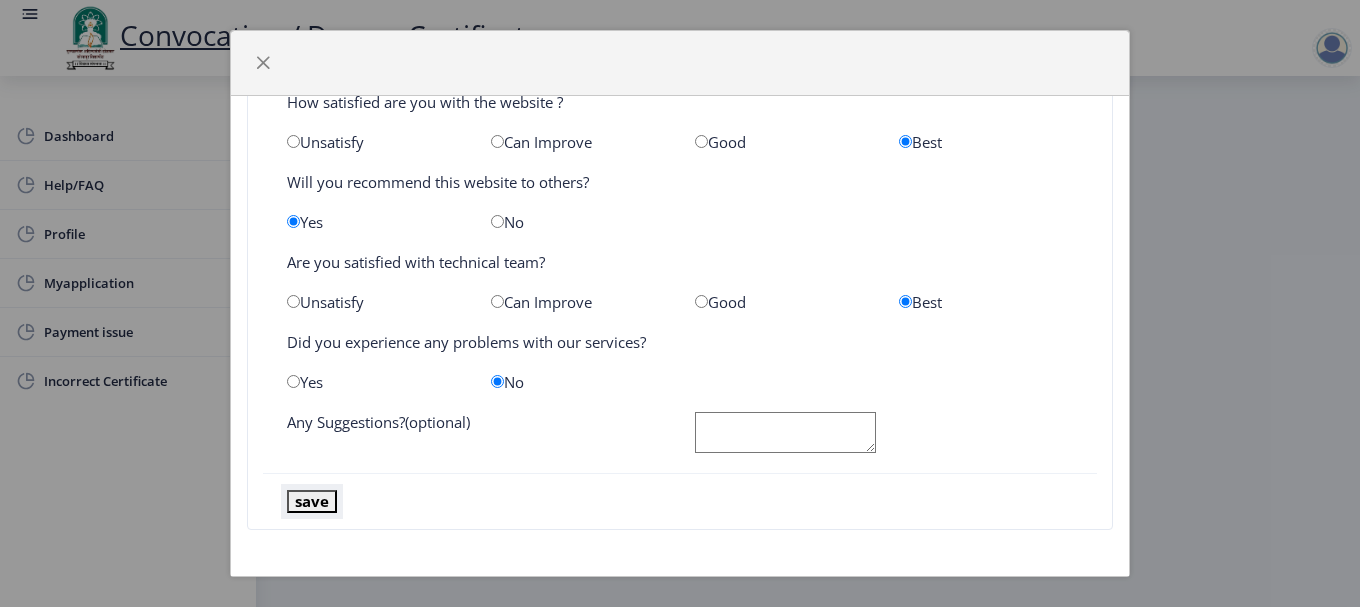 click on "save" 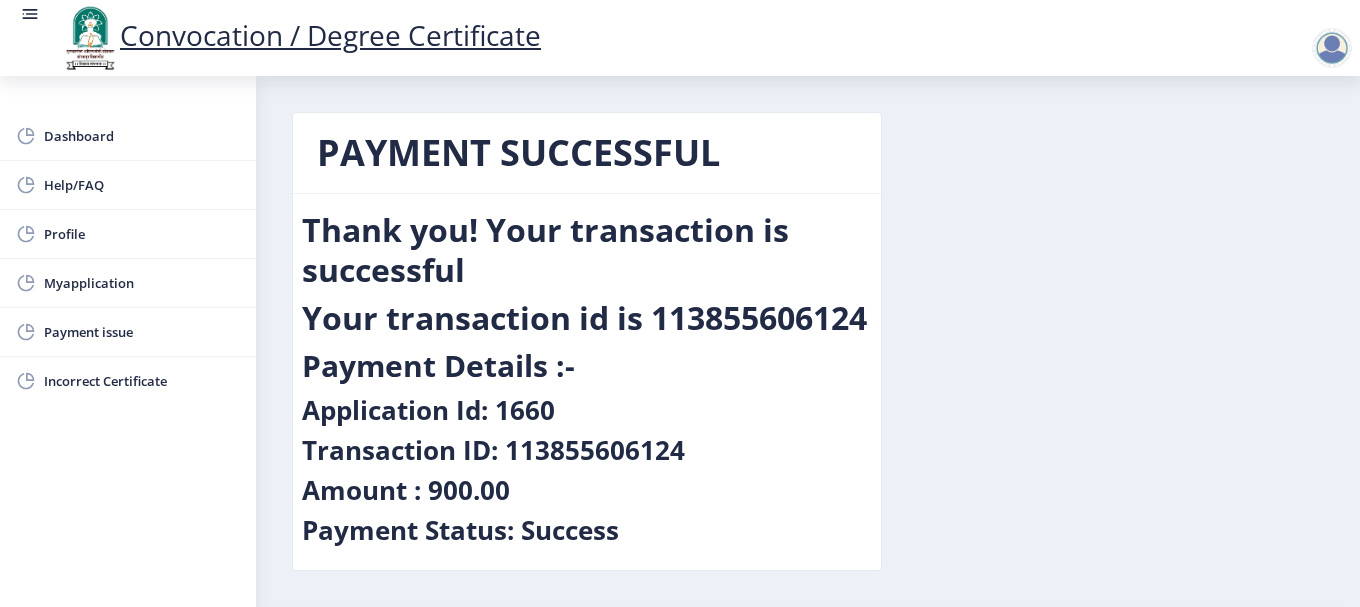 scroll, scrollTop: 67, scrollLeft: 0, axis: vertical 